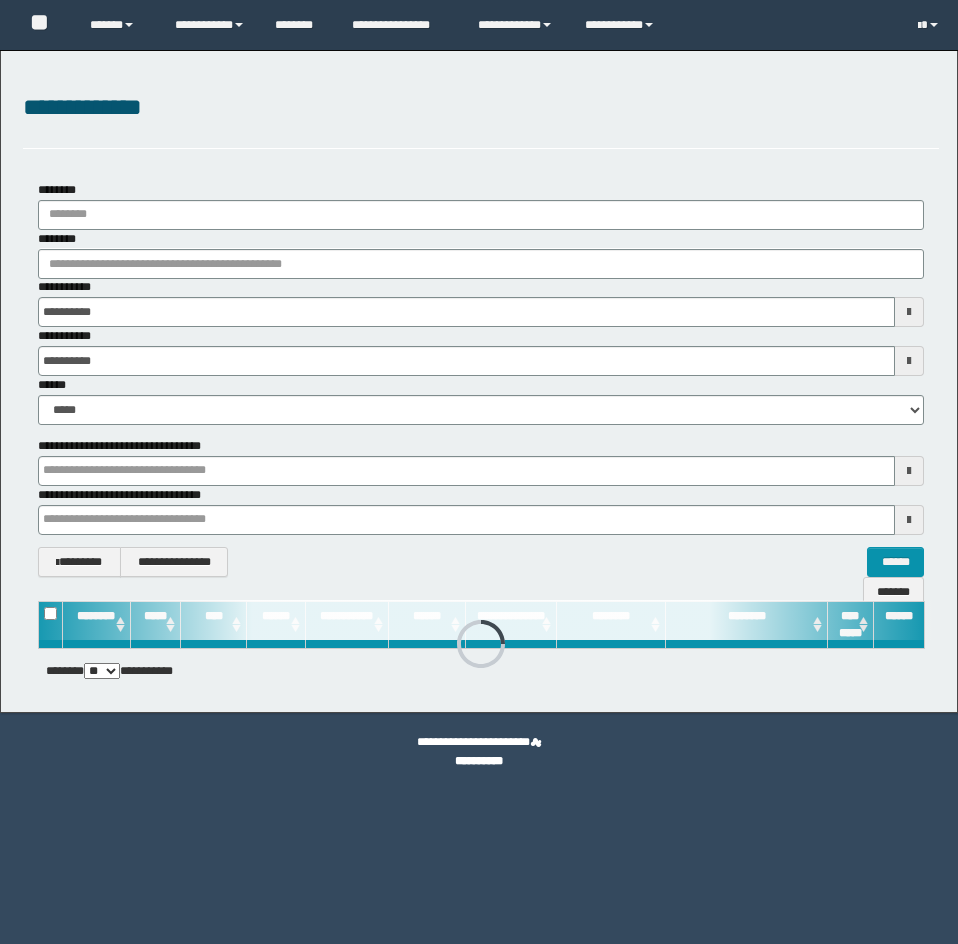 scroll, scrollTop: 0, scrollLeft: 0, axis: both 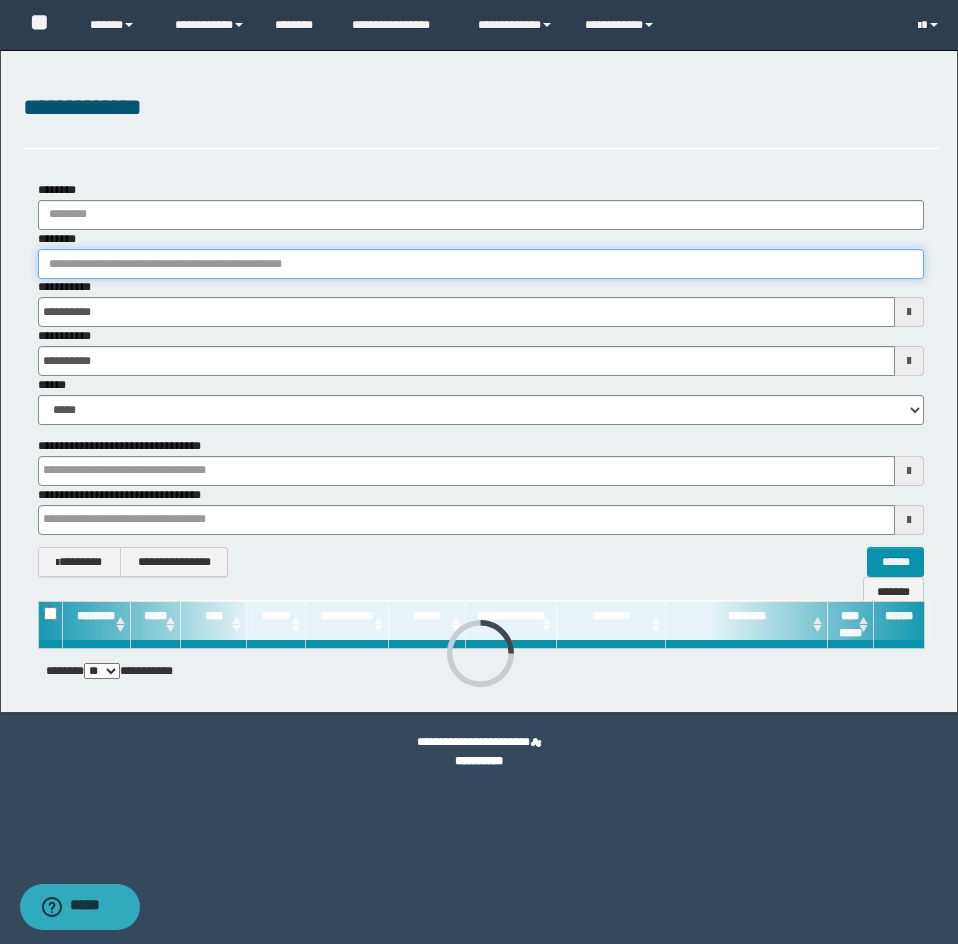 click on "********" at bounding box center (481, 264) 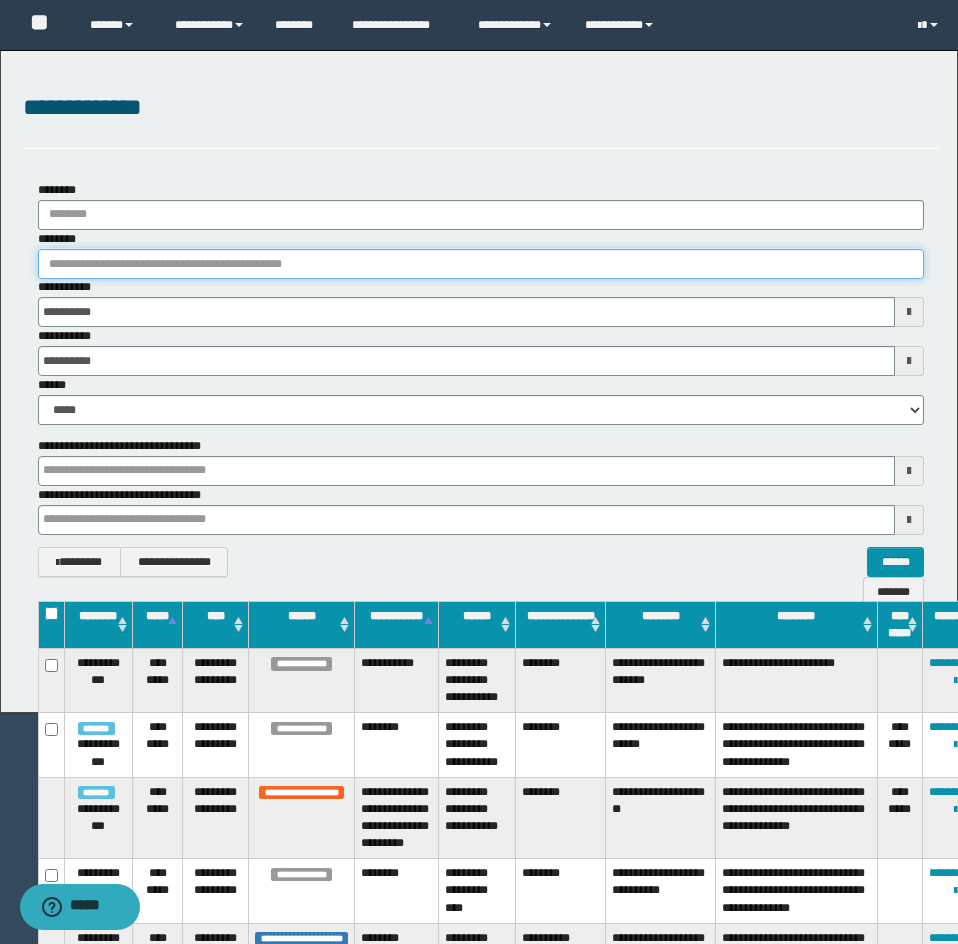 type on "********" 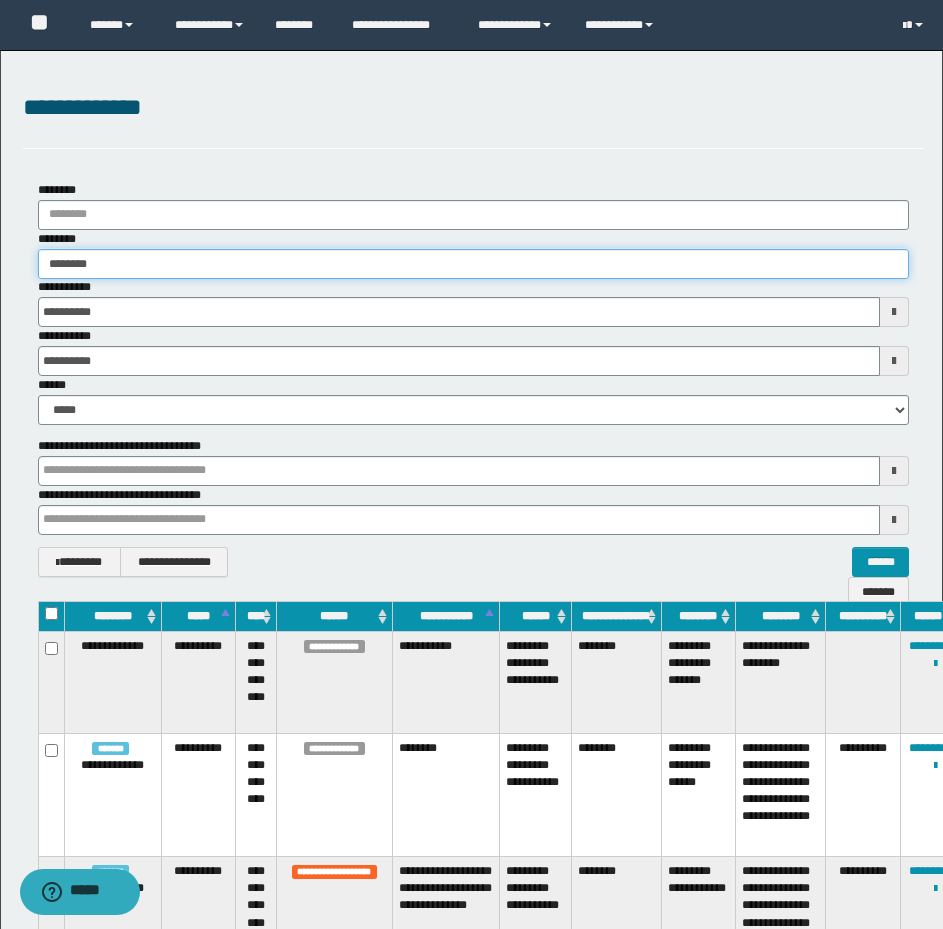 type on "********" 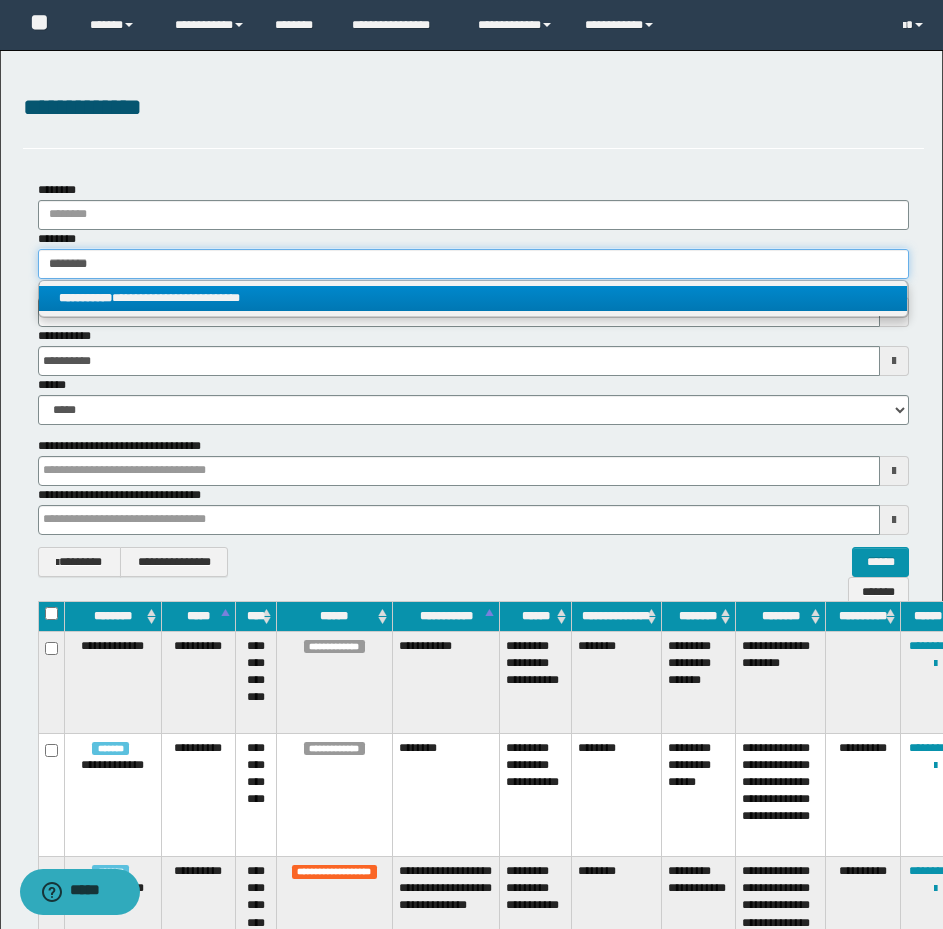 type on "********" 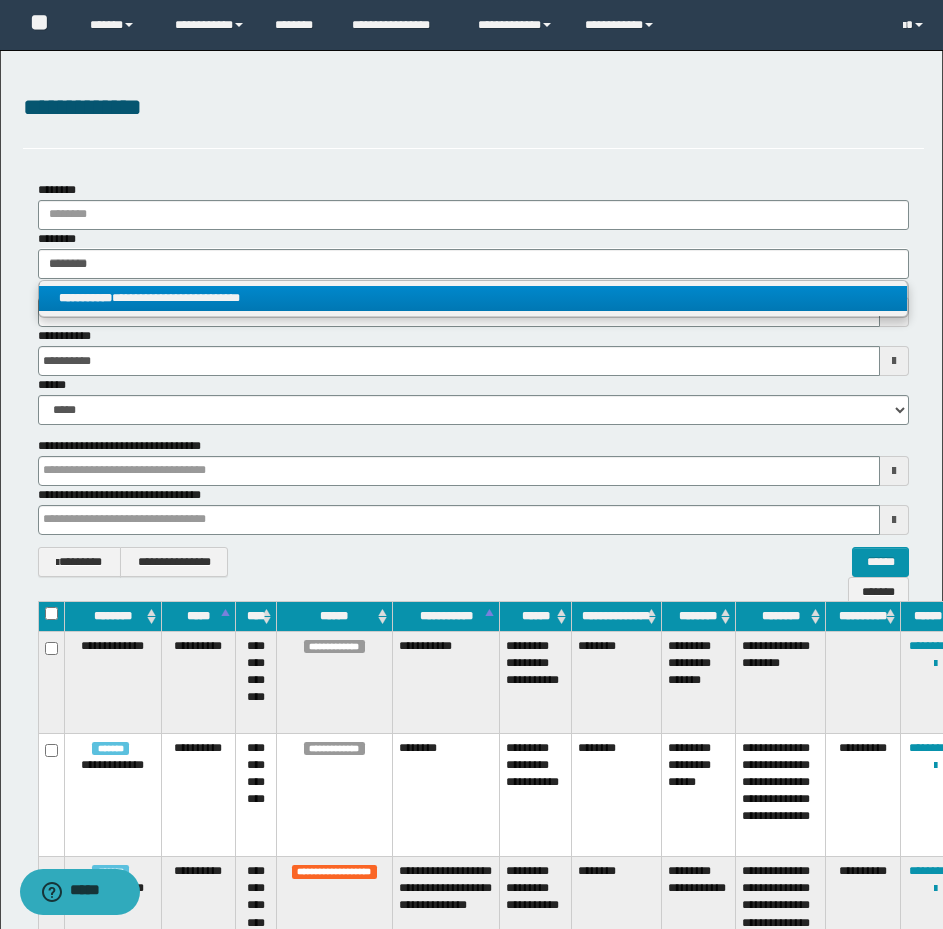 click on "**********" at bounding box center [473, 298] 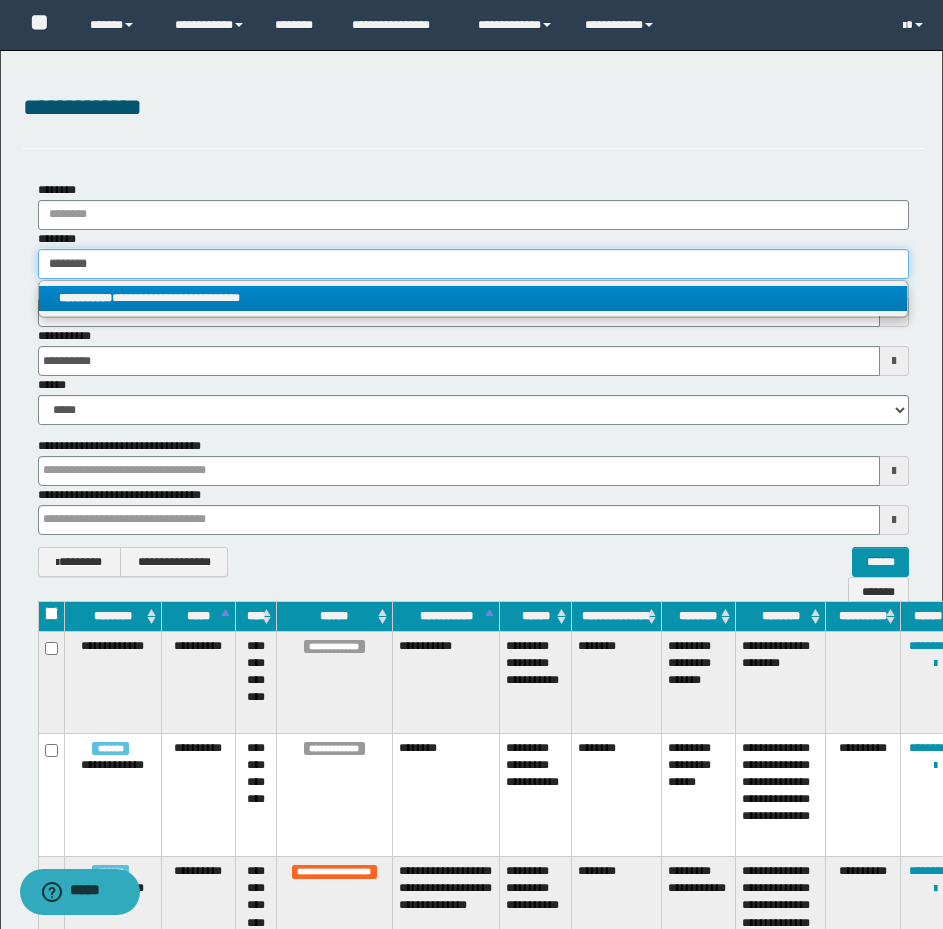 type 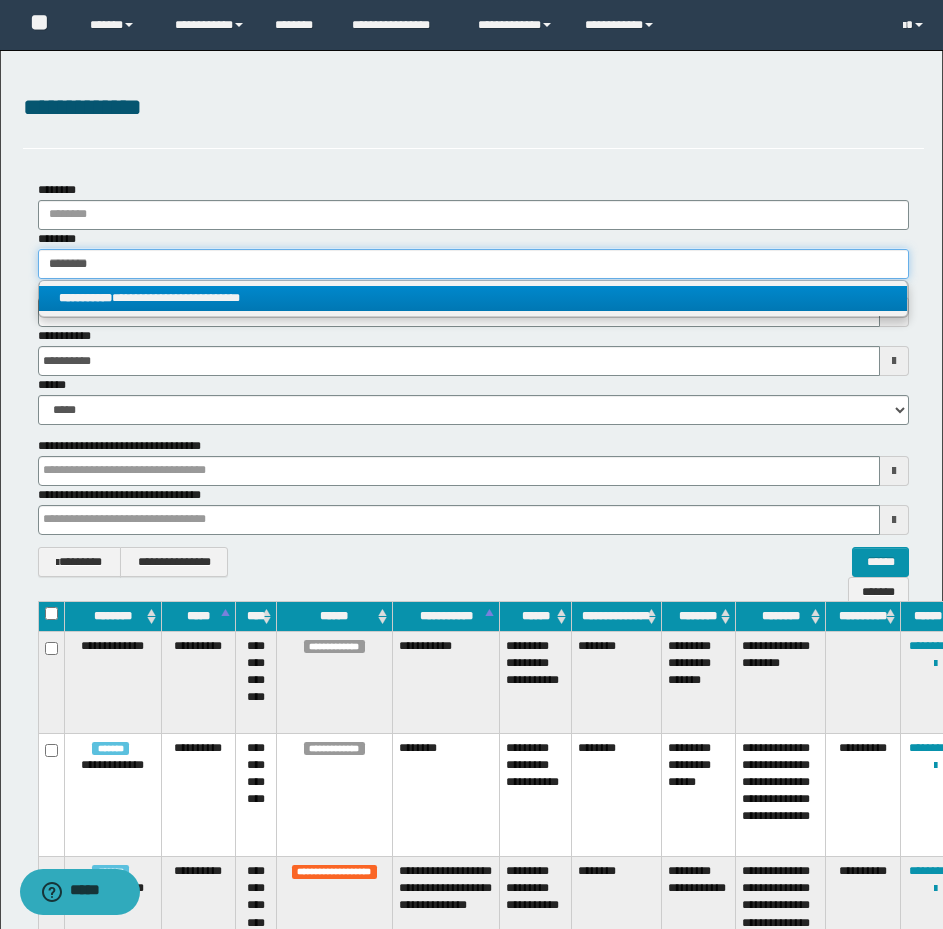 type on "**********" 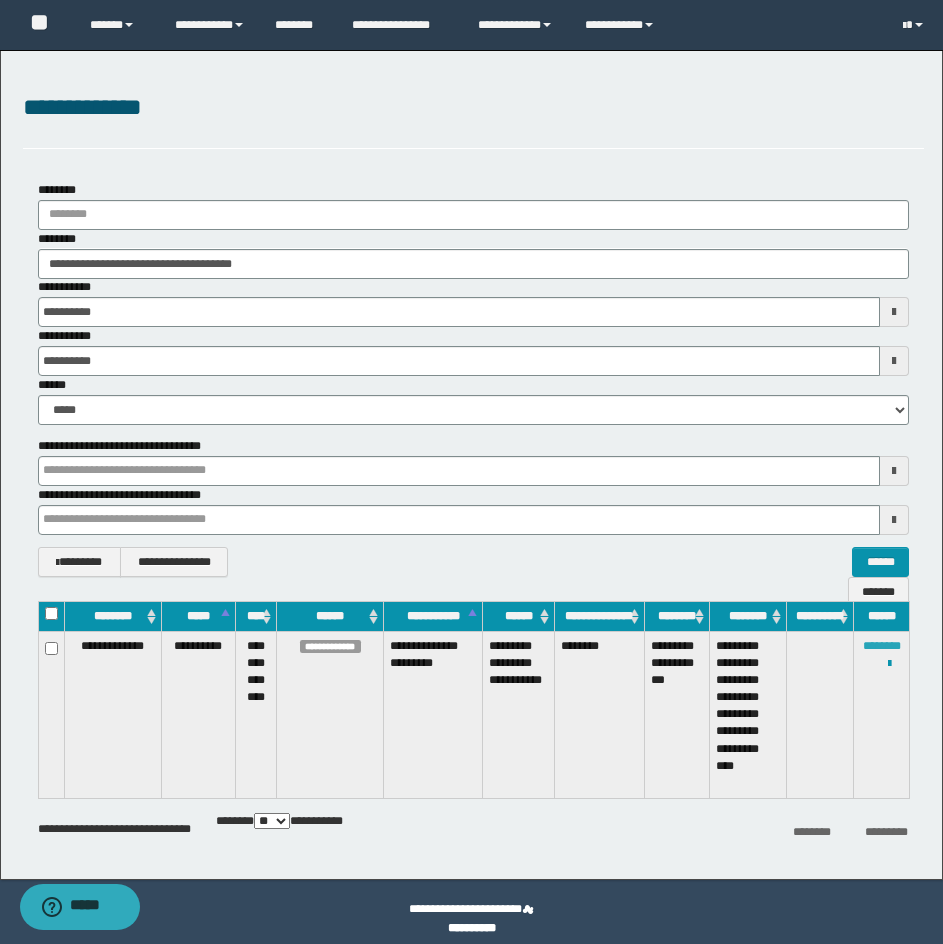 click on "********" at bounding box center (882, 646) 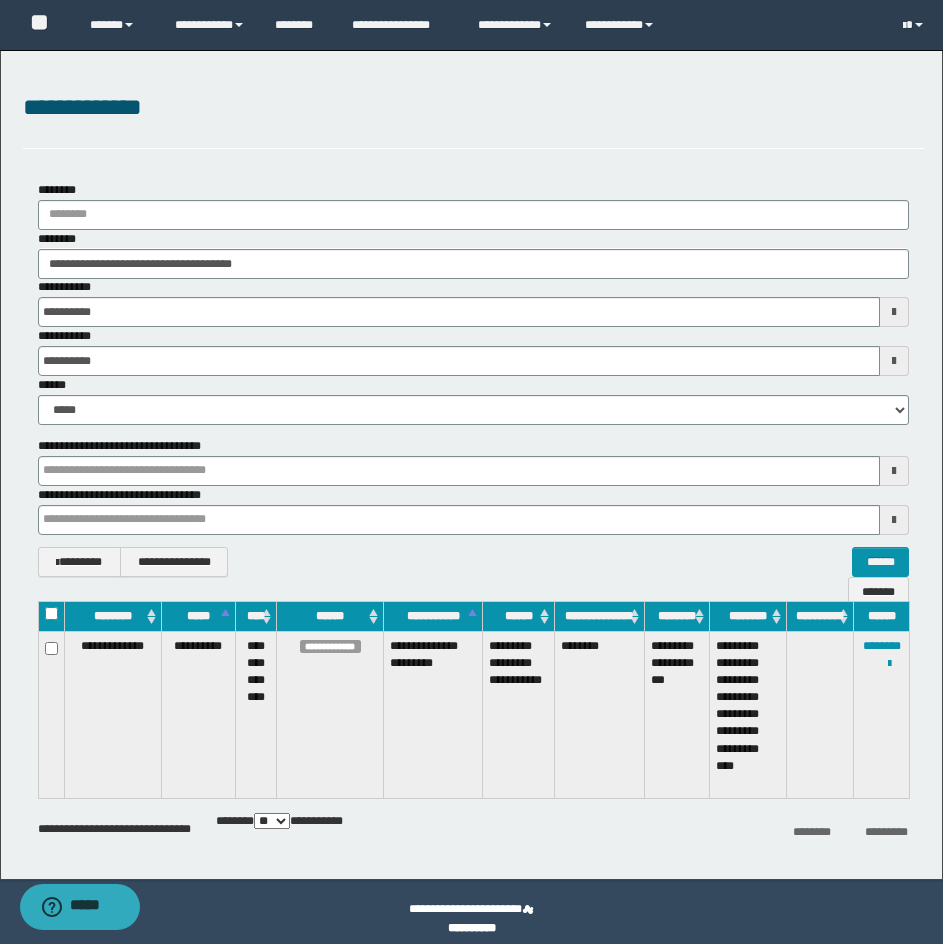 click on "**********" at bounding box center [473, 119] 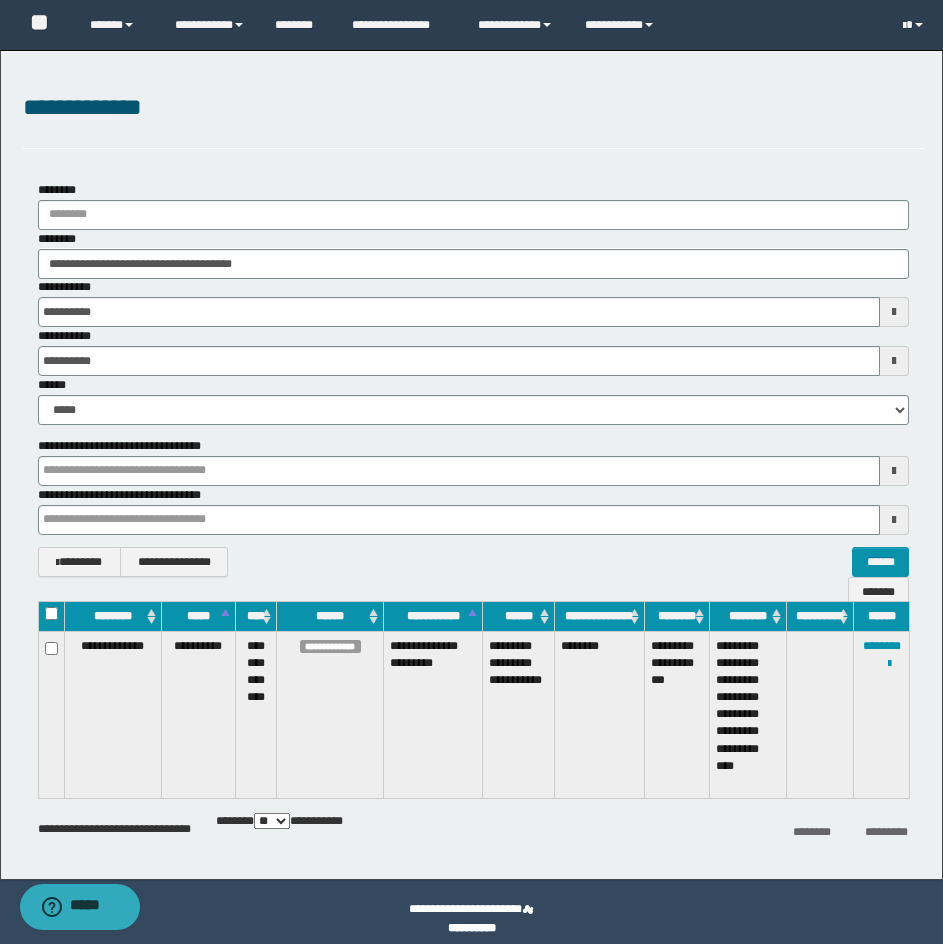 click on "**********" at bounding box center (473, 119) 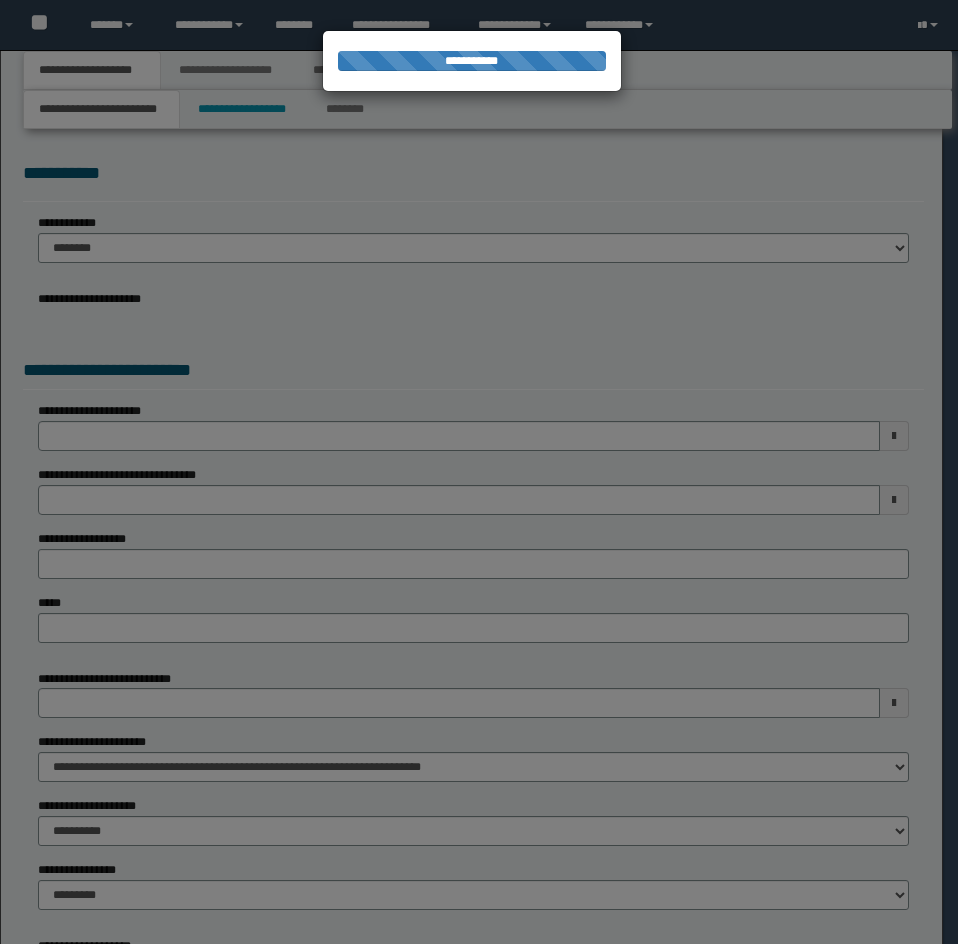 scroll, scrollTop: 0, scrollLeft: 0, axis: both 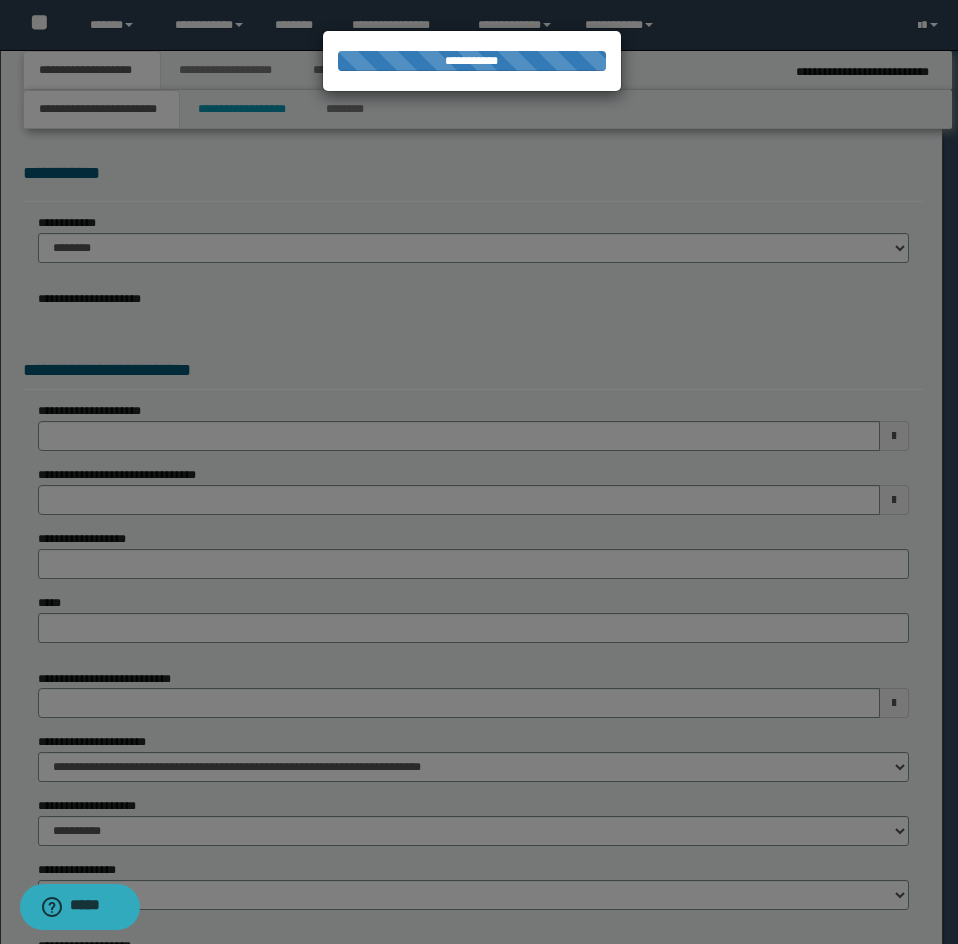 select on "*" 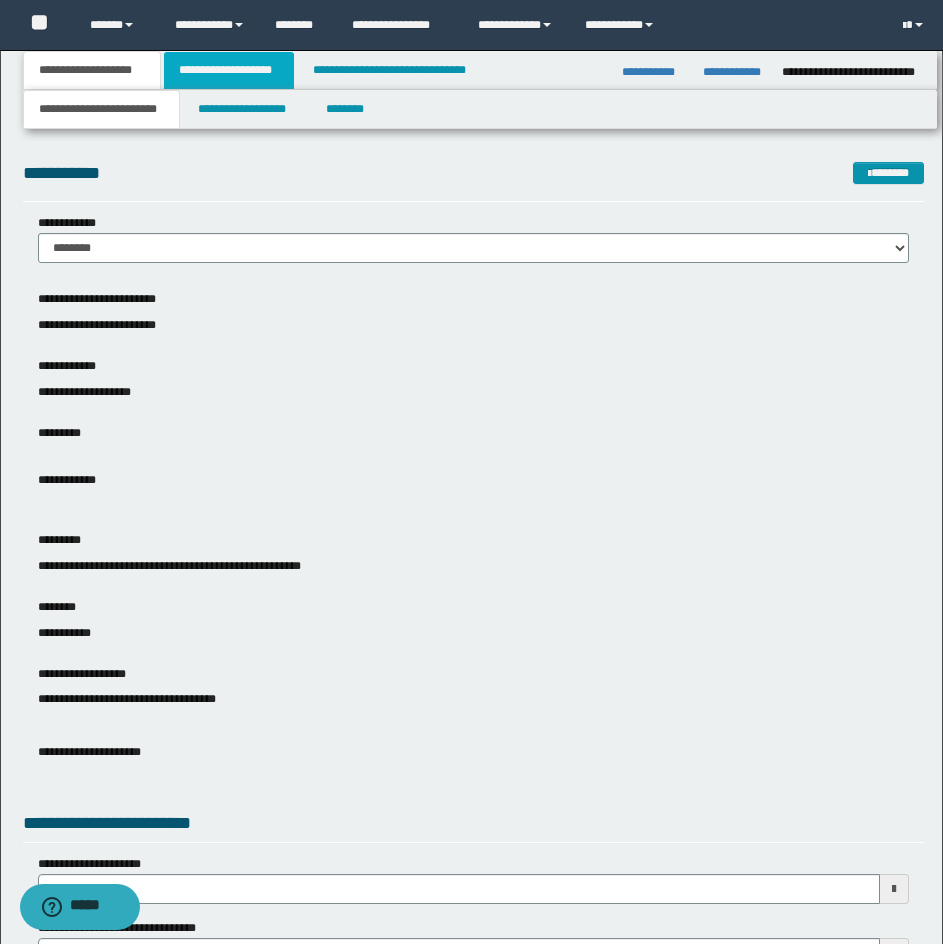 click on "**********" at bounding box center [229, 70] 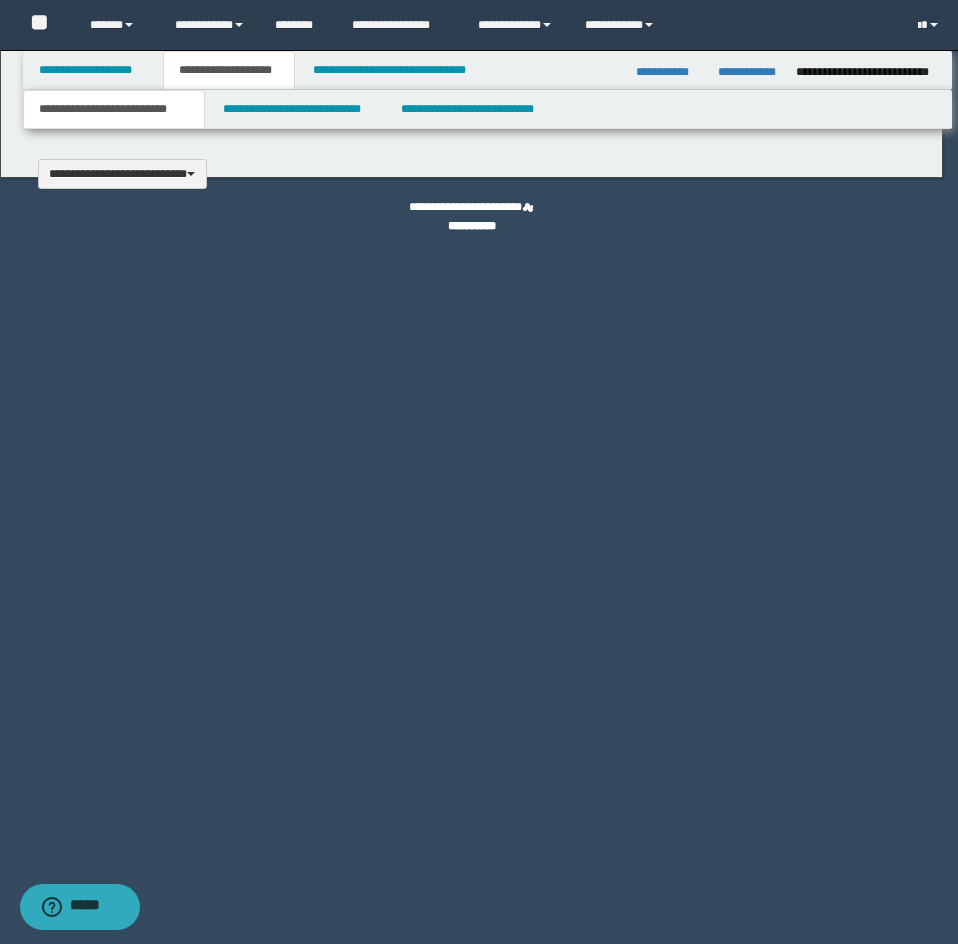type 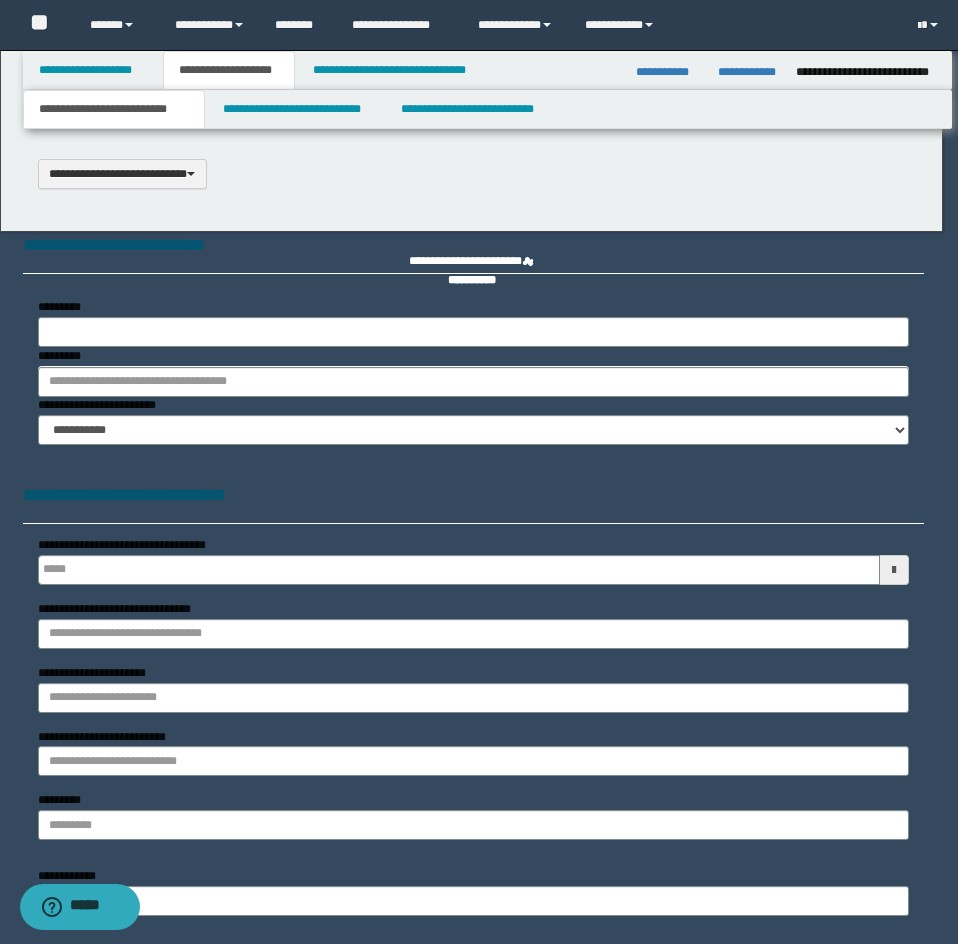scroll, scrollTop: 0, scrollLeft: 0, axis: both 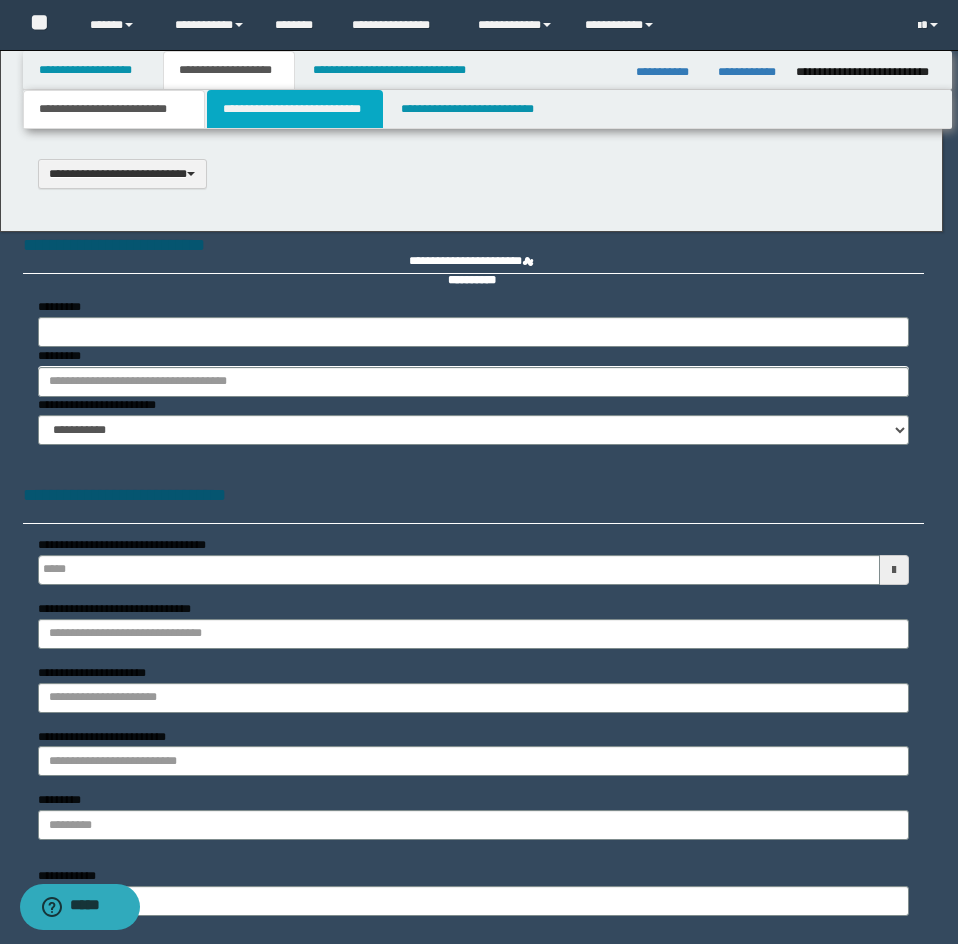 select on "*" 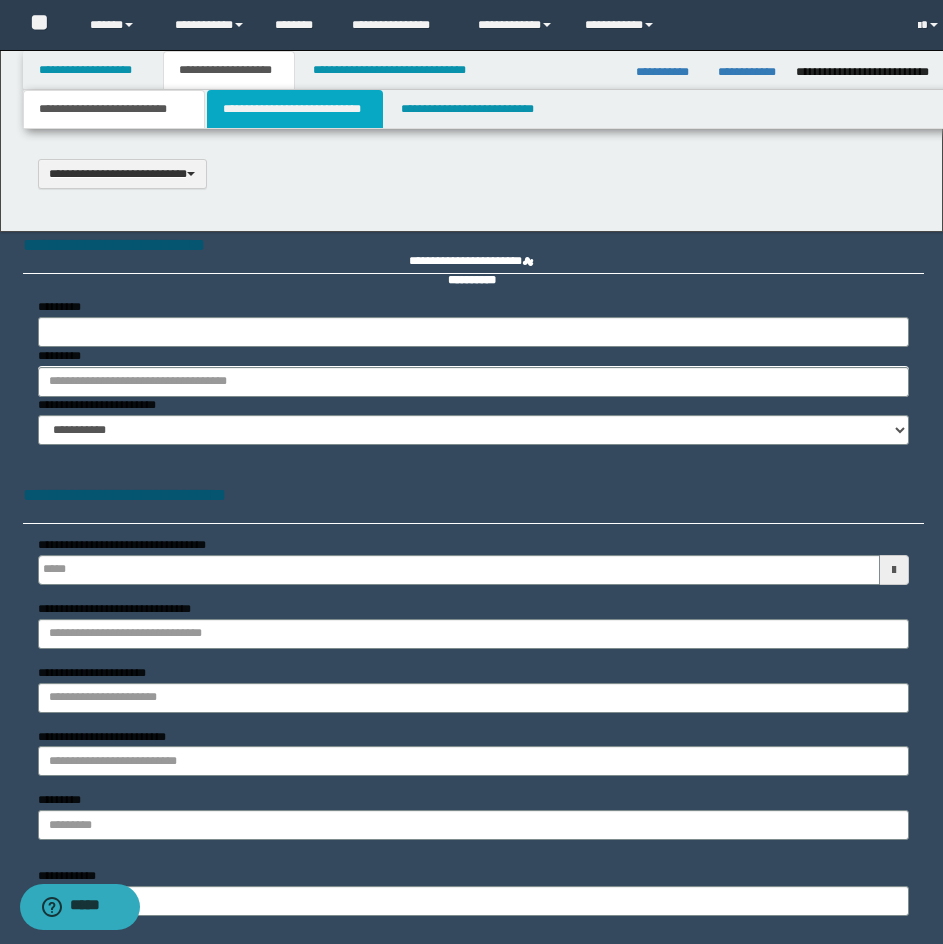 click on "**********" at bounding box center (295, 109) 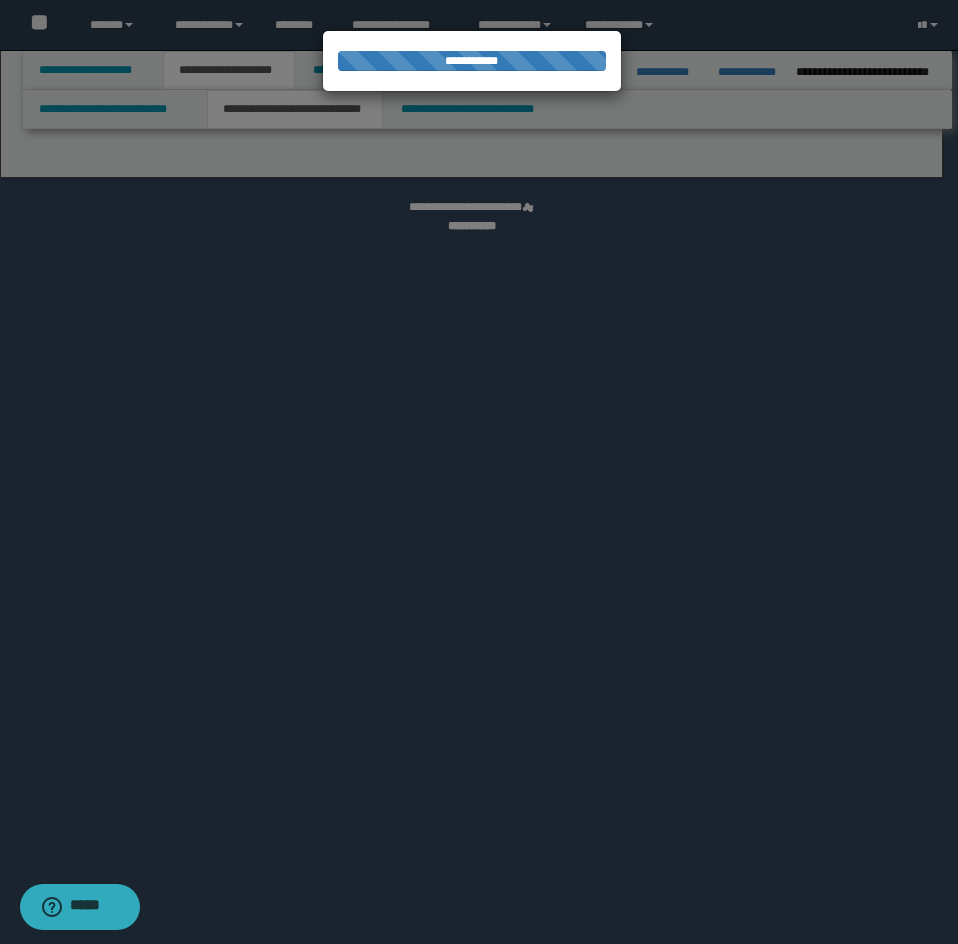 select on "*" 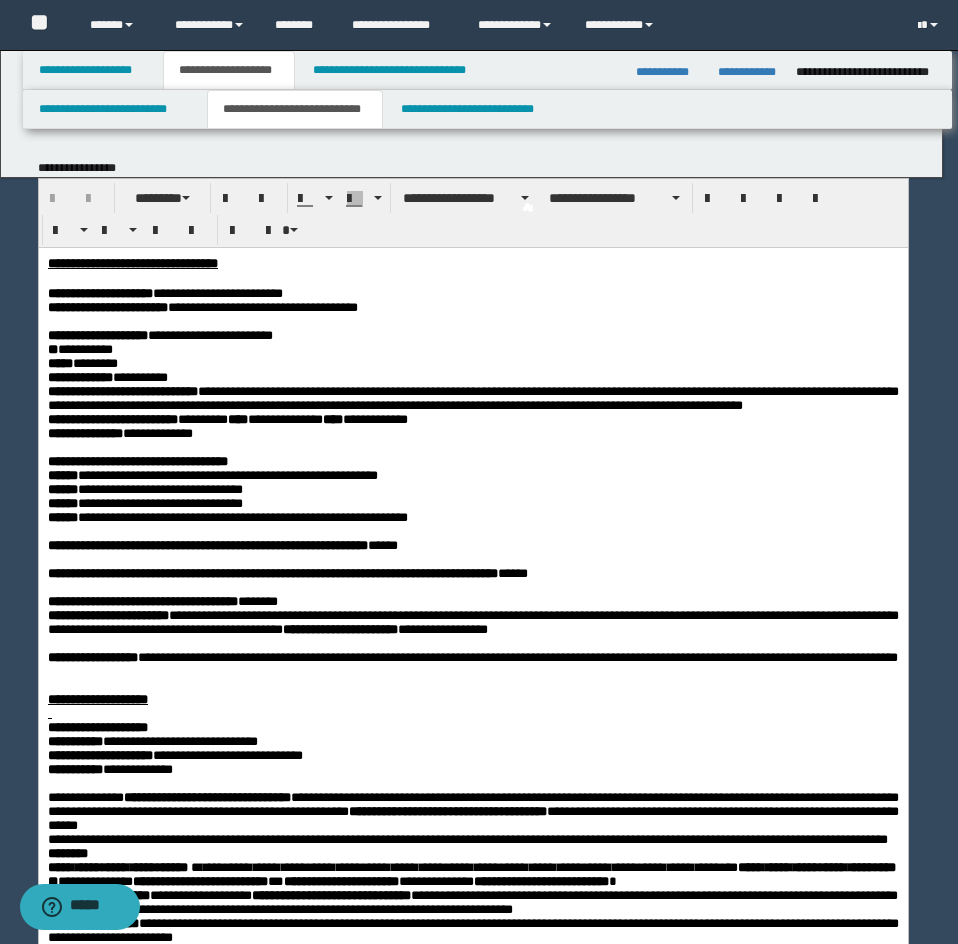 scroll, scrollTop: 0, scrollLeft: 0, axis: both 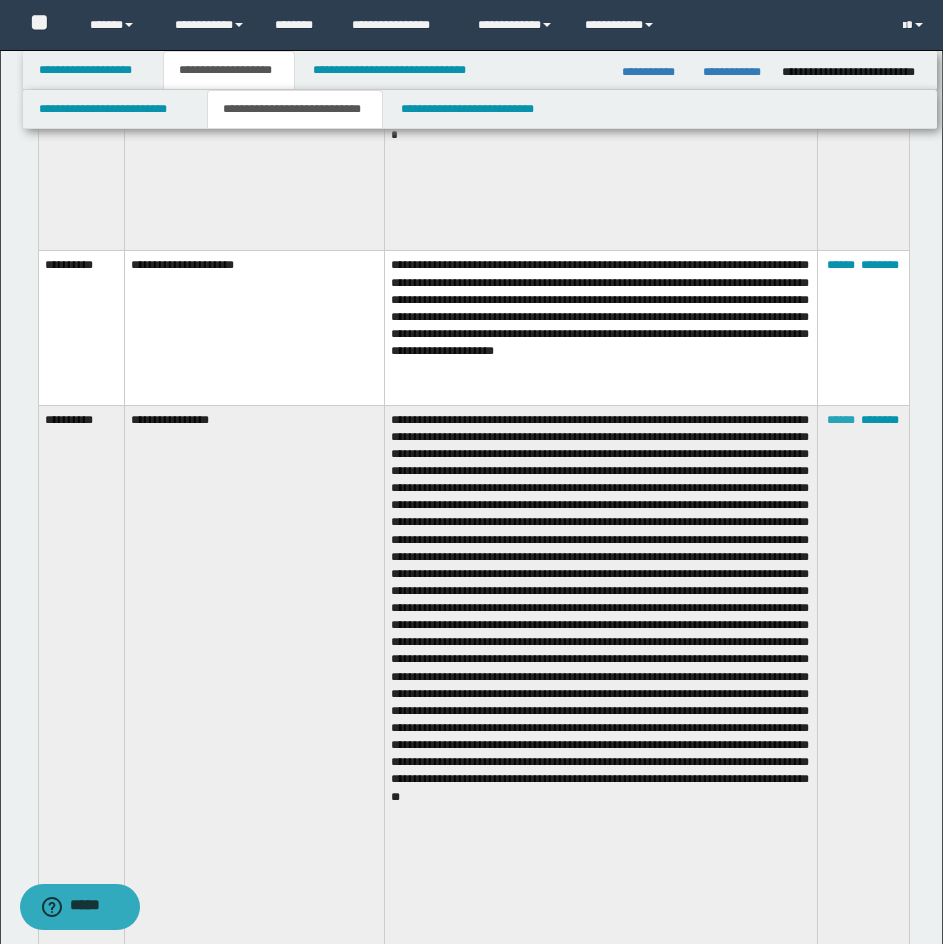 click on "******" at bounding box center (841, 420) 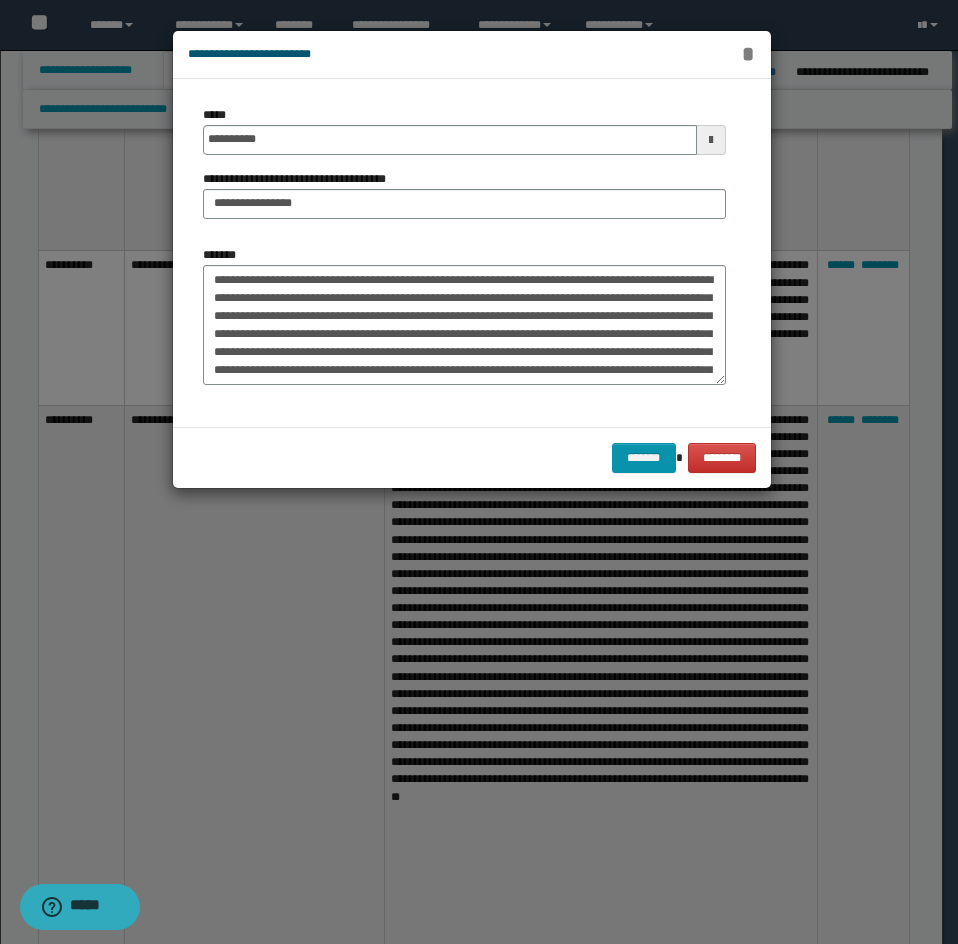 click on "*" at bounding box center [748, 54] 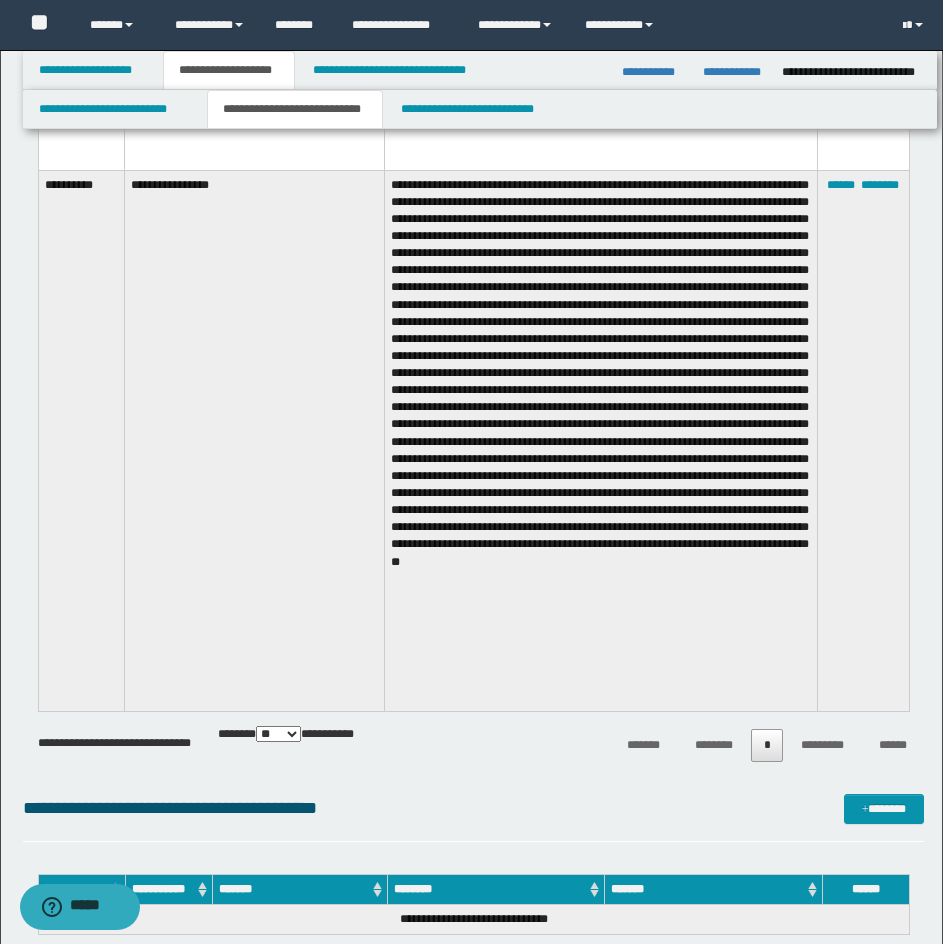 scroll, scrollTop: 7072, scrollLeft: 0, axis: vertical 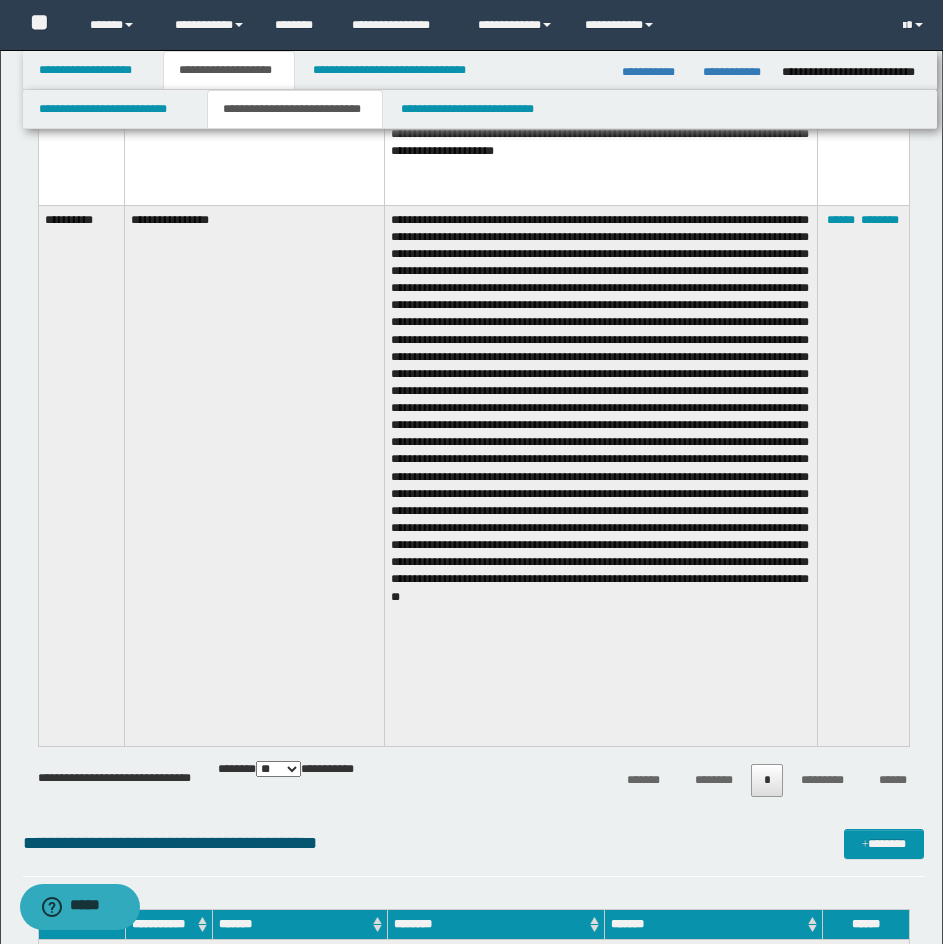 click on "**********" at bounding box center (254, 476) 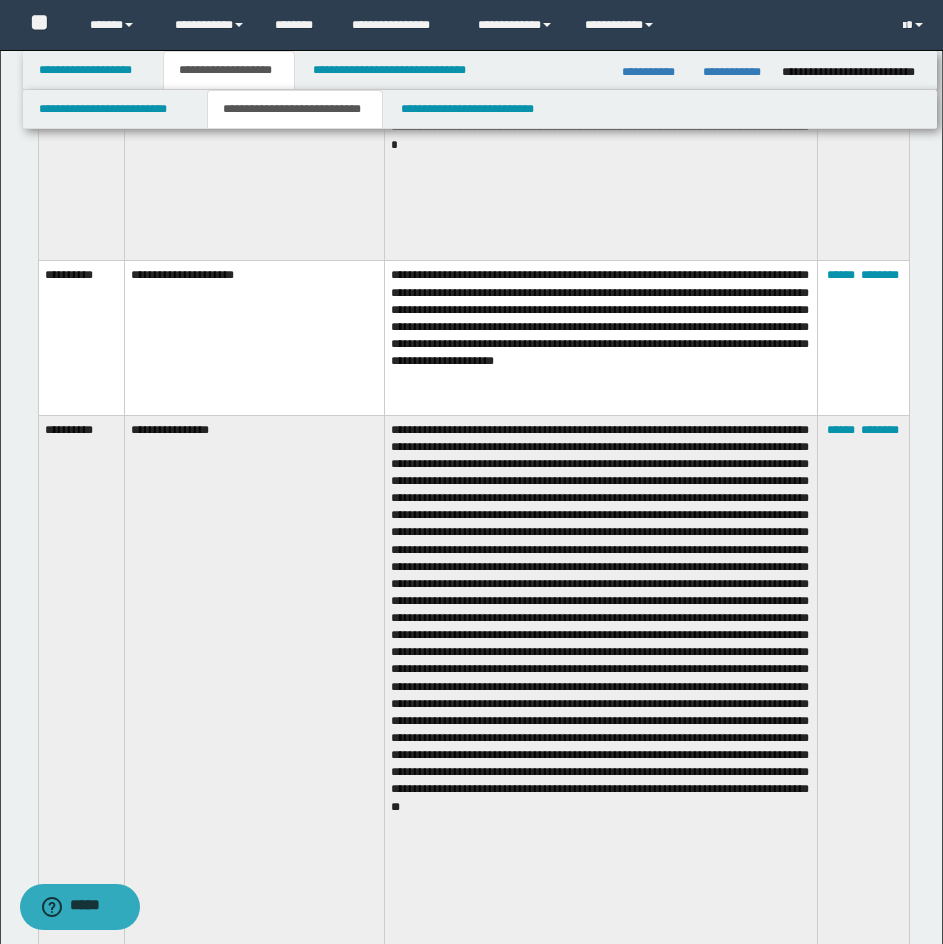 scroll, scrollTop: 6772, scrollLeft: 0, axis: vertical 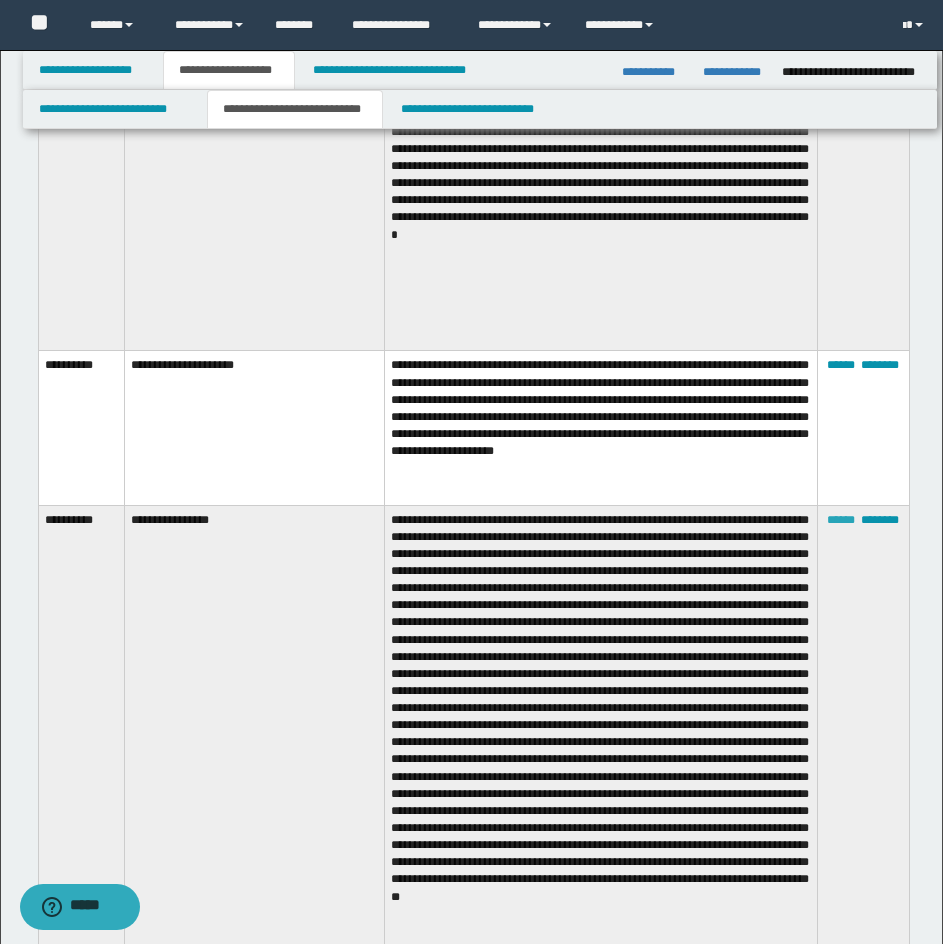 click on "******" at bounding box center (841, 520) 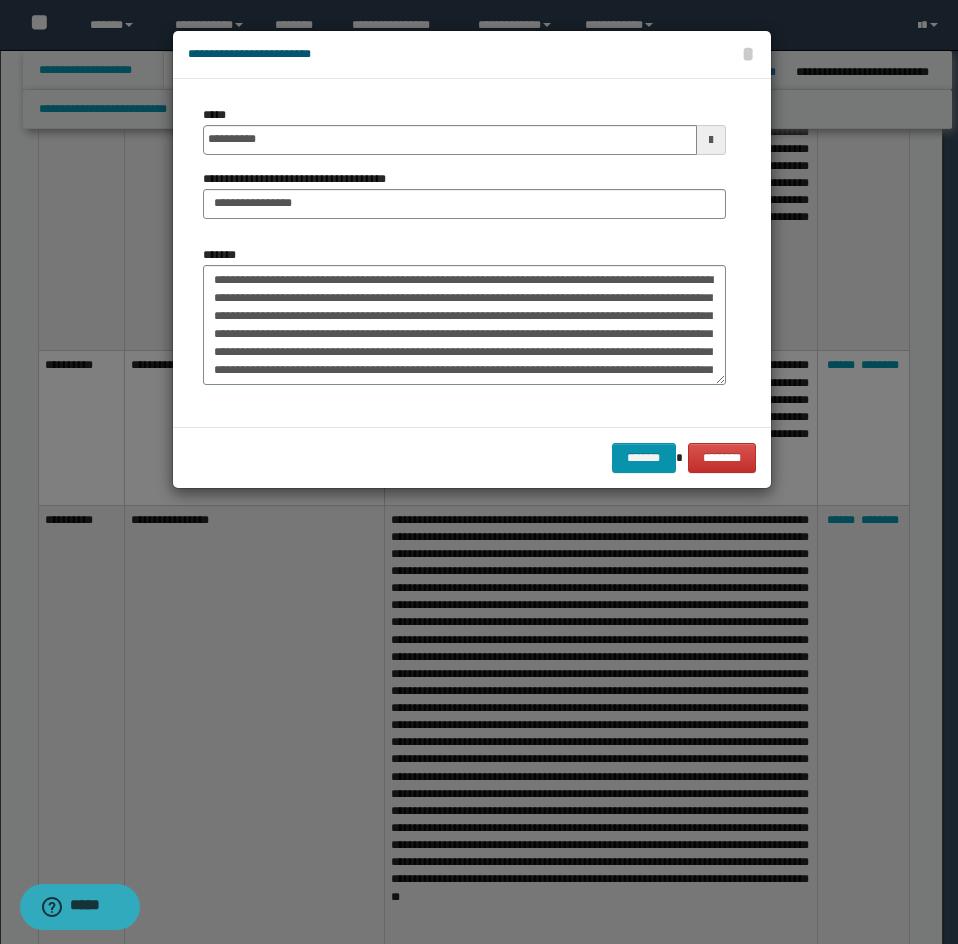 click at bounding box center [479, 472] 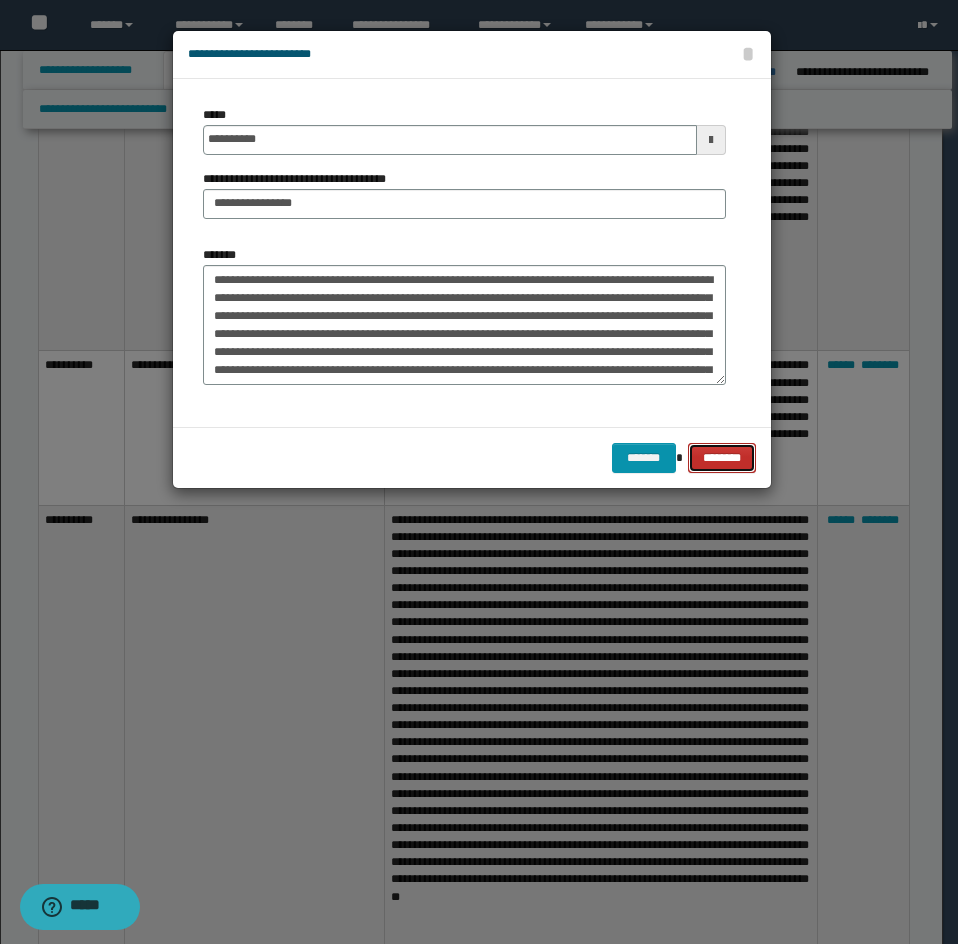 click on "********" at bounding box center [721, 458] 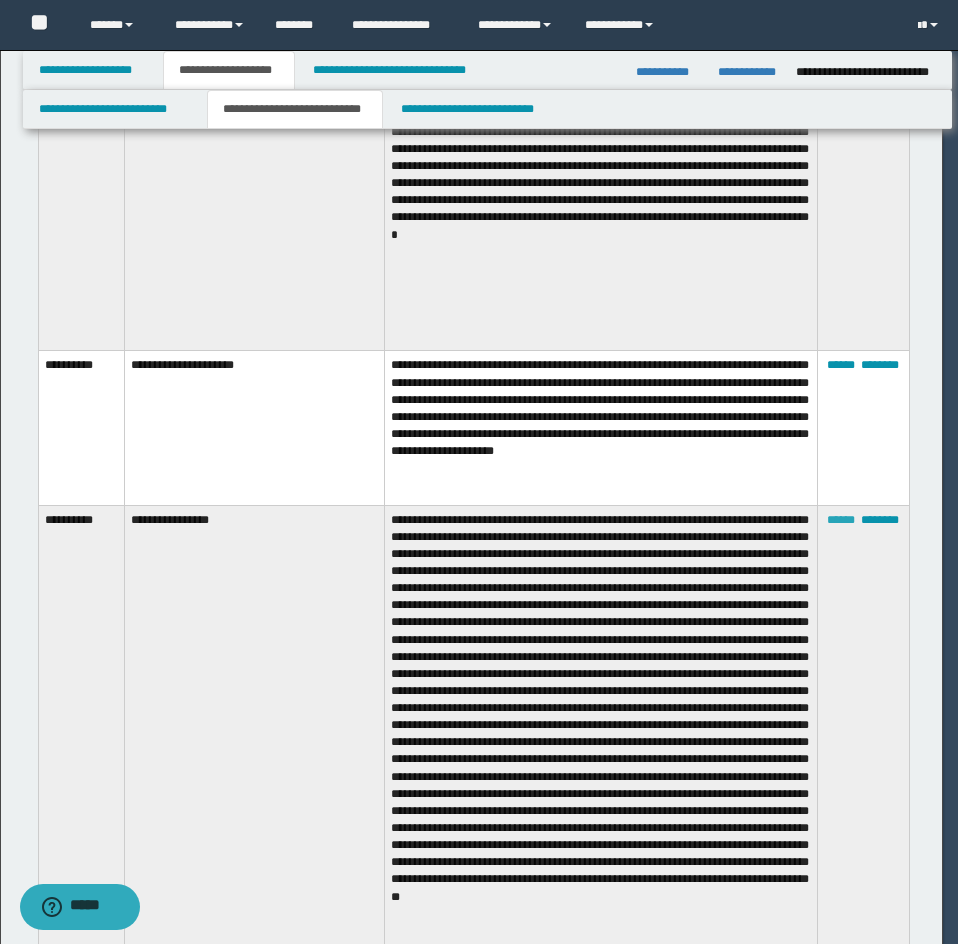 type 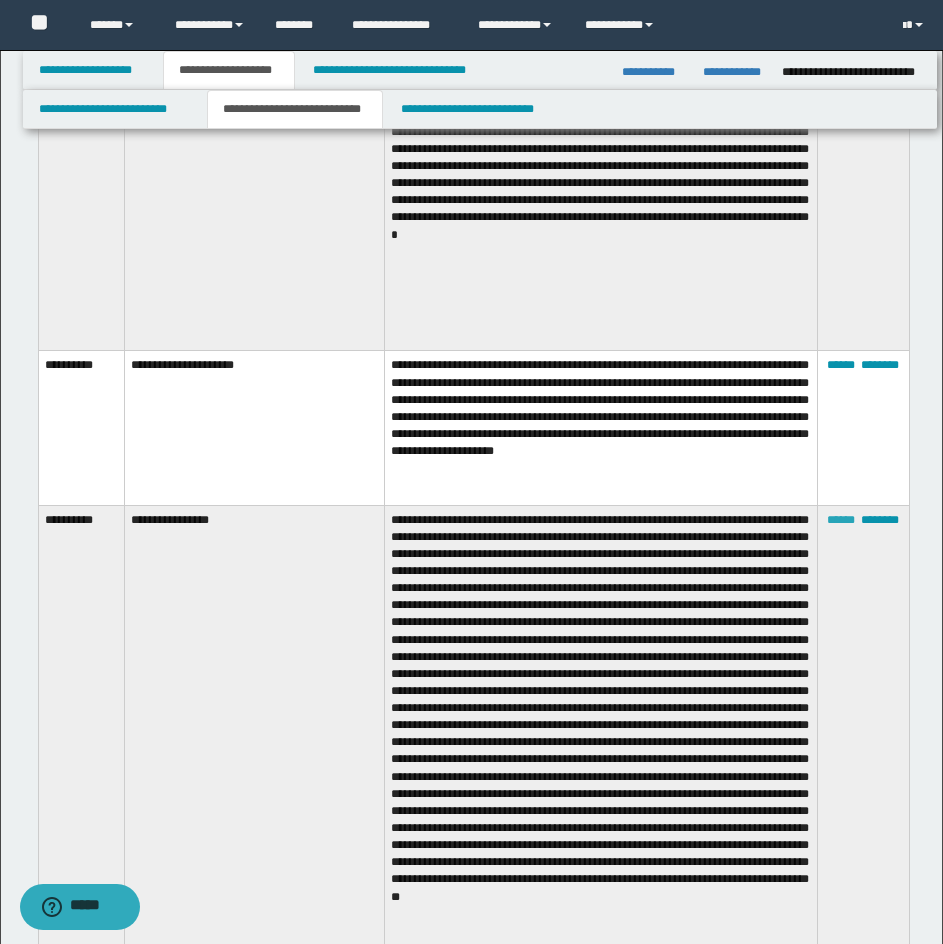 click on "******" at bounding box center [841, 520] 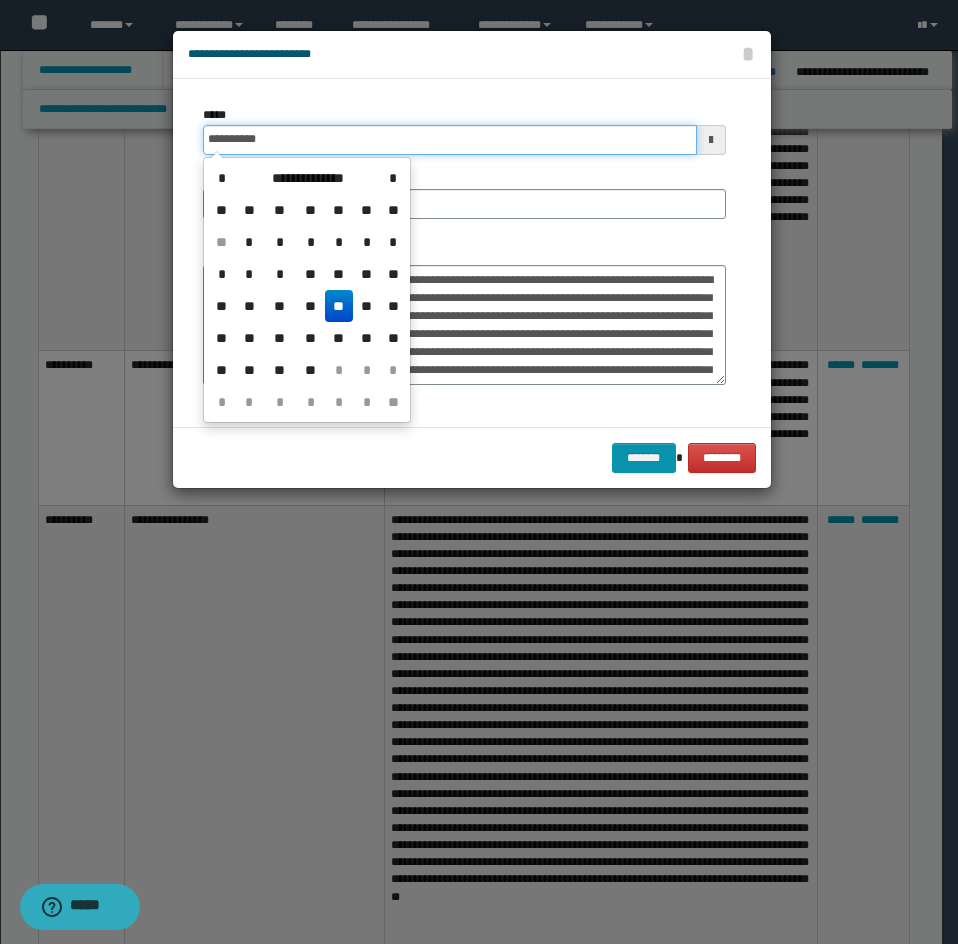 click on "**********" at bounding box center [450, 140] 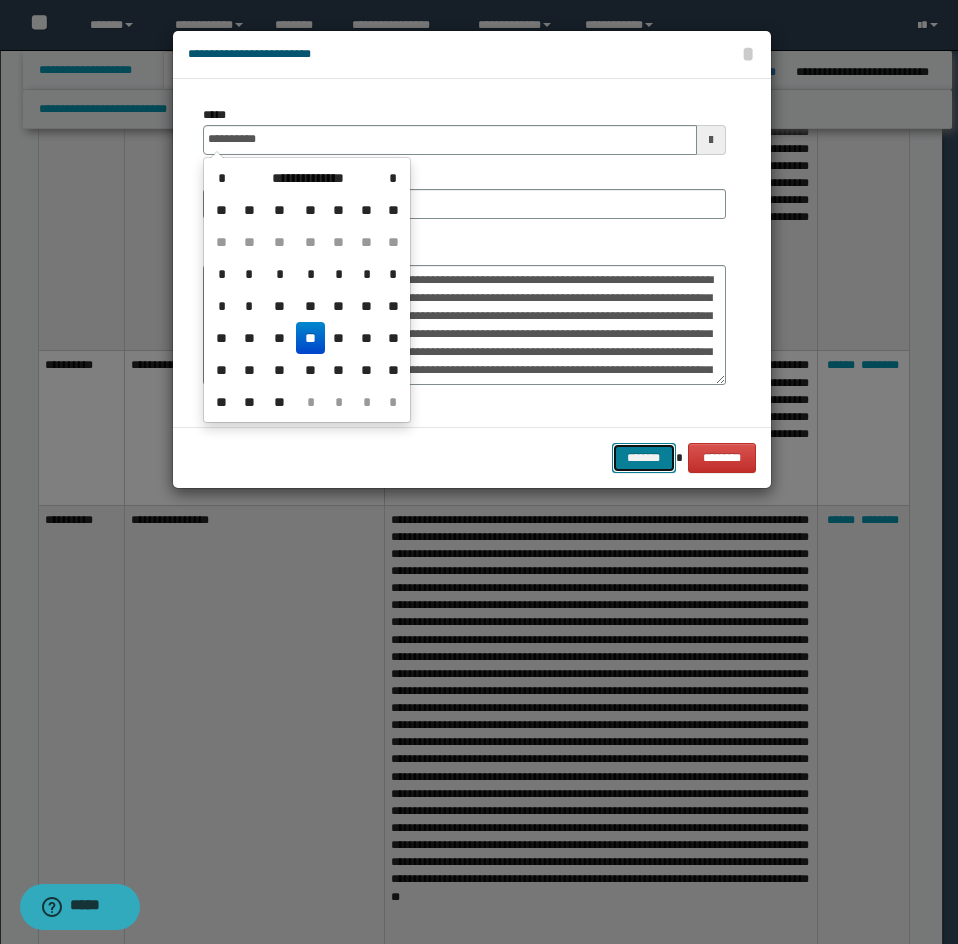 click on "*******" at bounding box center [644, 458] 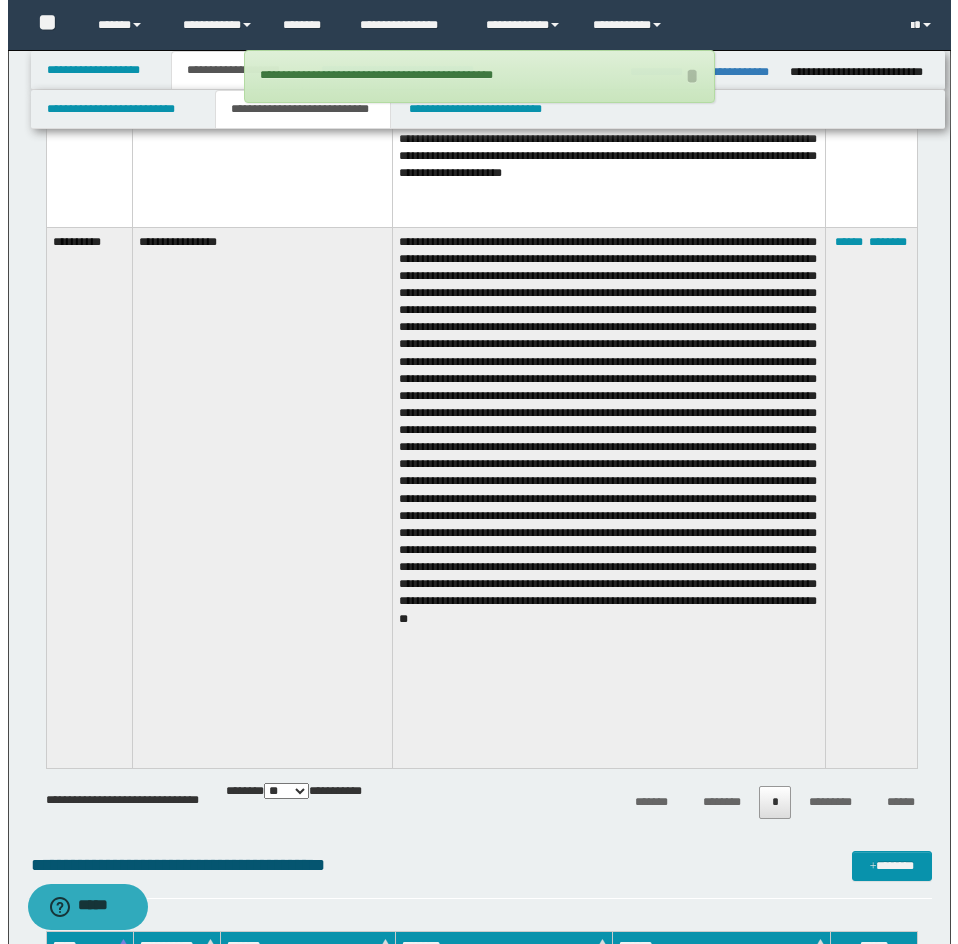 scroll, scrollTop: 6872, scrollLeft: 0, axis: vertical 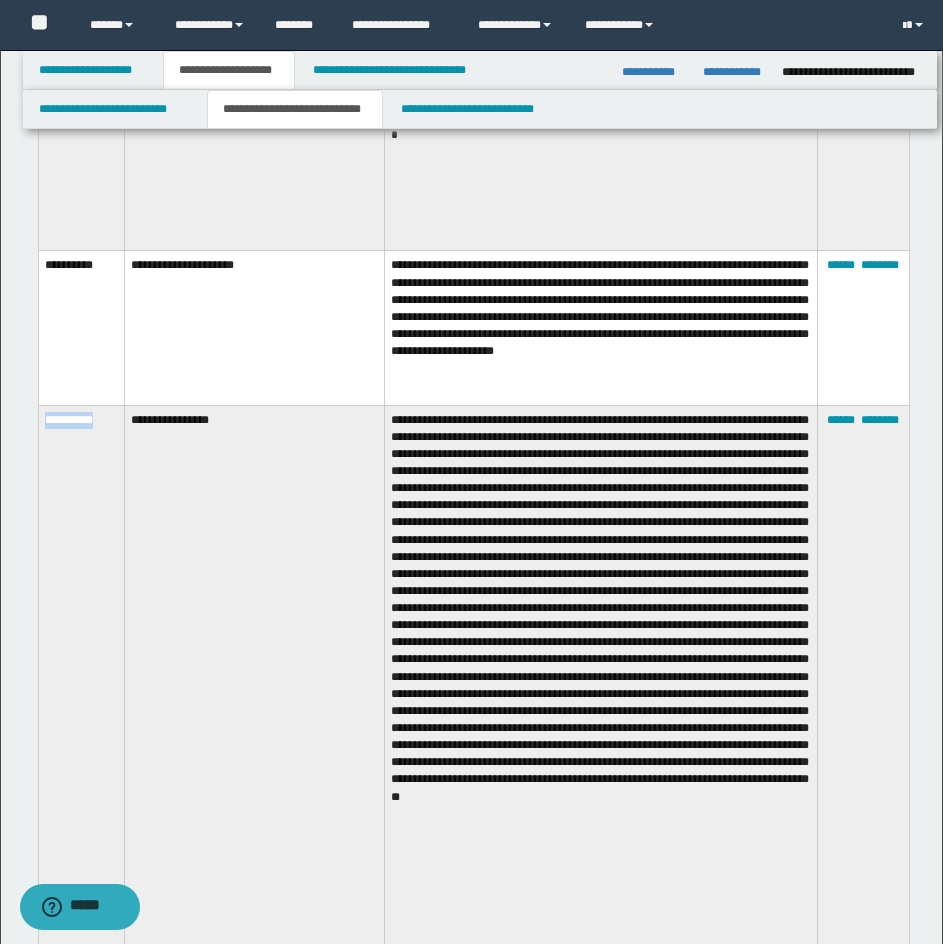 drag, startPoint x: 47, startPoint y: 418, endPoint x: 119, endPoint y: 422, distance: 72.11102 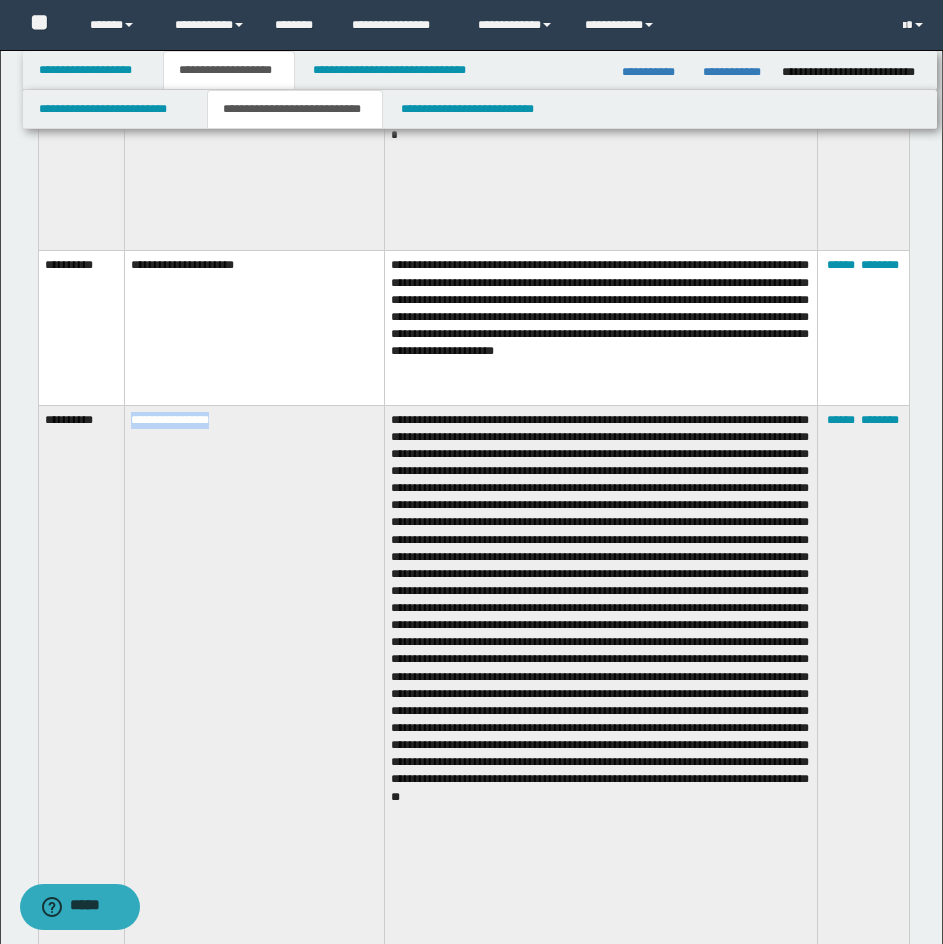 drag, startPoint x: 133, startPoint y: 418, endPoint x: 236, endPoint y: 419, distance: 103.00485 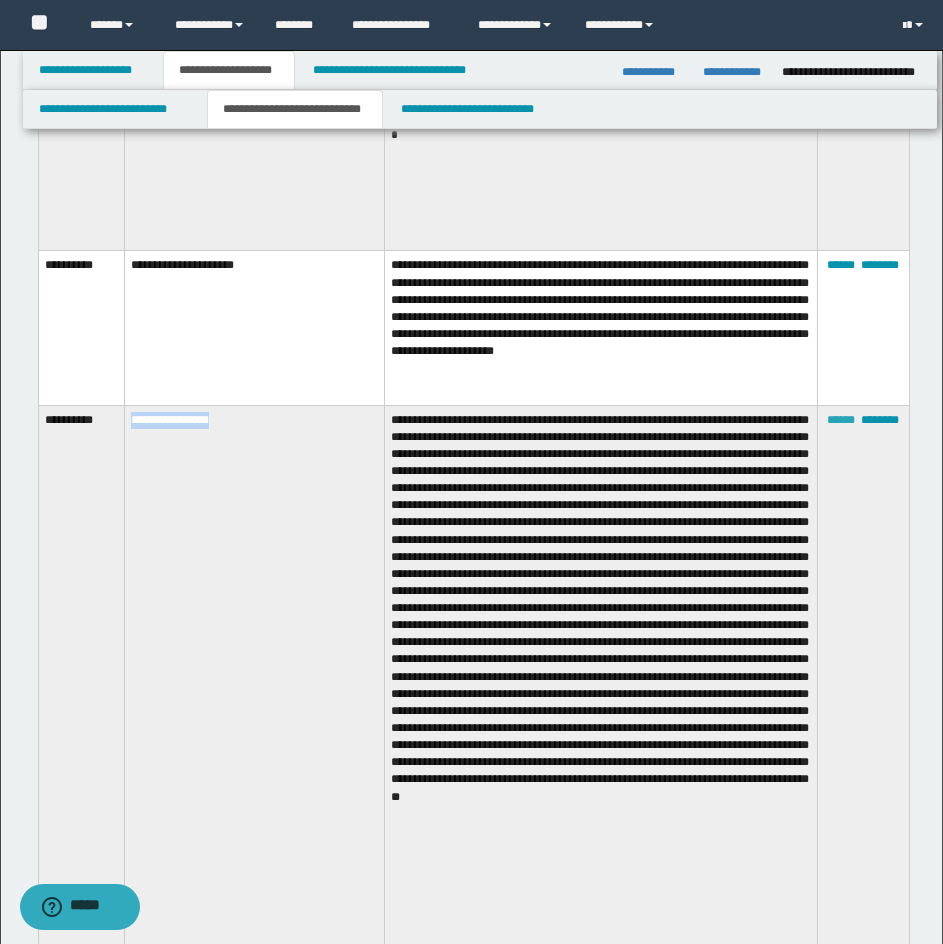 click on "******" at bounding box center [841, 420] 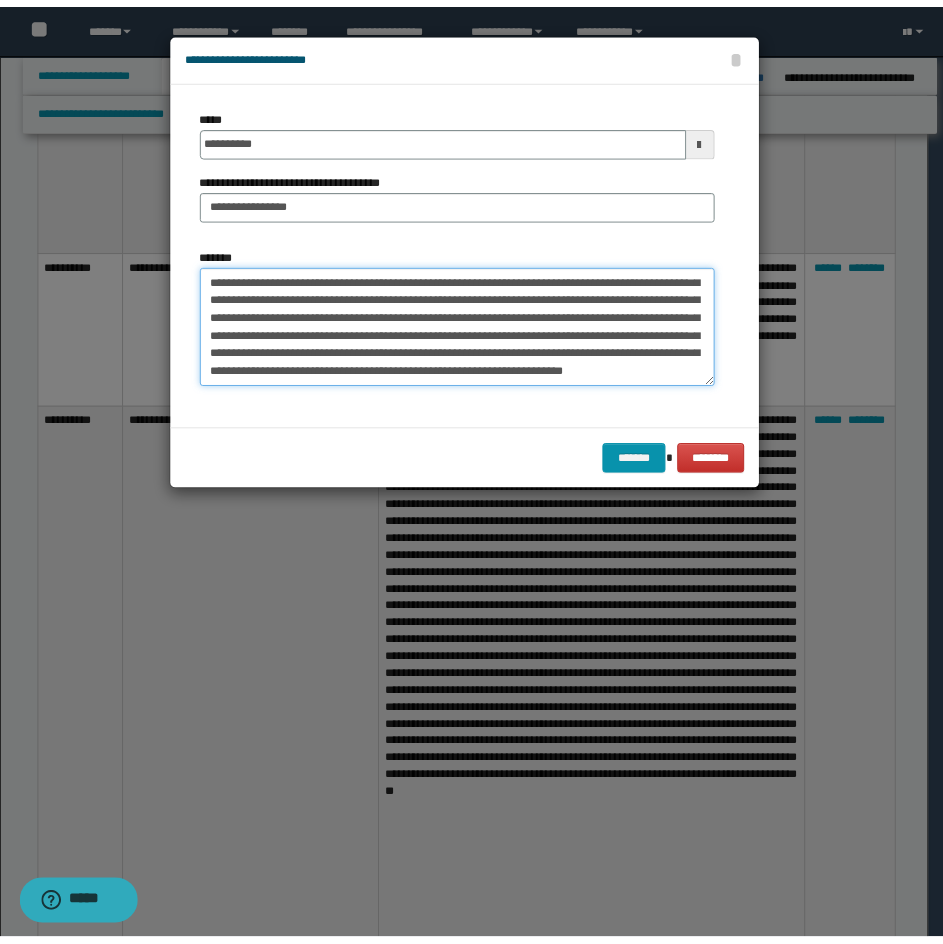 scroll, scrollTop: 360, scrollLeft: 0, axis: vertical 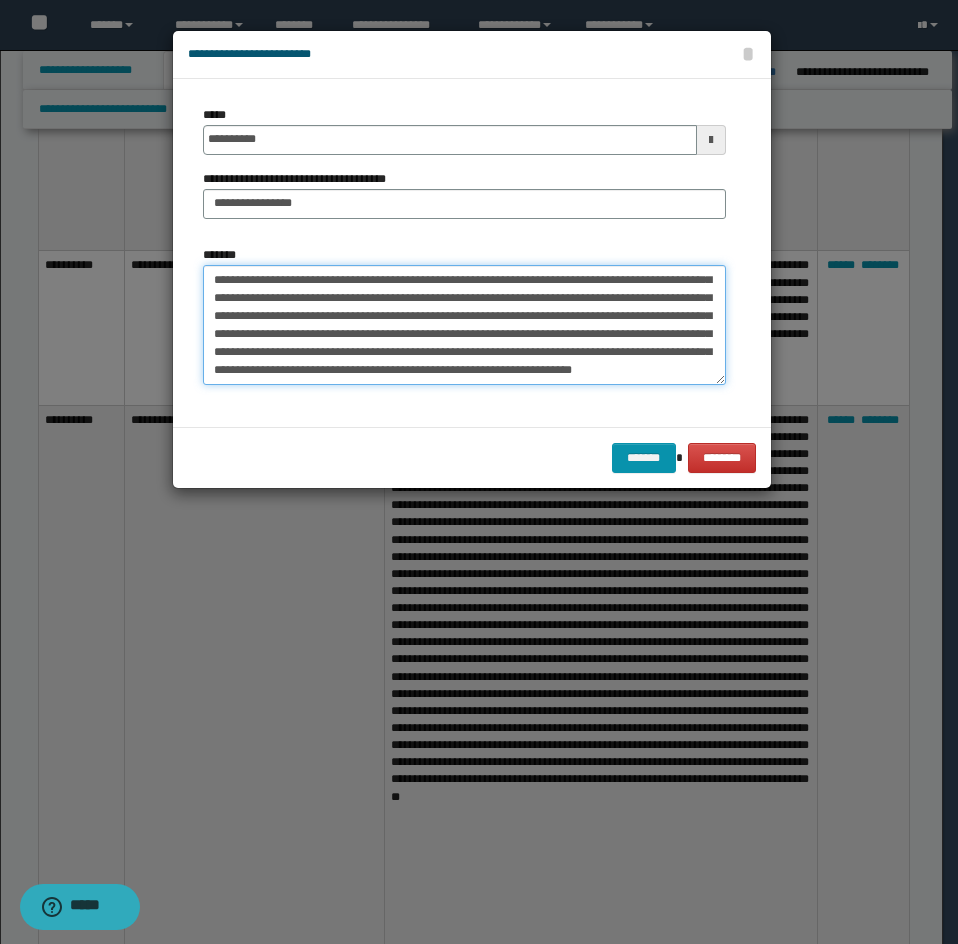 drag, startPoint x: 209, startPoint y: 279, endPoint x: 620, endPoint y: 402, distance: 429.0105 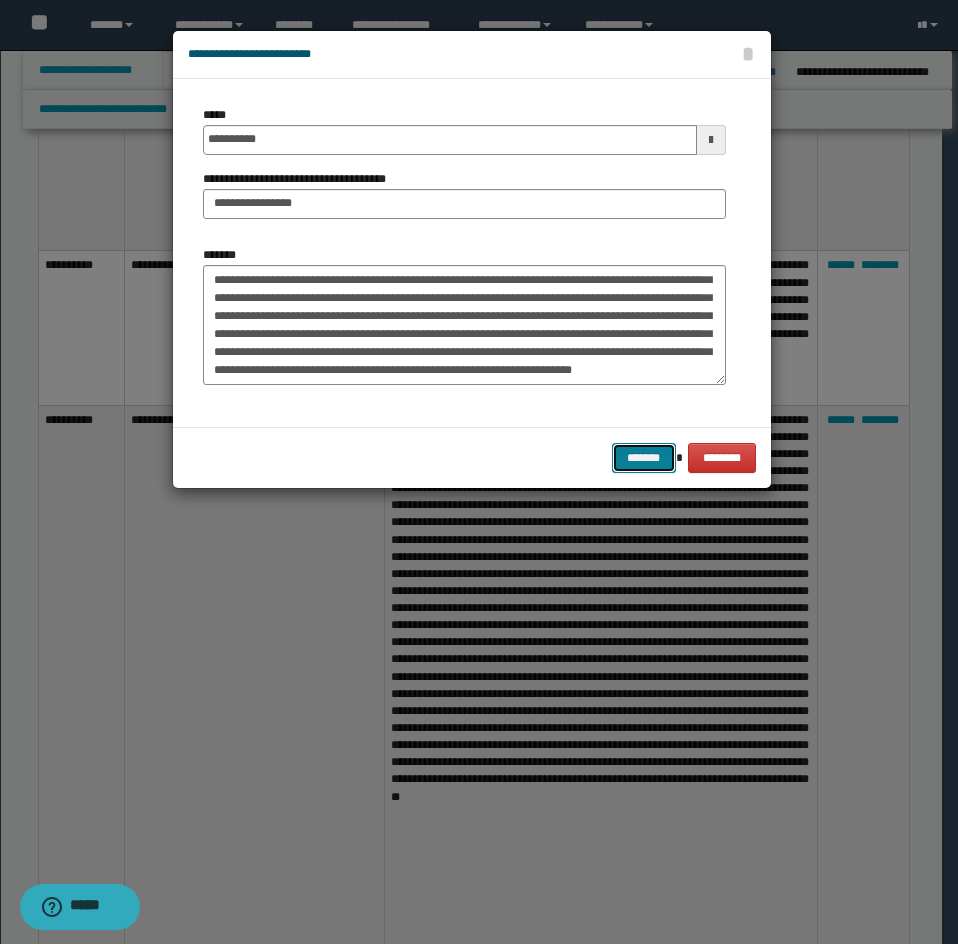 click on "*******" at bounding box center (644, 458) 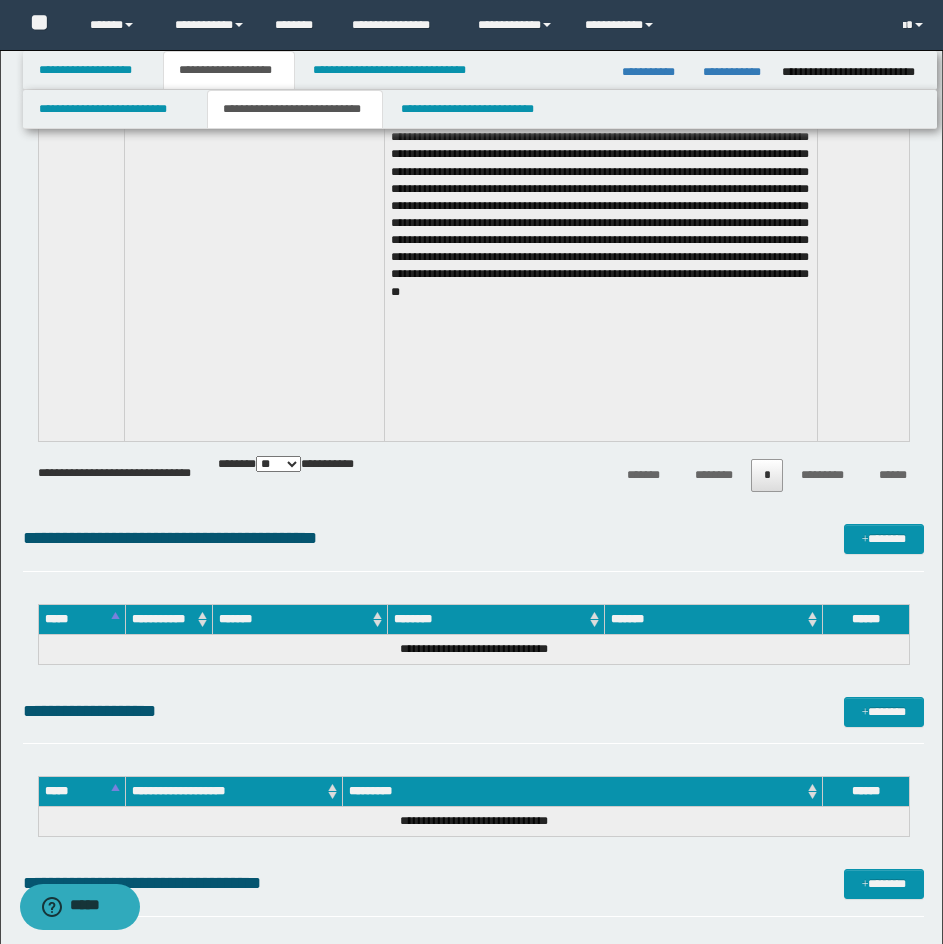 scroll, scrollTop: 7672, scrollLeft: 0, axis: vertical 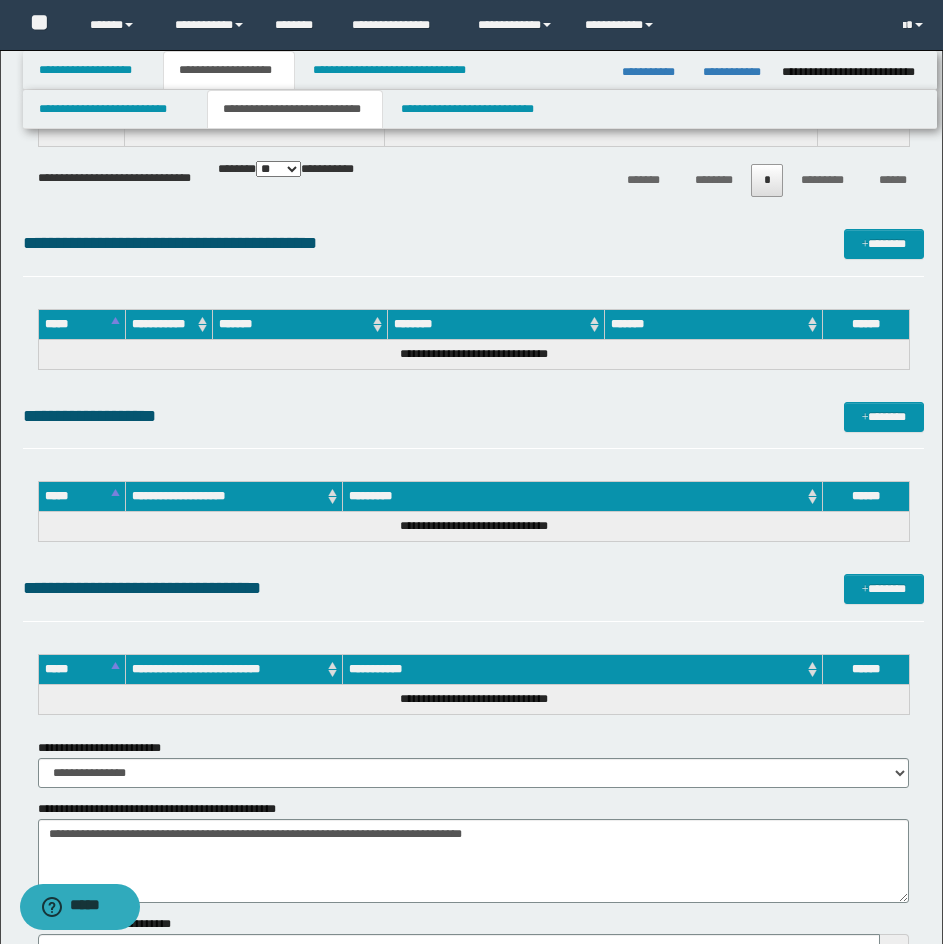 type 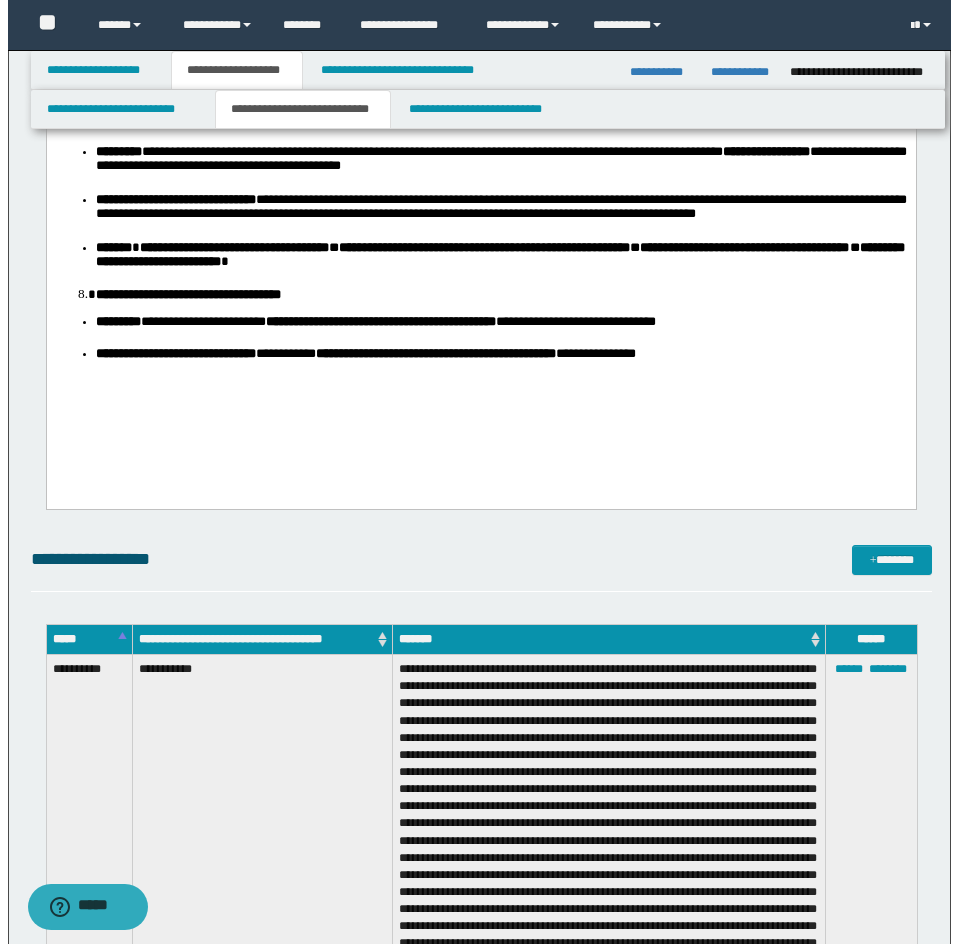 scroll, scrollTop: 3543, scrollLeft: 0, axis: vertical 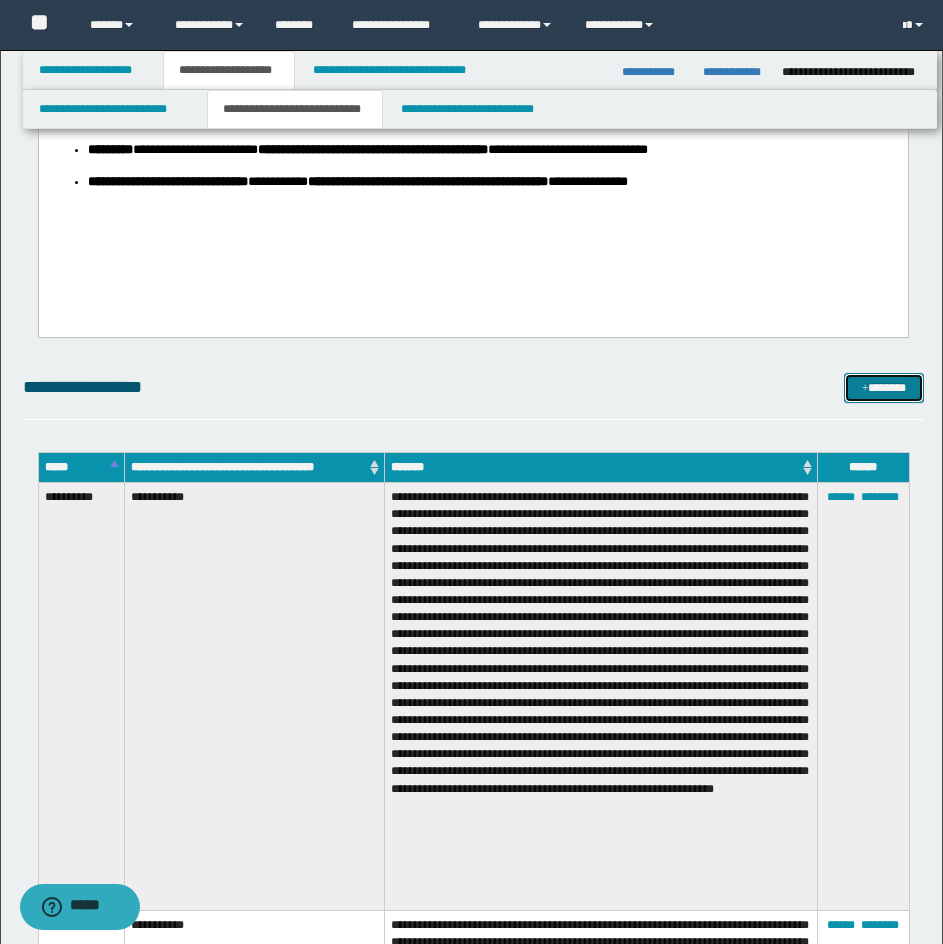 click on "*******" at bounding box center (884, 388) 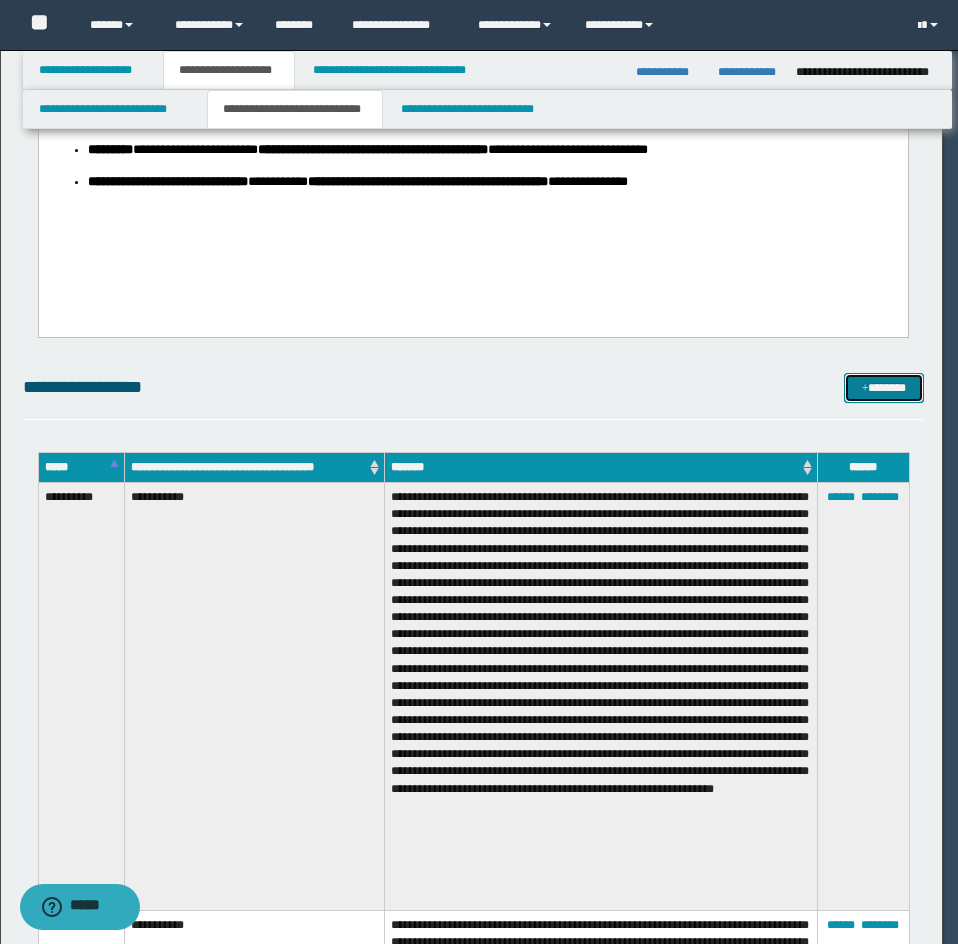 scroll, scrollTop: 0, scrollLeft: 0, axis: both 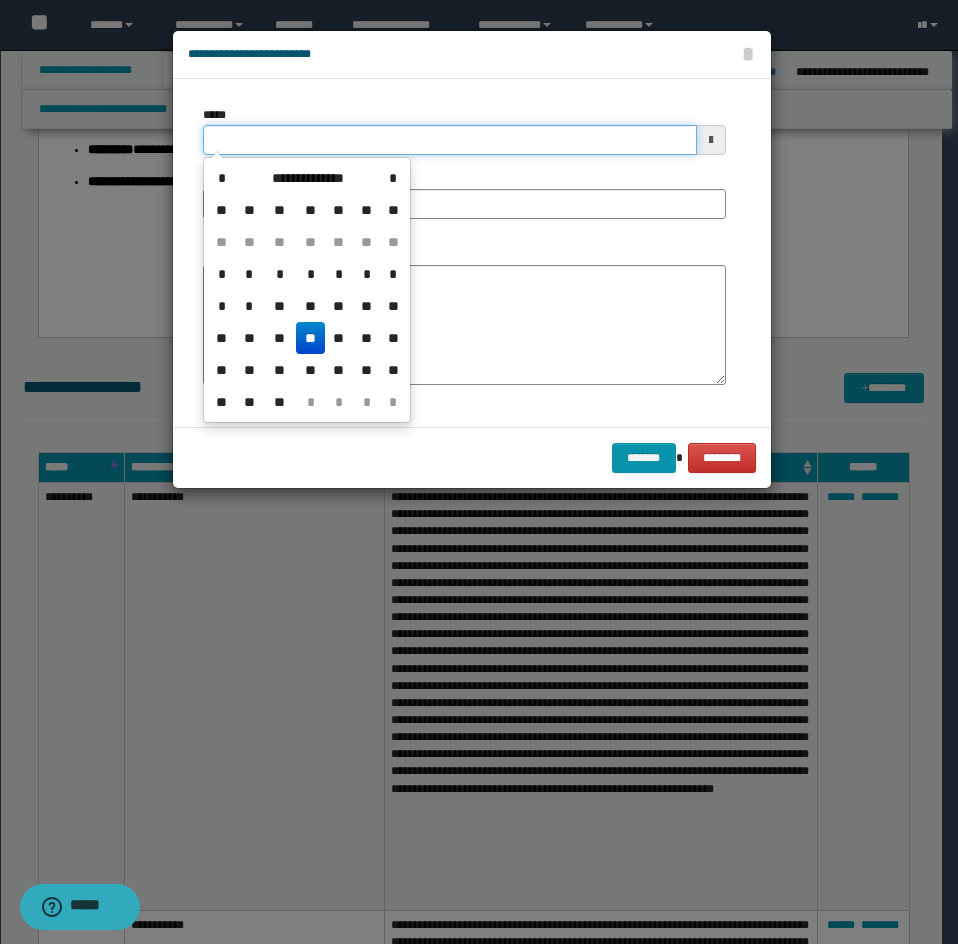 click on "*****" at bounding box center [450, 140] 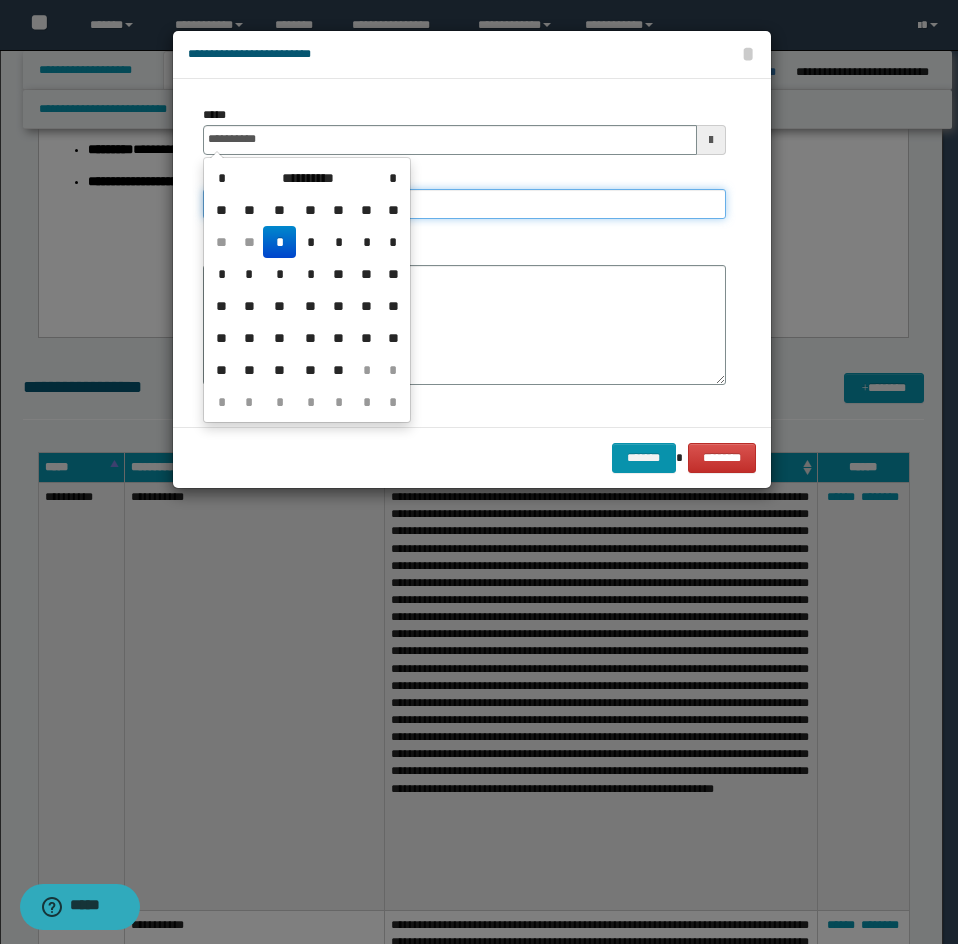 type on "**********" 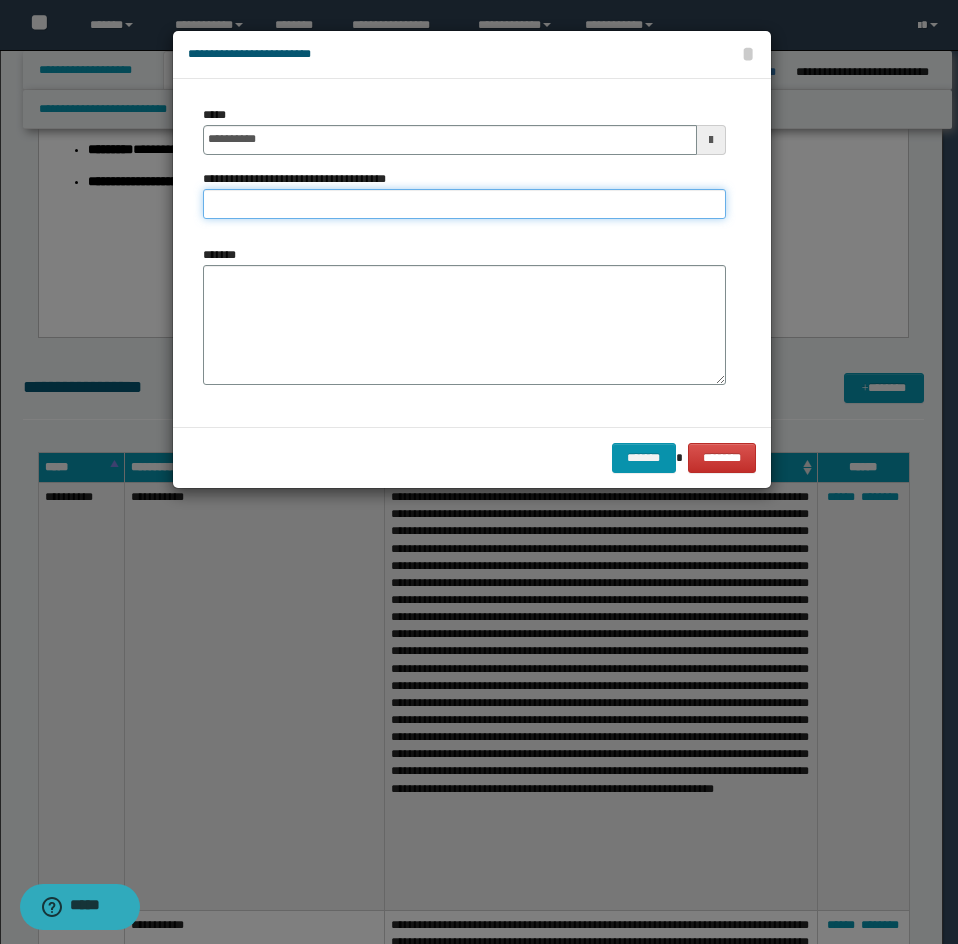 drag, startPoint x: 304, startPoint y: 194, endPoint x: 316, endPoint y: 197, distance: 12.369317 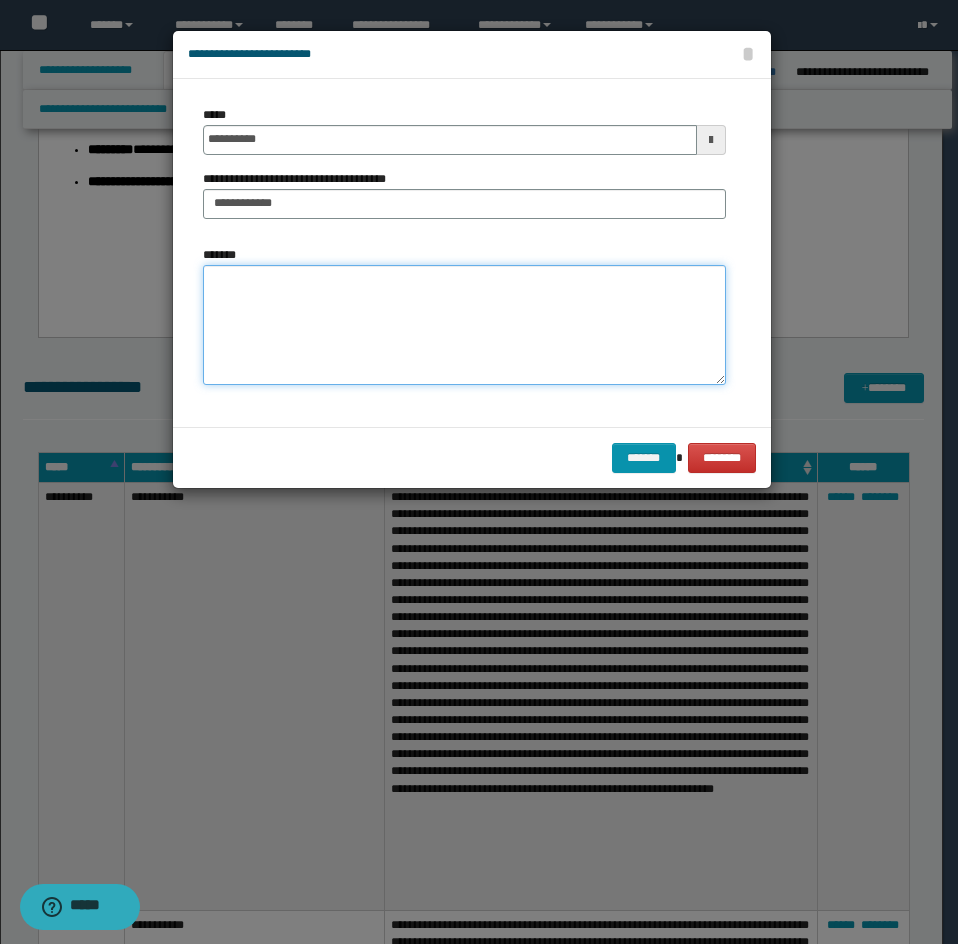 drag, startPoint x: 267, startPoint y: 326, endPoint x: 33, endPoint y: 360, distance: 236.45718 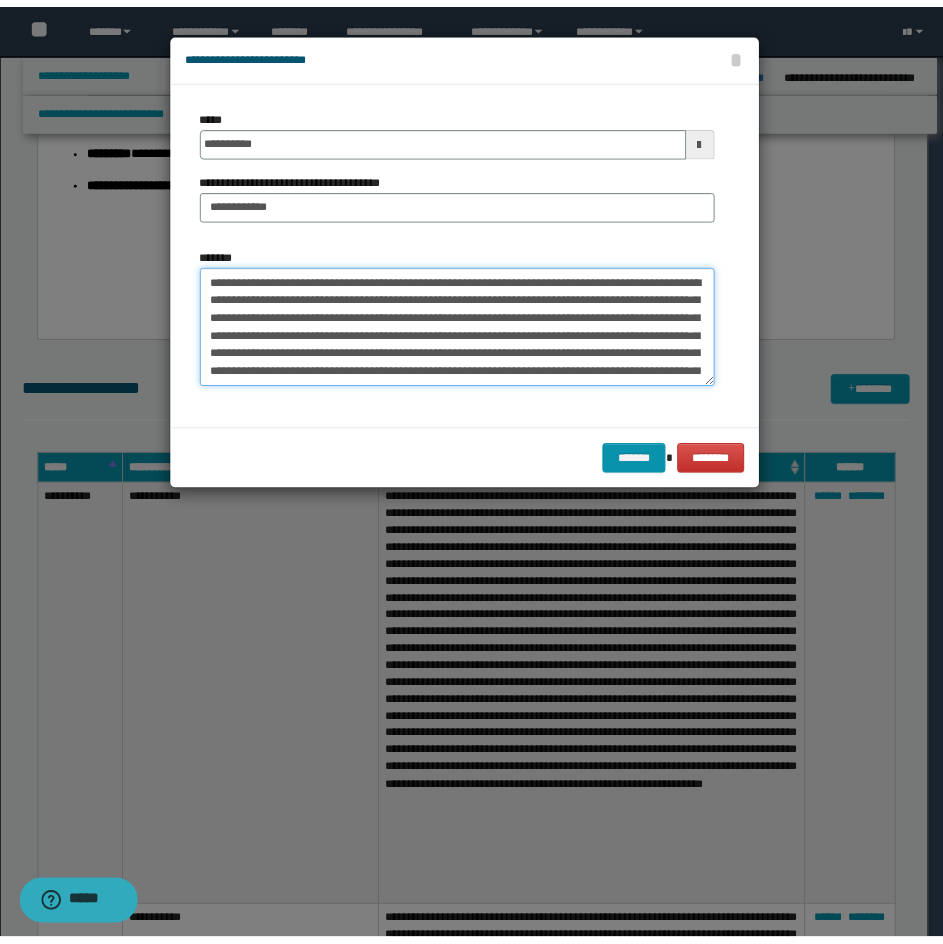 scroll, scrollTop: 300, scrollLeft: 0, axis: vertical 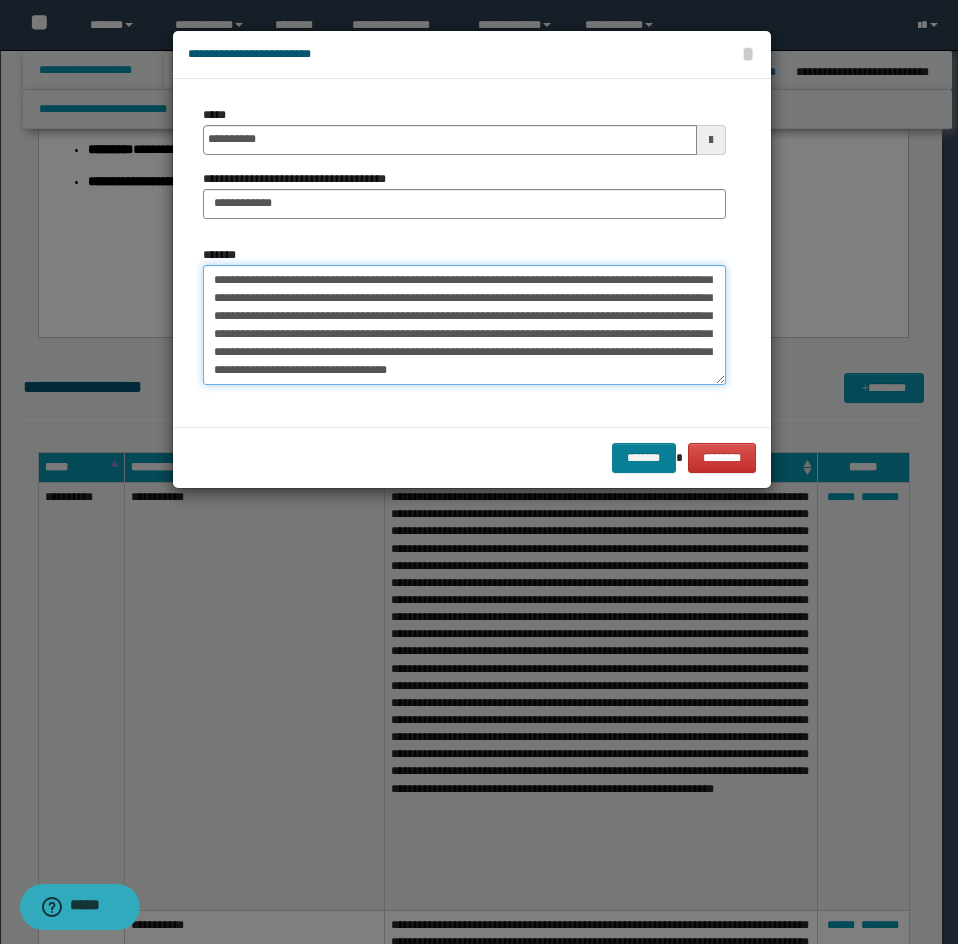 type on "**********" 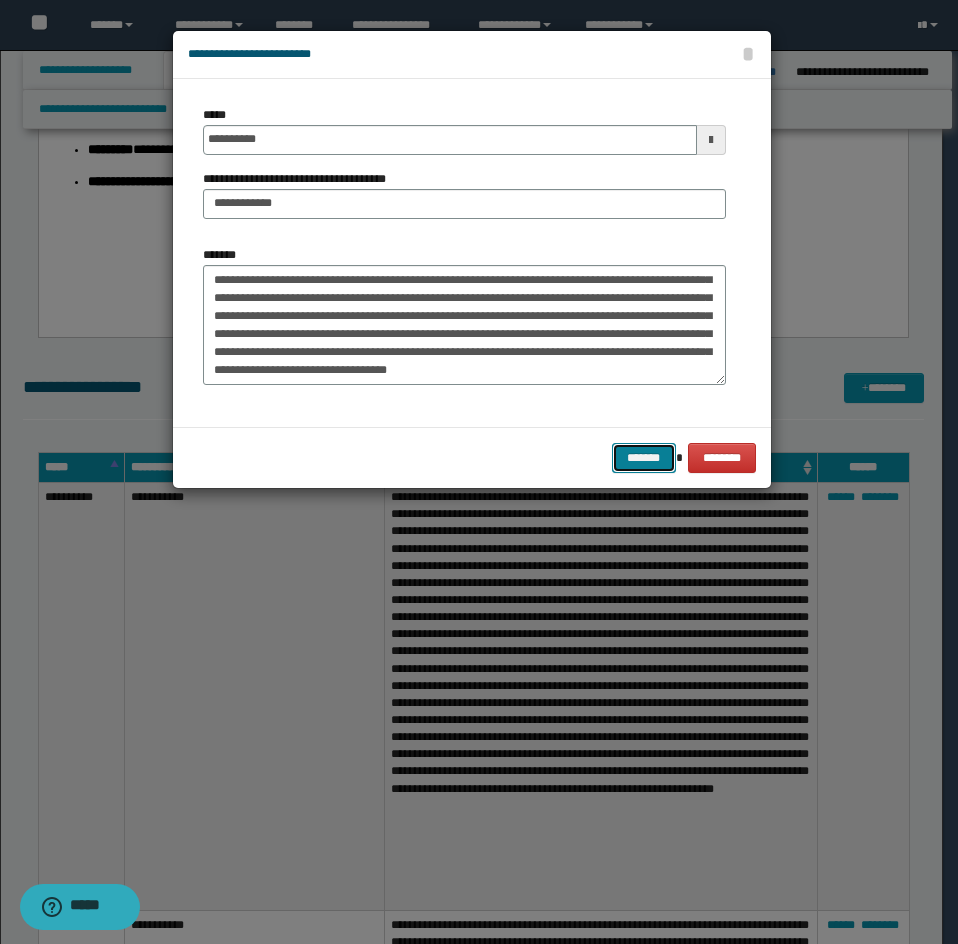 click on "*******" at bounding box center (644, 458) 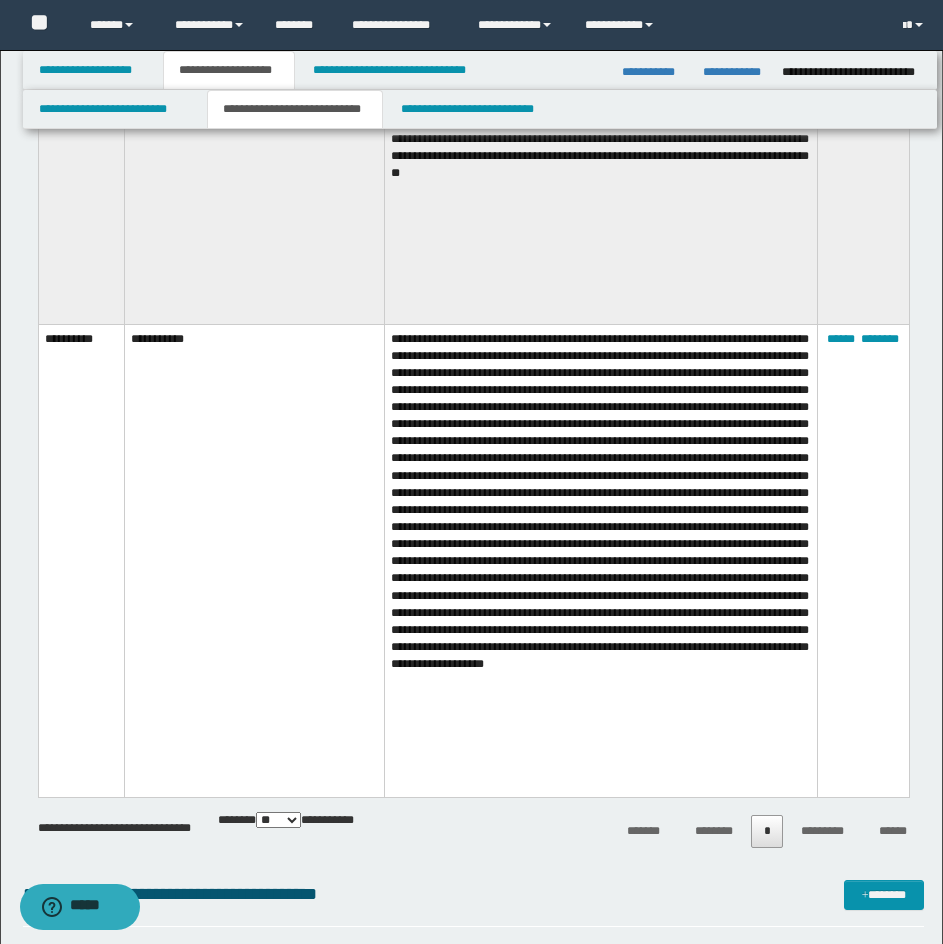 type 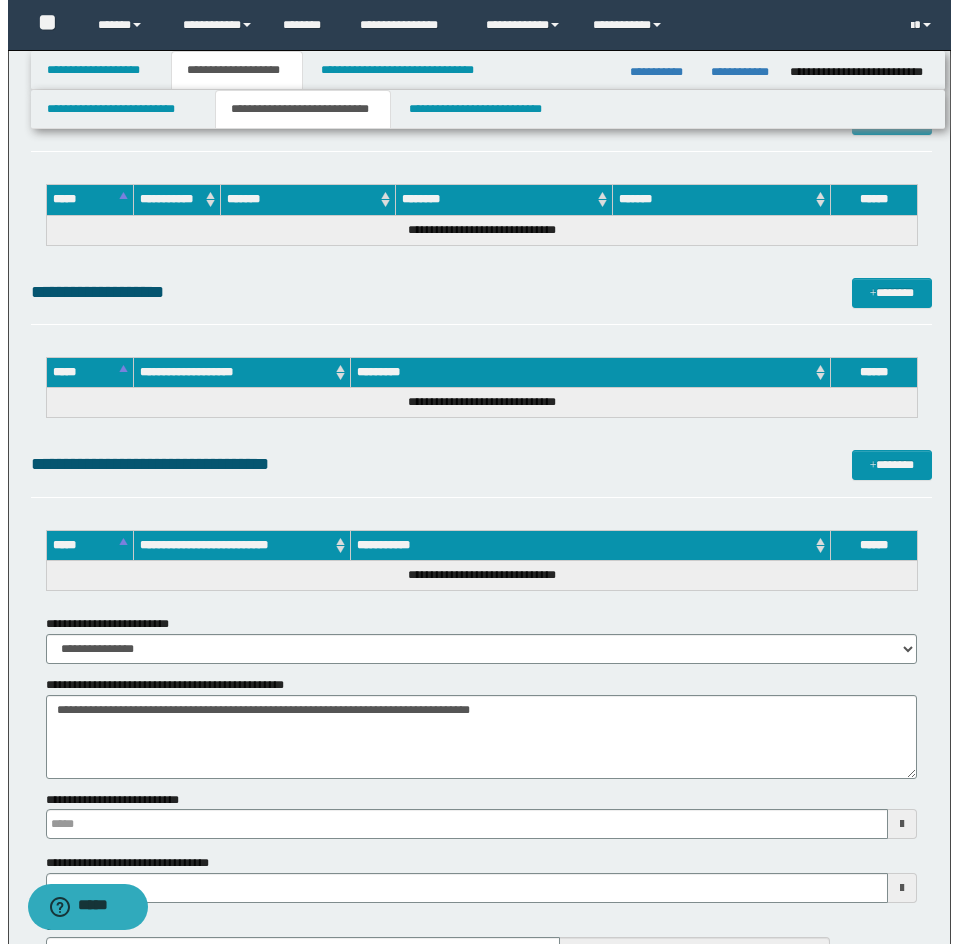 scroll, scrollTop: 8219, scrollLeft: 0, axis: vertical 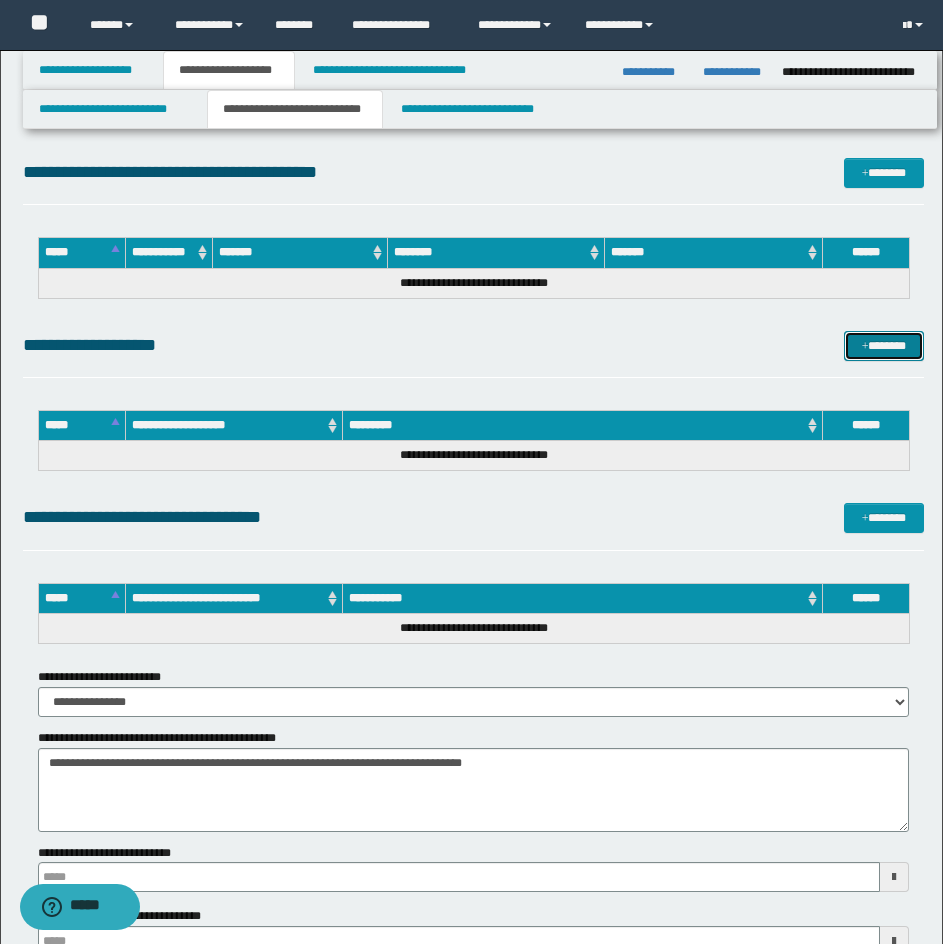 click on "*******" at bounding box center (884, 346) 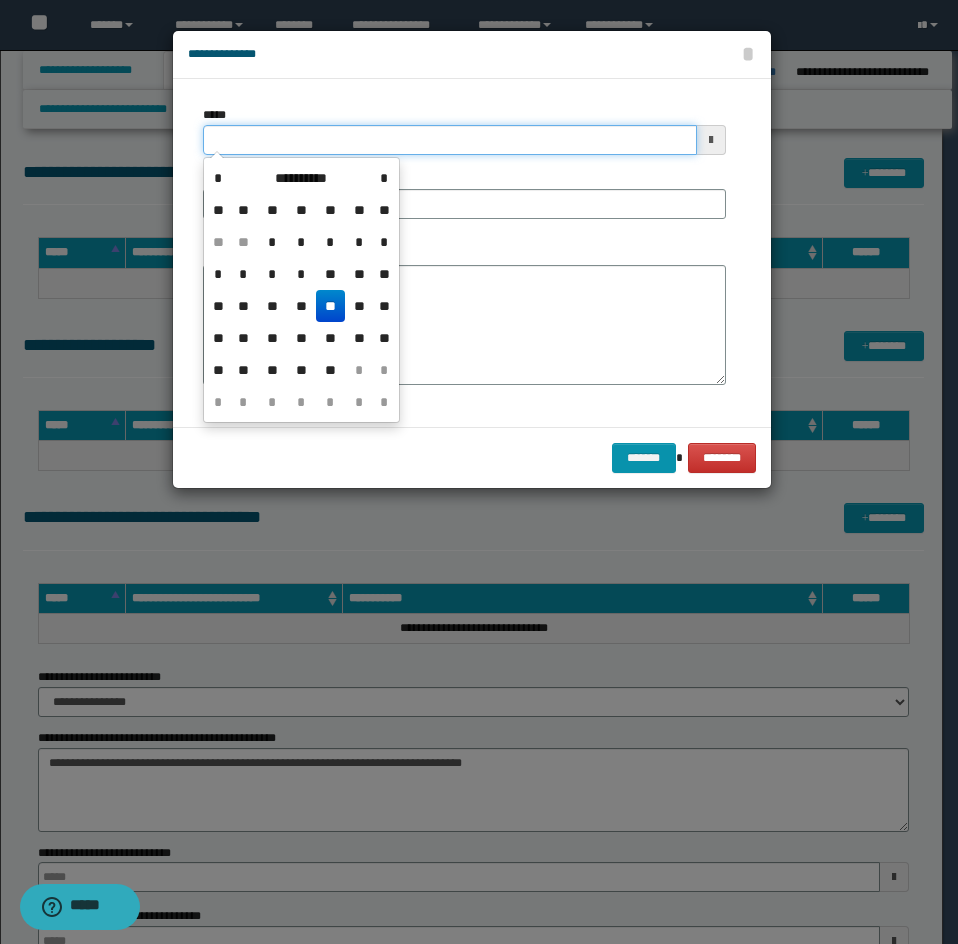 click on "*****" at bounding box center (450, 140) 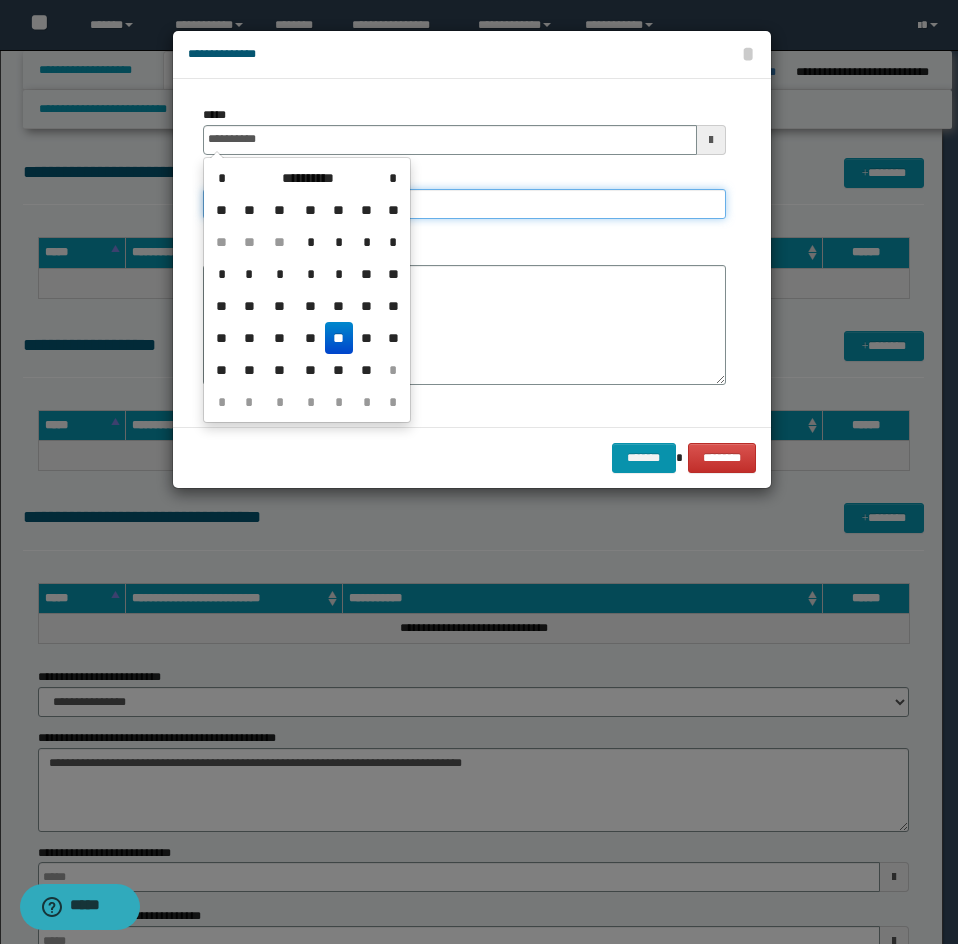 type on "**********" 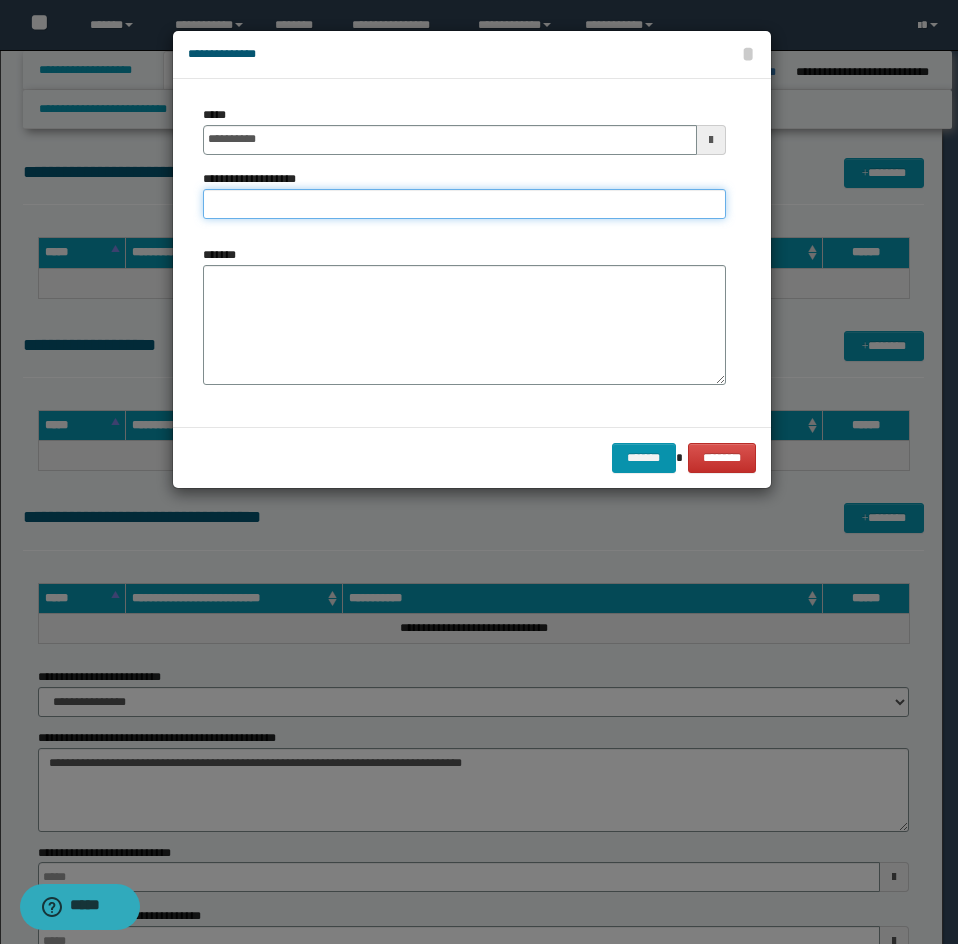 click on "**********" at bounding box center (464, 204) 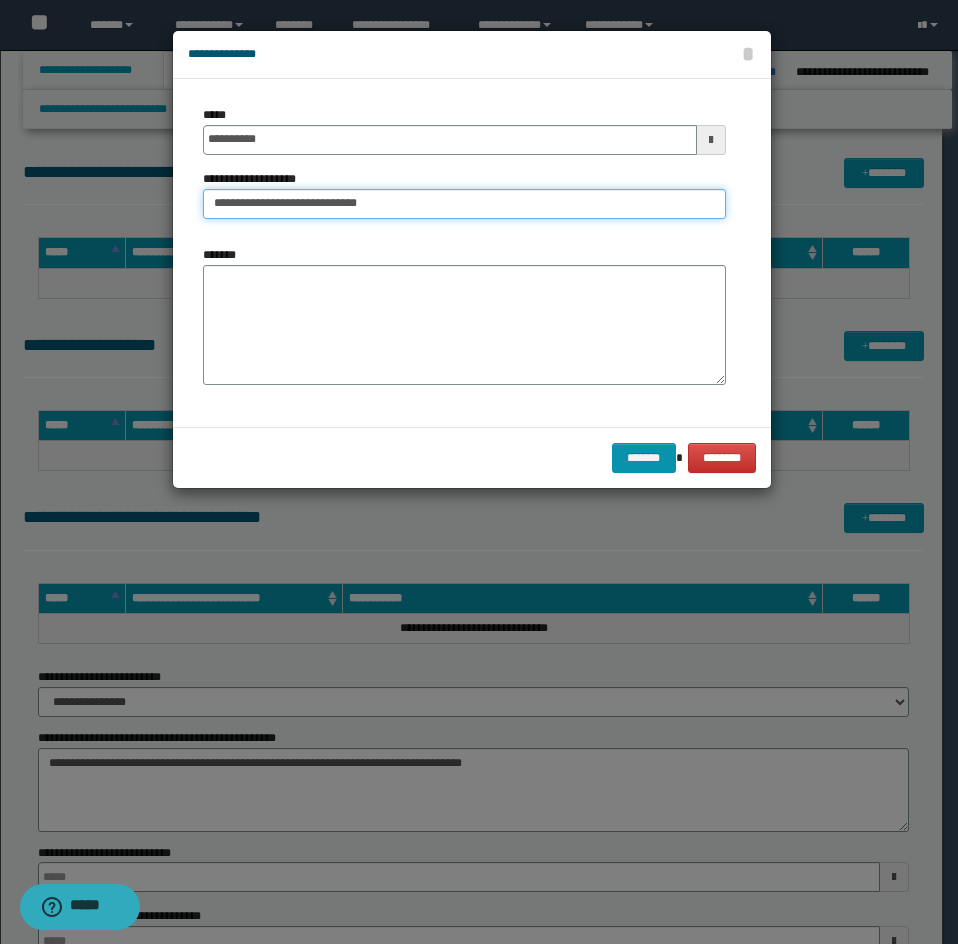 type on "**********" 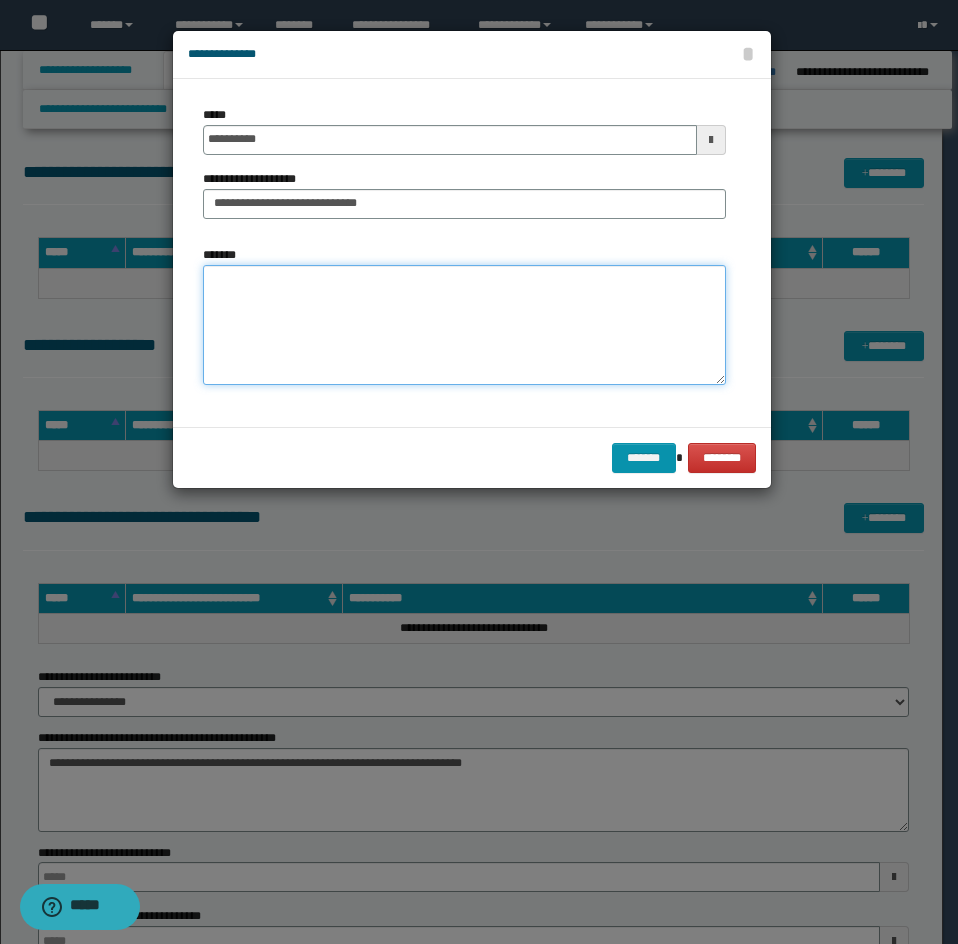 click on "*******" at bounding box center (464, 325) 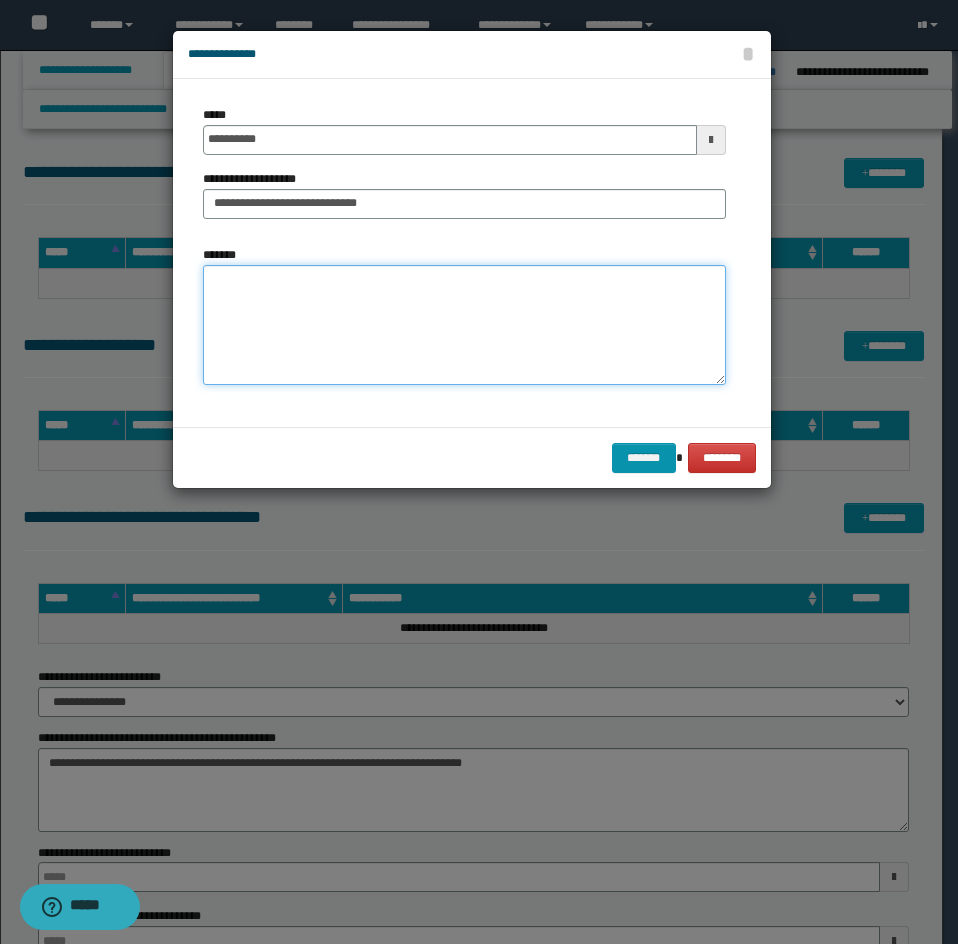 paste on "**********" 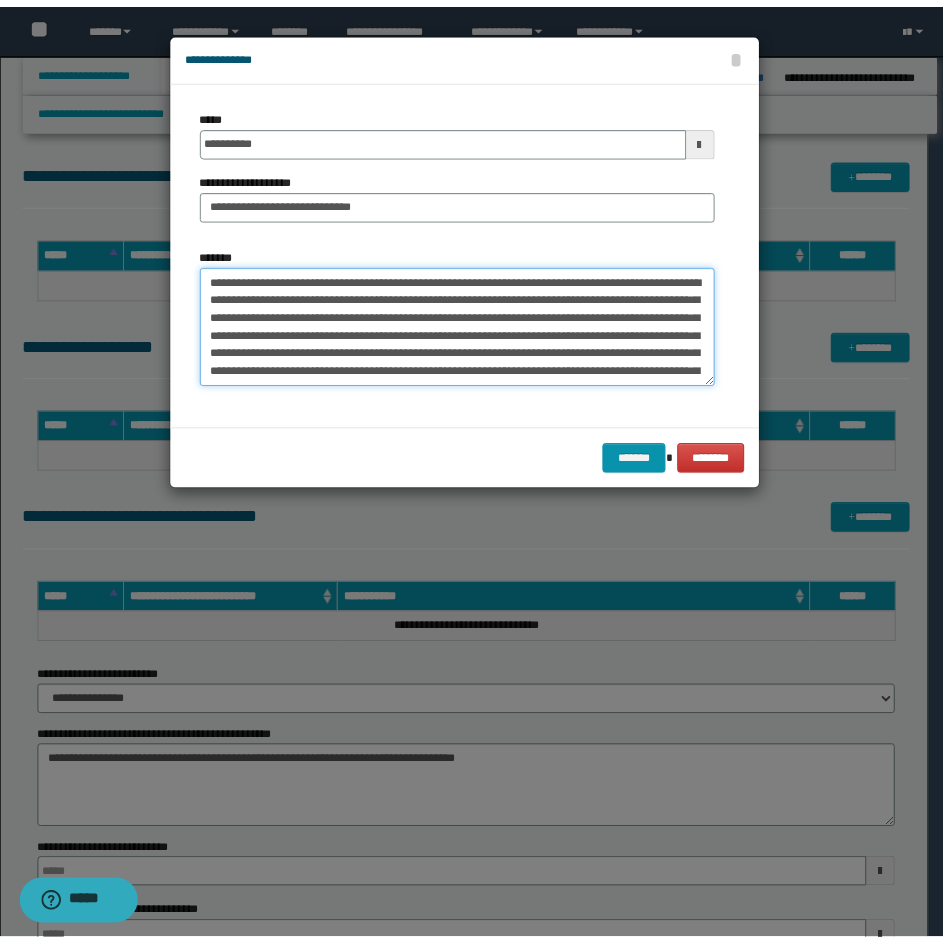 scroll, scrollTop: 426, scrollLeft: 0, axis: vertical 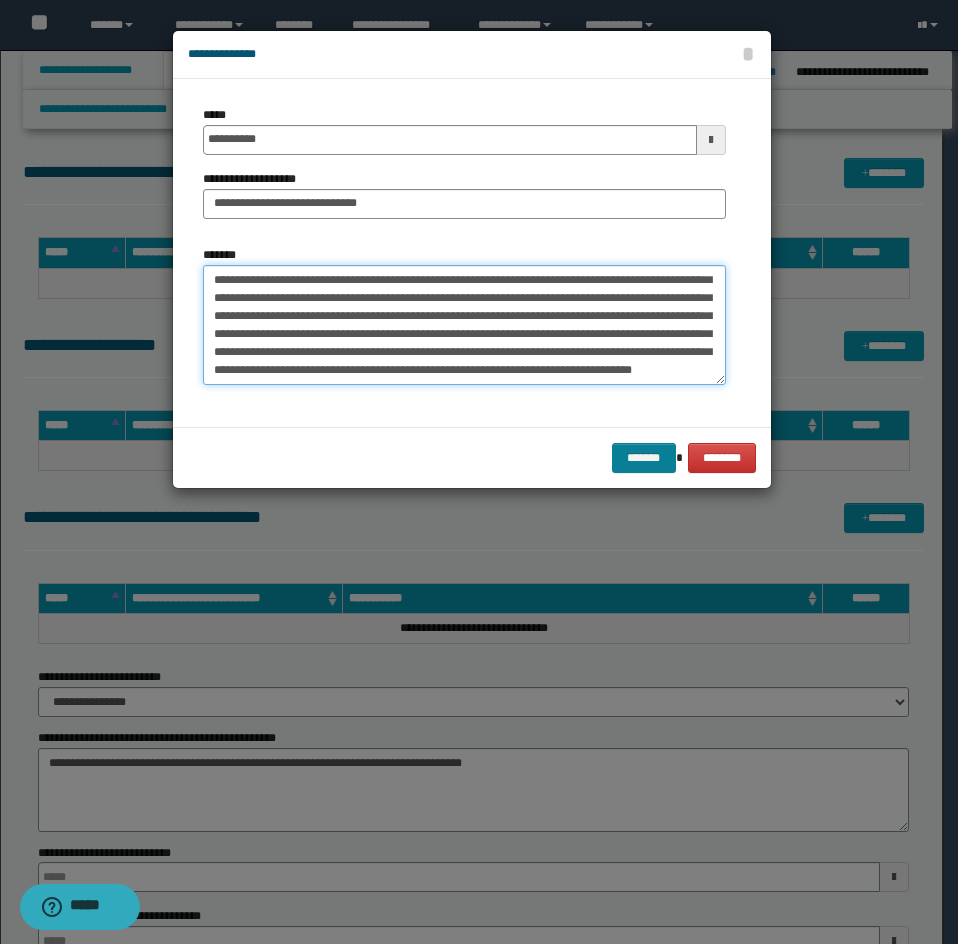 type on "**********" 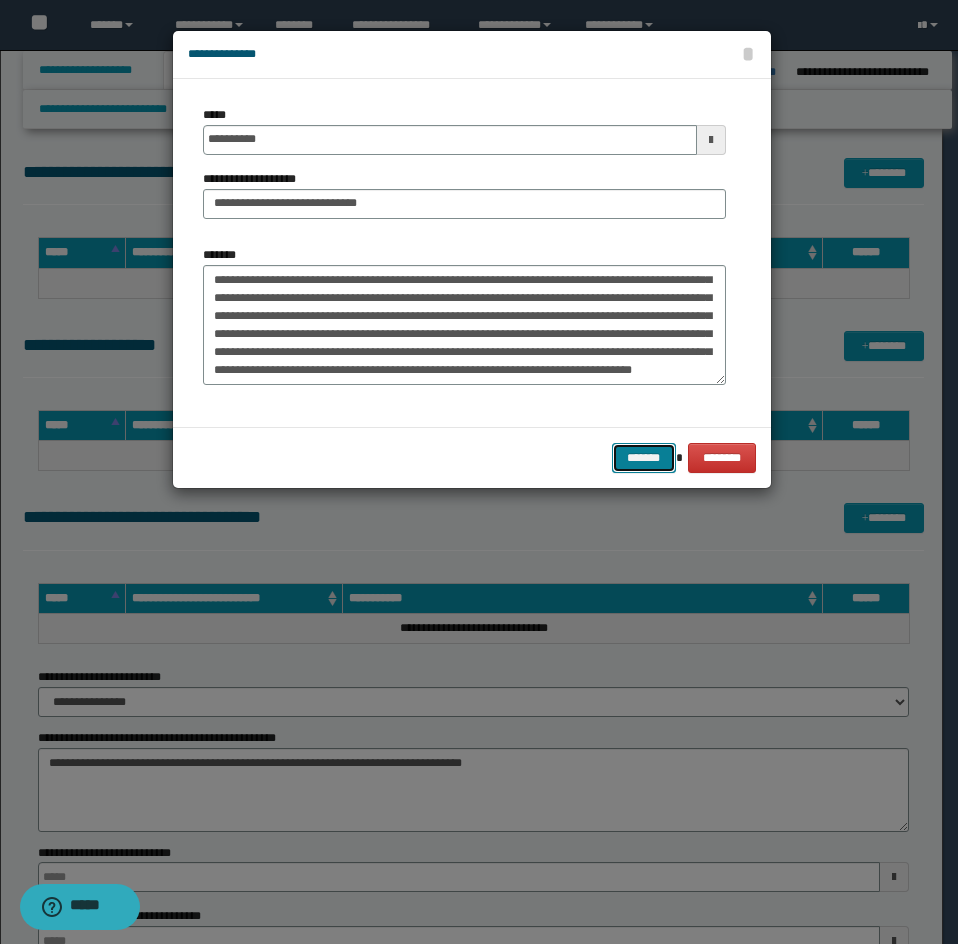 click on "*******" at bounding box center [644, 458] 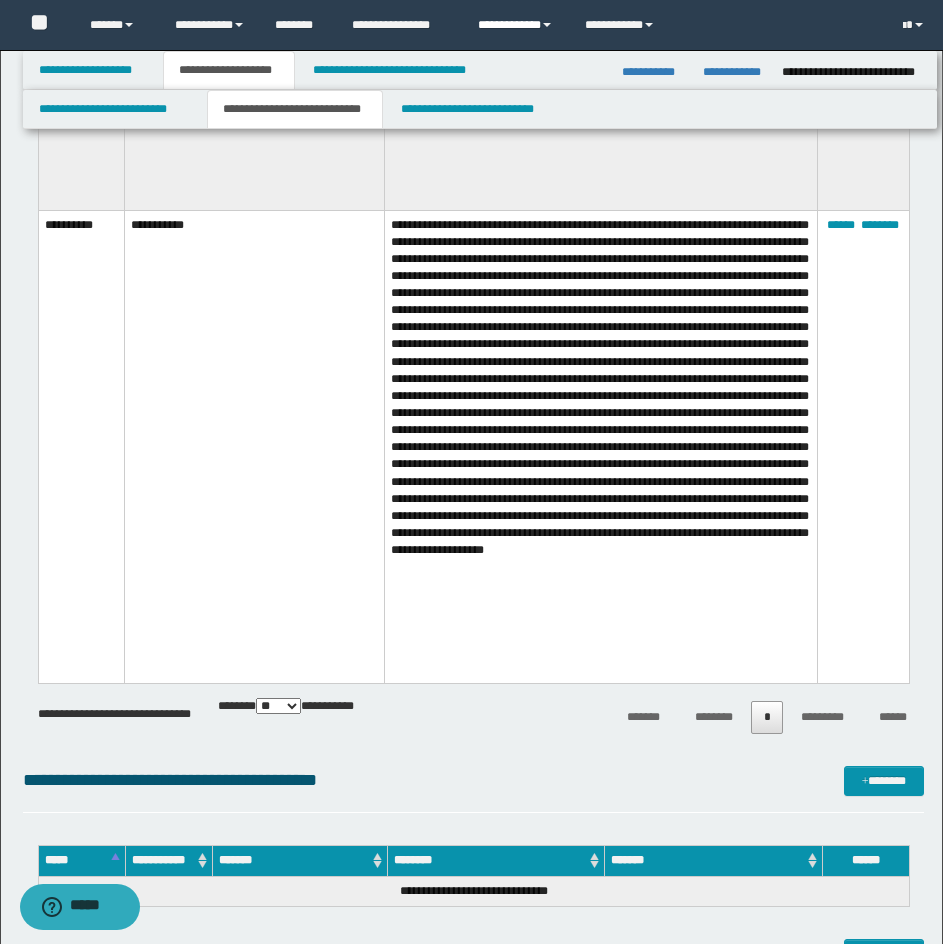 scroll, scrollTop: 7319, scrollLeft: 0, axis: vertical 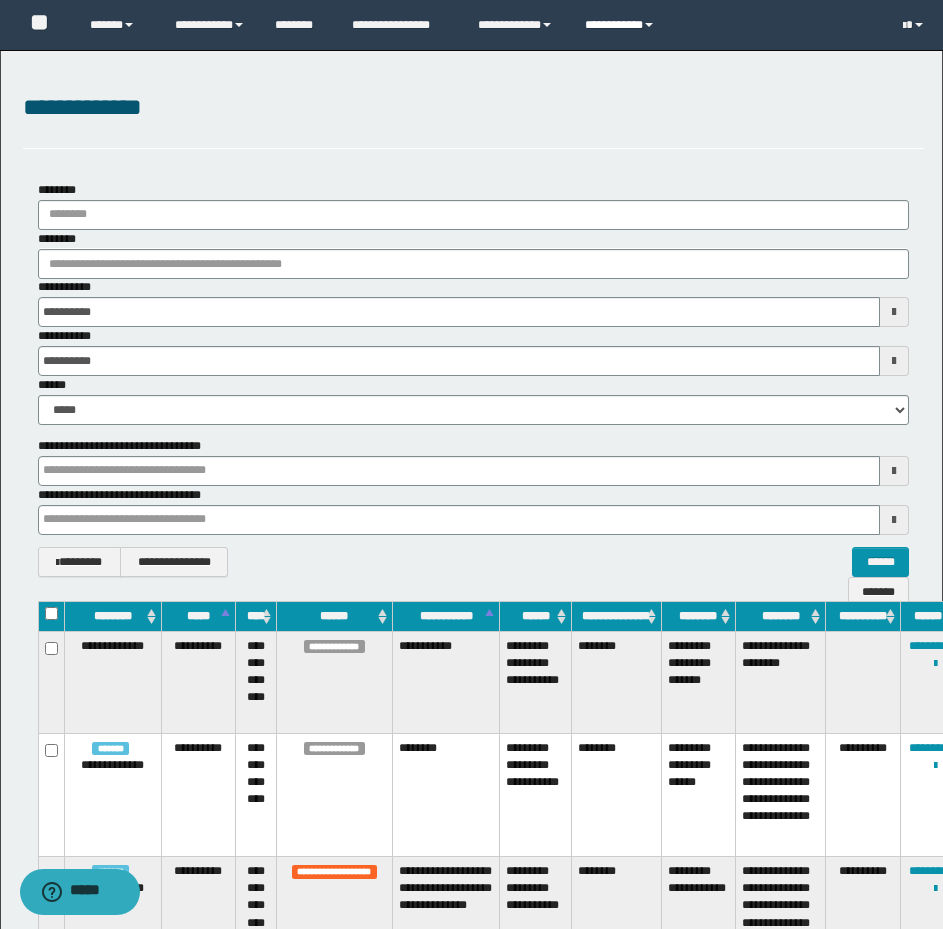 click on "**********" at bounding box center (622, 25) 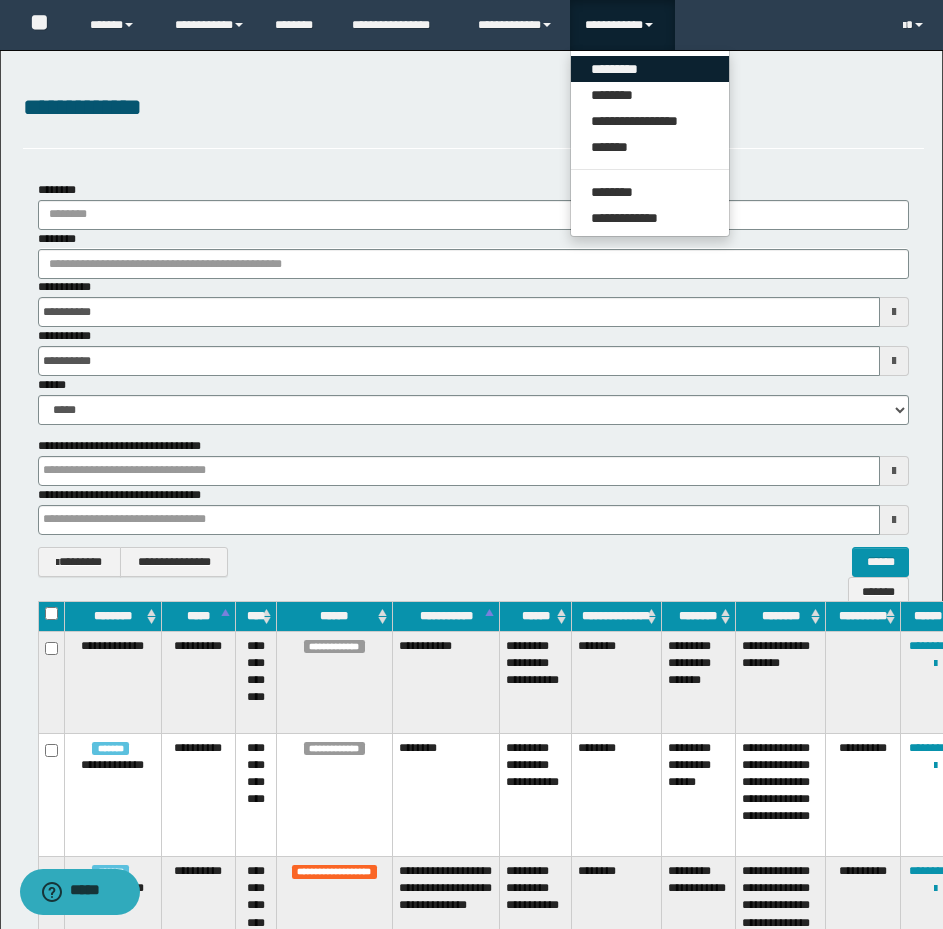 click on "*********" at bounding box center [650, 69] 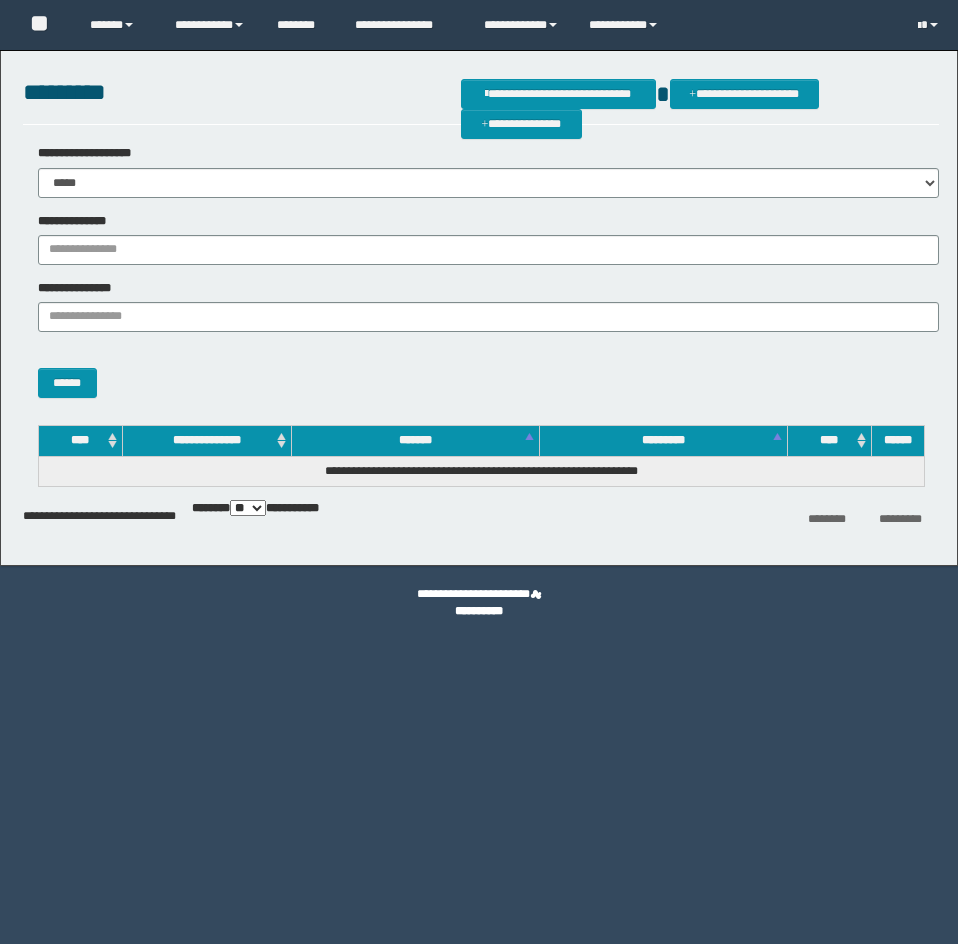 scroll, scrollTop: 0, scrollLeft: 0, axis: both 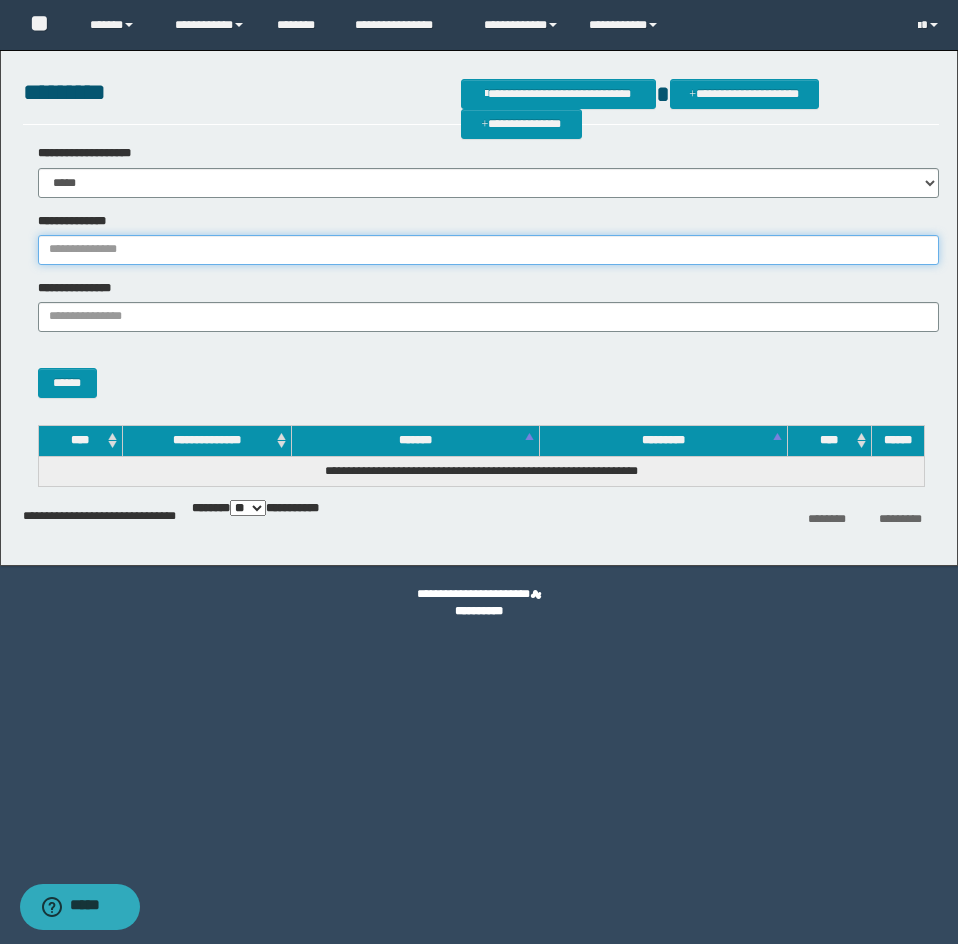 click on "**********" at bounding box center (488, 250) 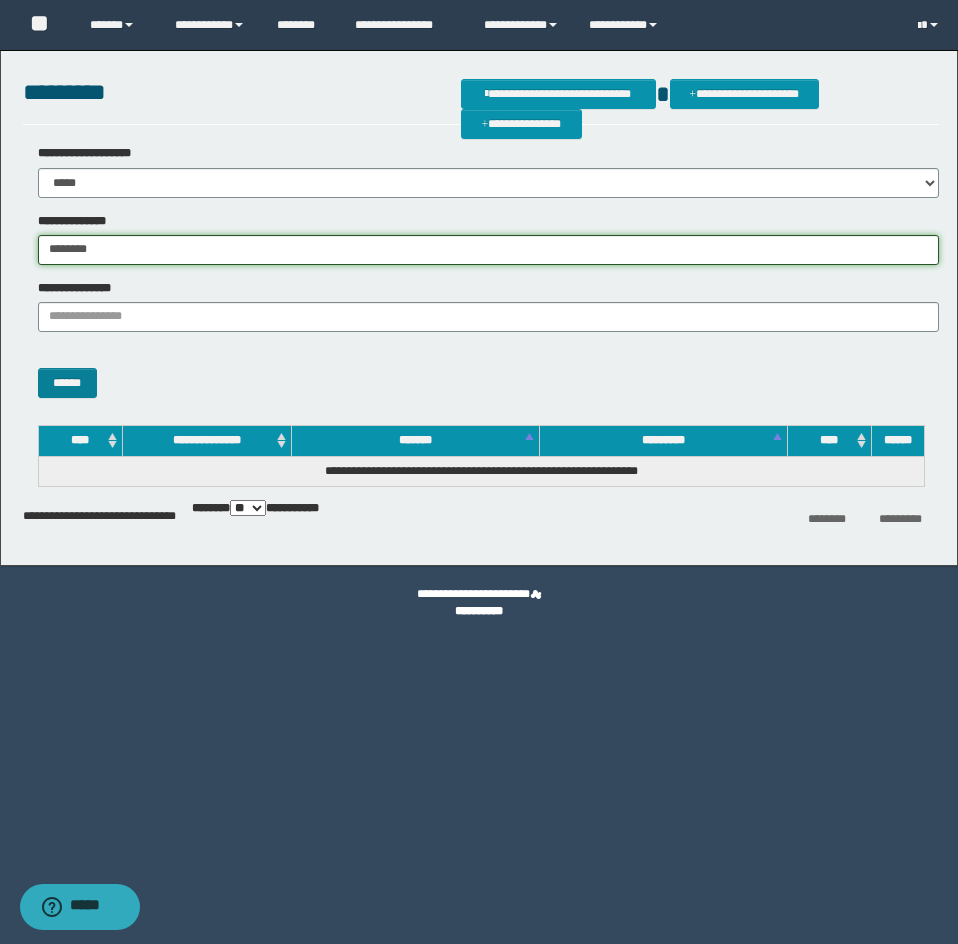 type on "********" 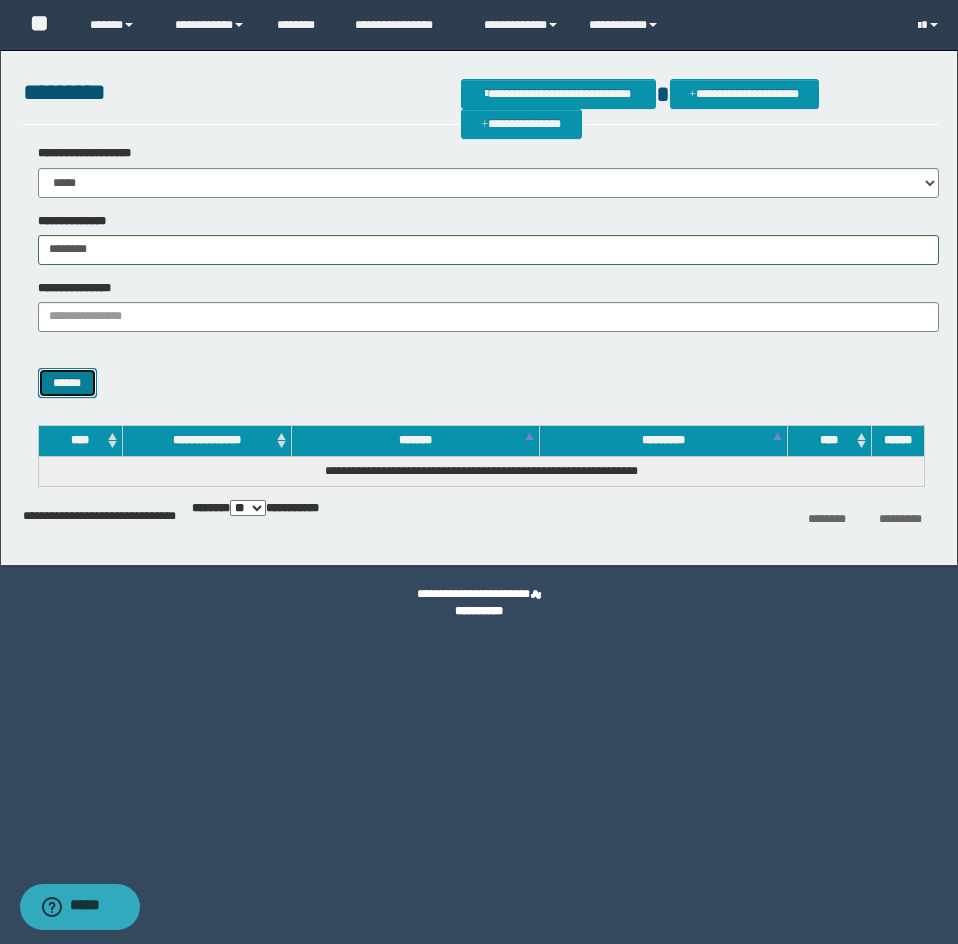 click on "******" at bounding box center (67, 383) 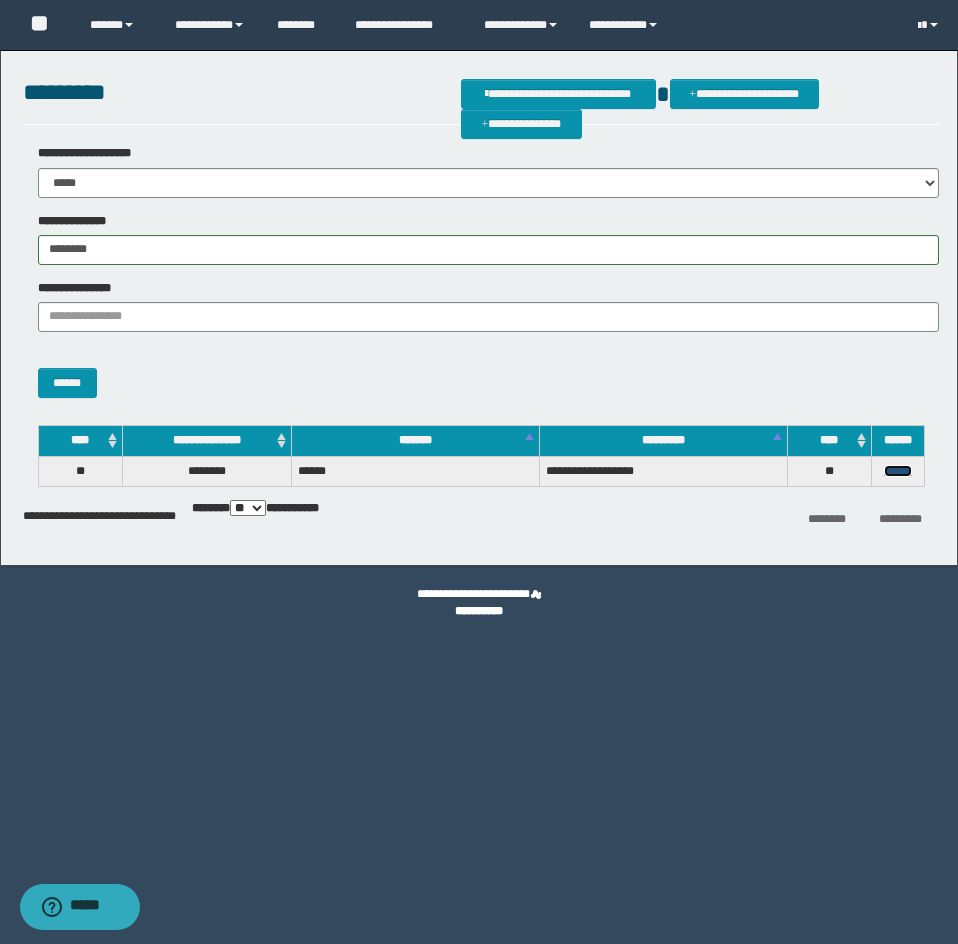 click on "******" at bounding box center [898, 471] 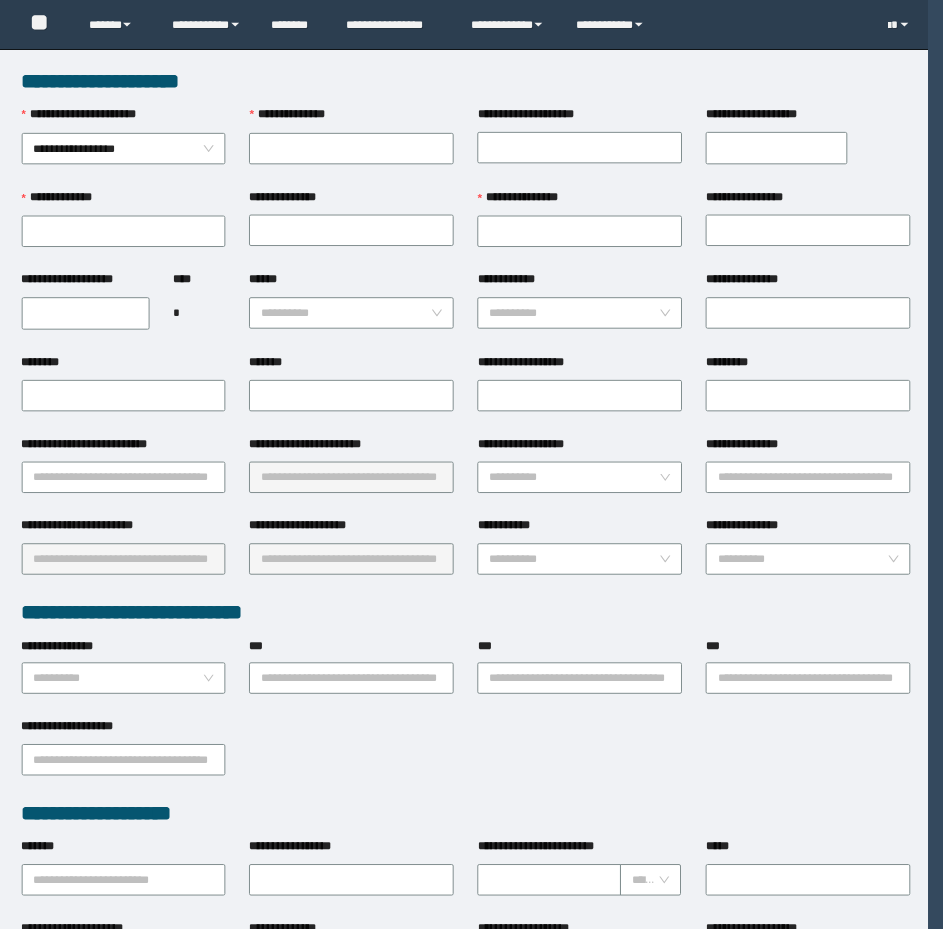 scroll, scrollTop: 0, scrollLeft: 0, axis: both 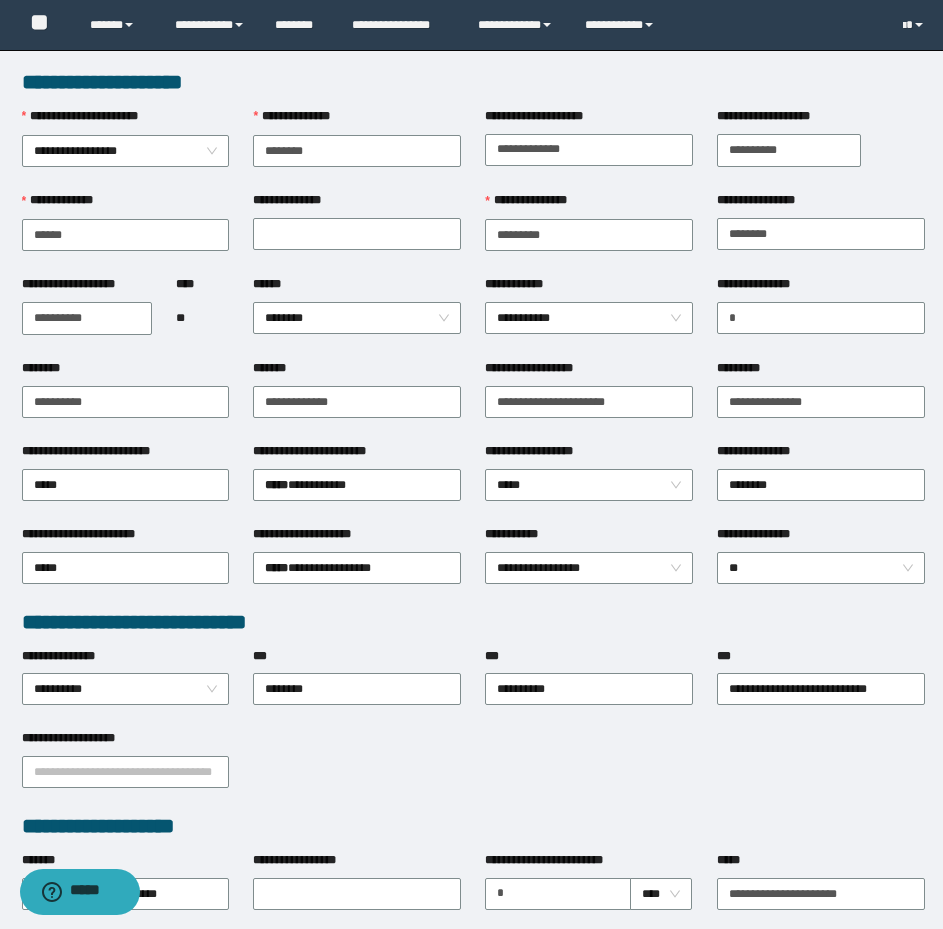 click on "**********" at bounding box center [473, 82] 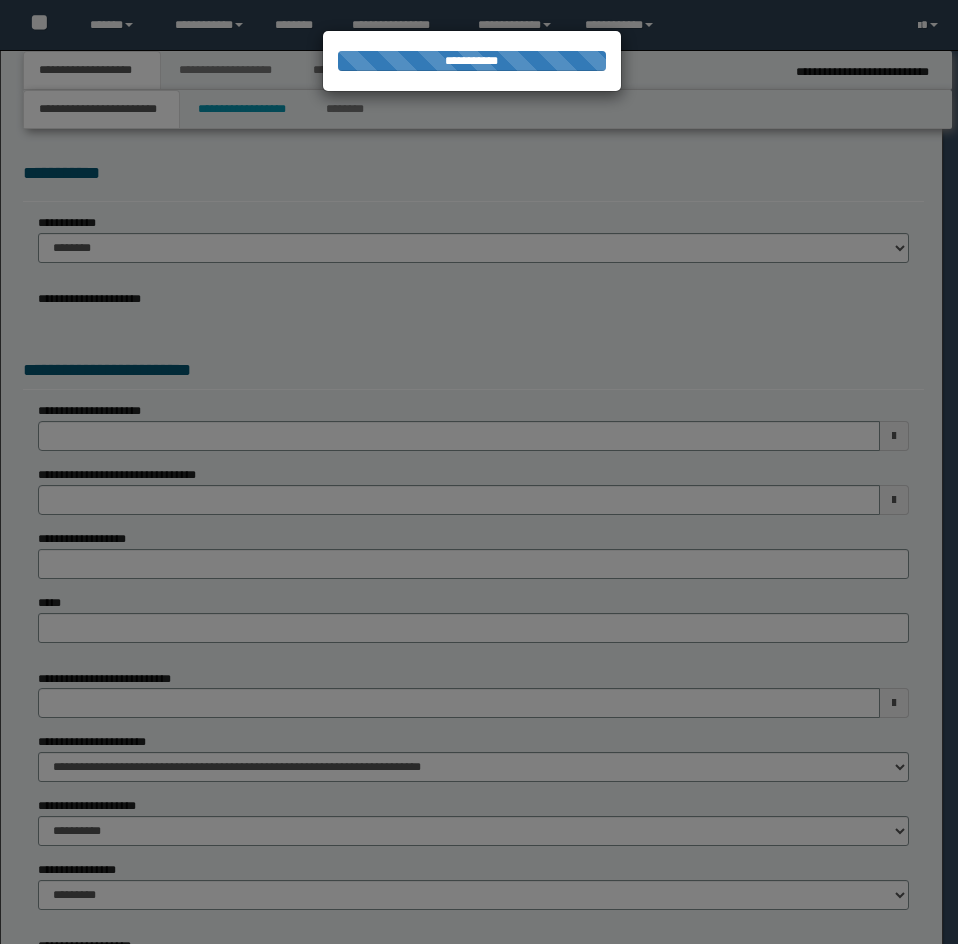 scroll, scrollTop: 0, scrollLeft: 0, axis: both 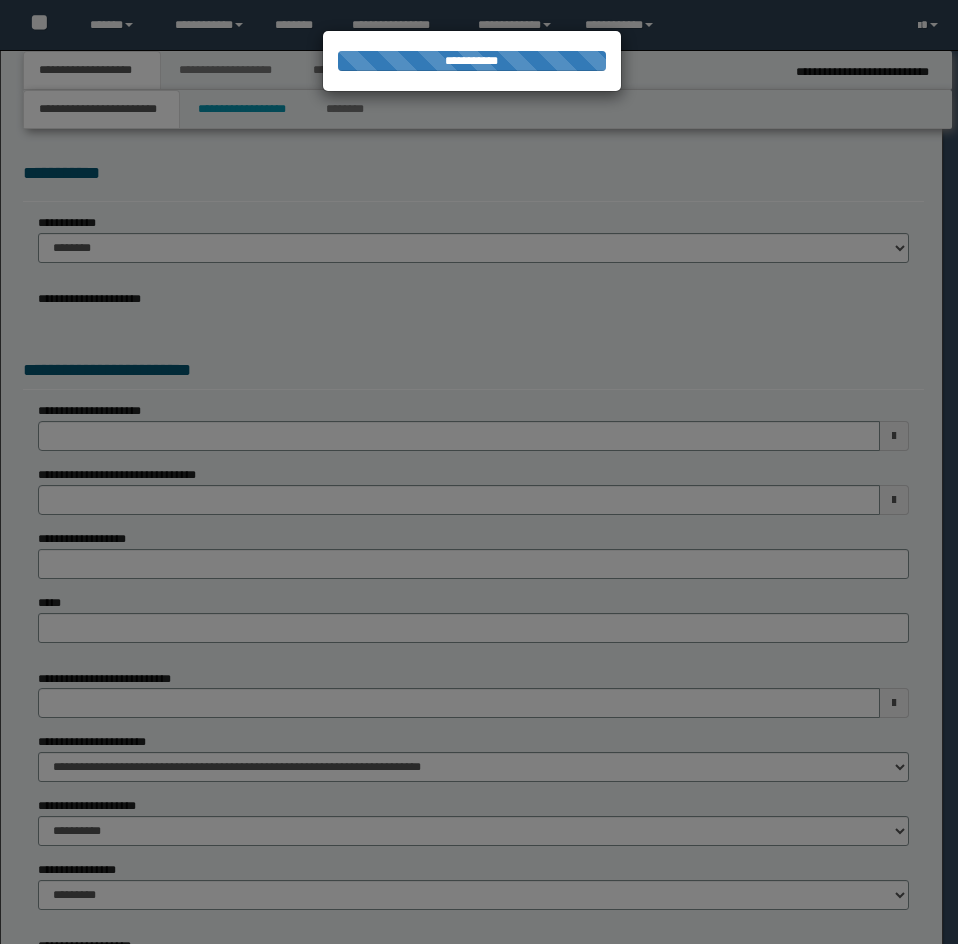 select on "*" 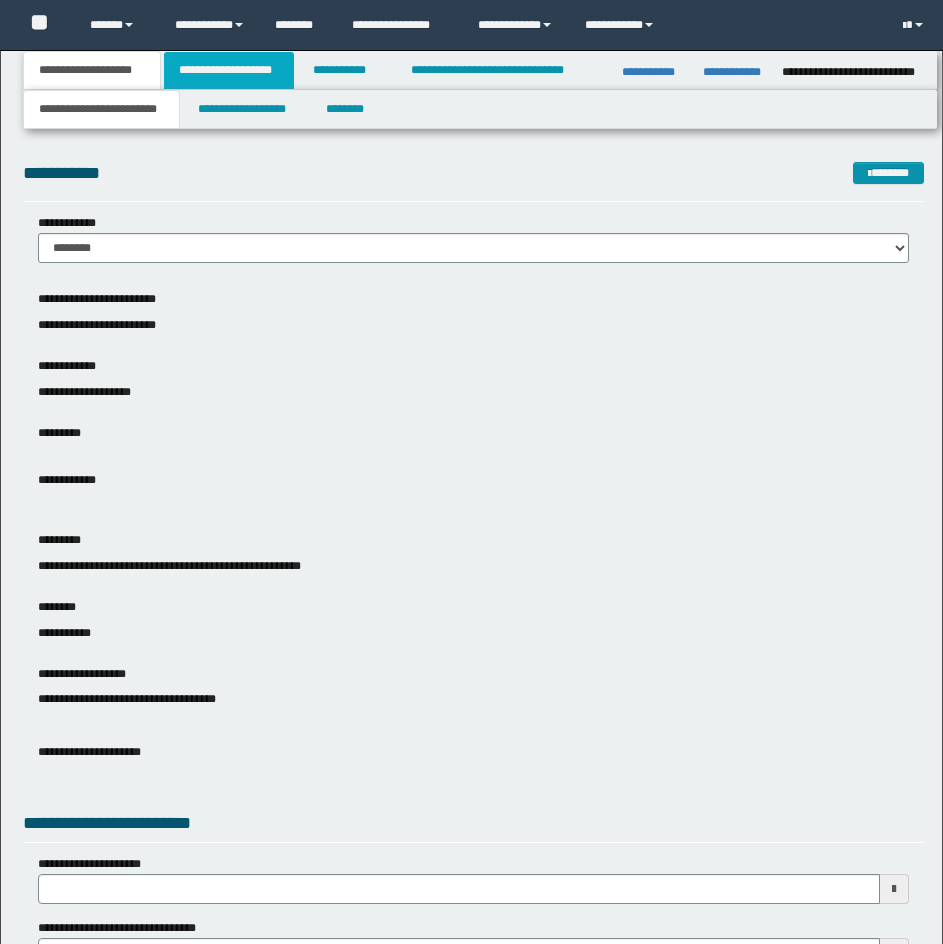 click on "**********" at bounding box center (229, 70) 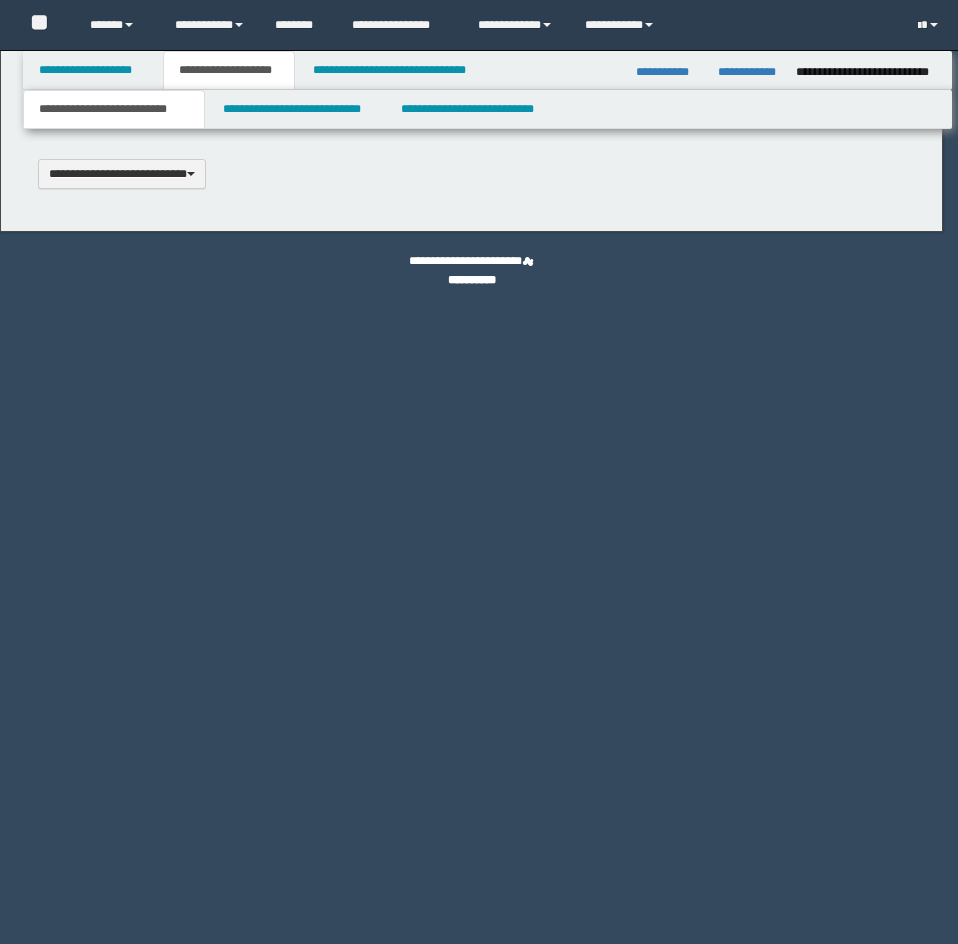 type 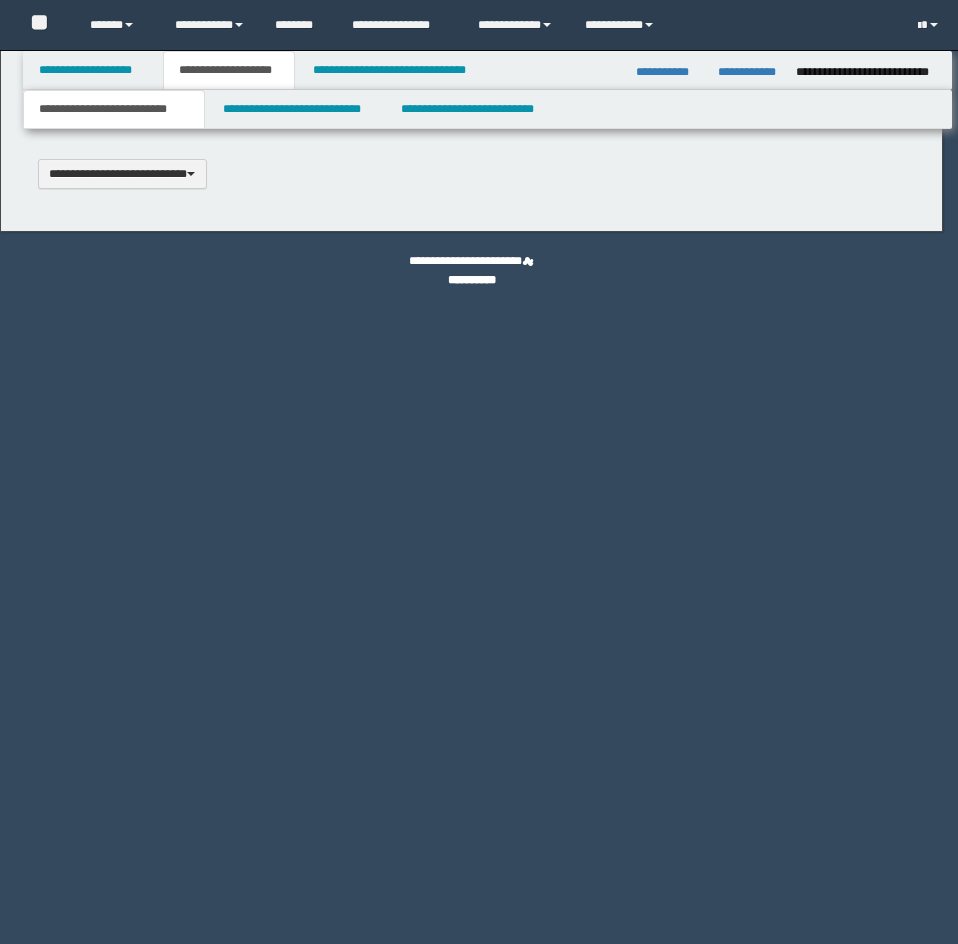 scroll, scrollTop: 0, scrollLeft: 0, axis: both 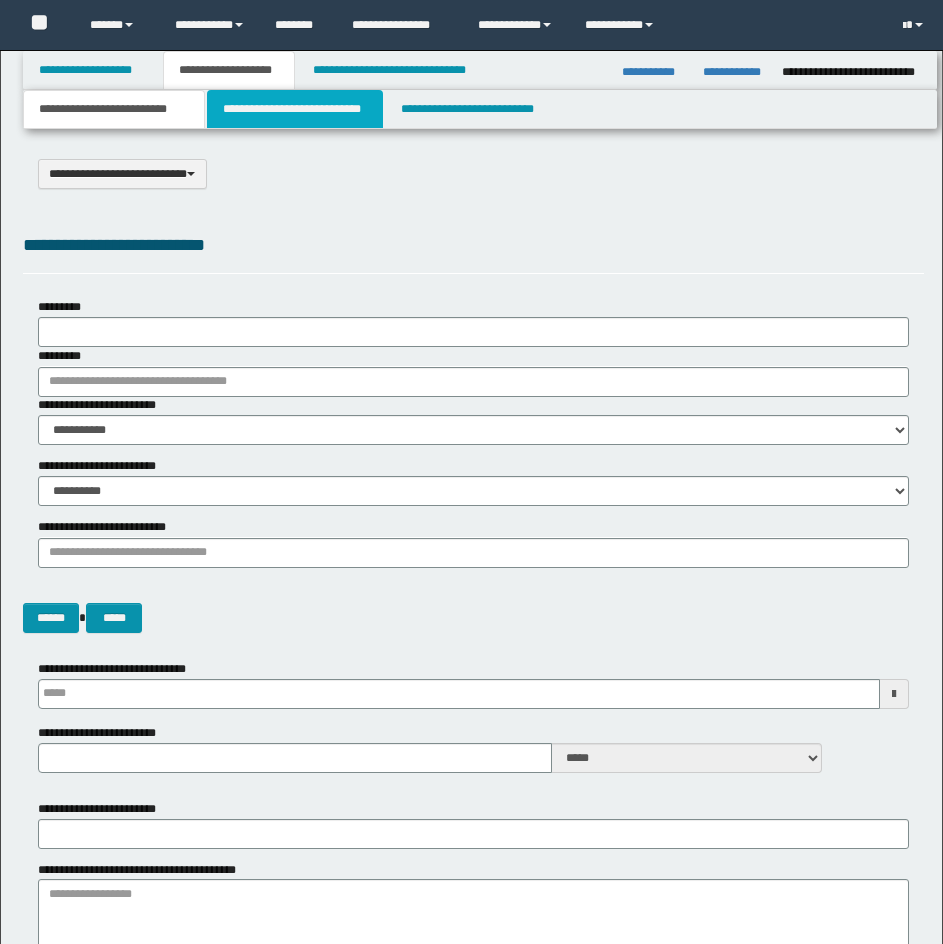 click on "**********" at bounding box center [295, 109] 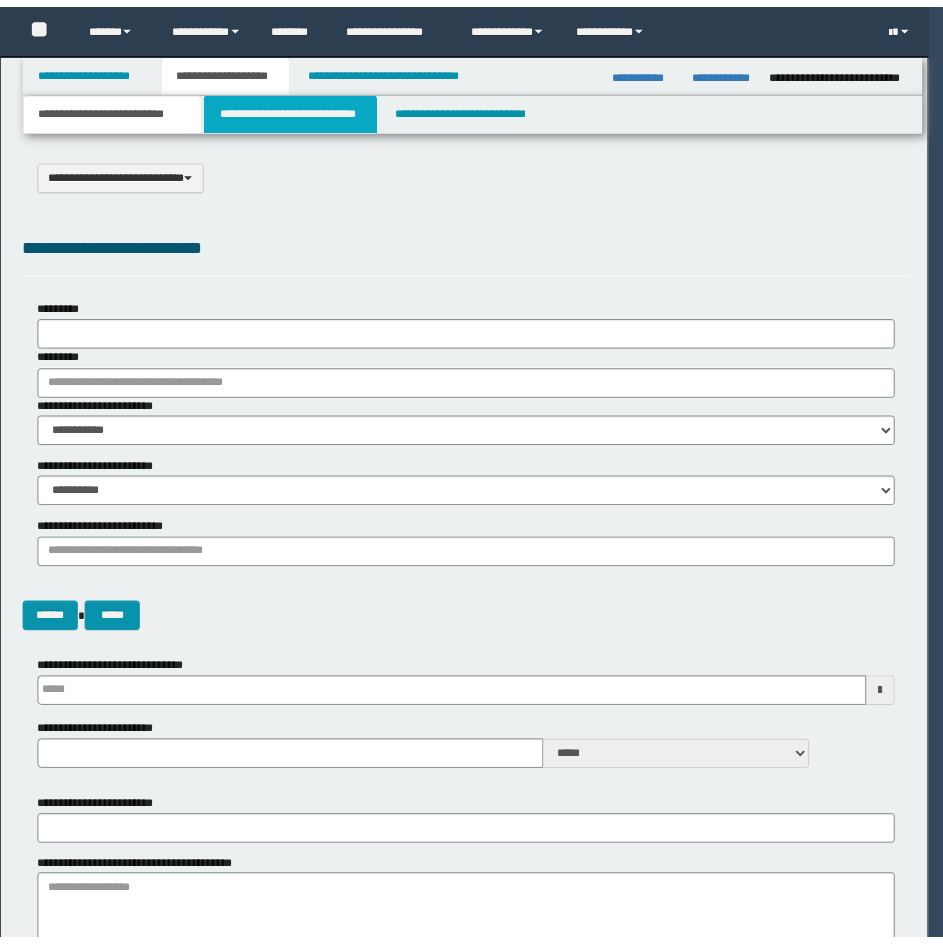 scroll, scrollTop: 0, scrollLeft: 0, axis: both 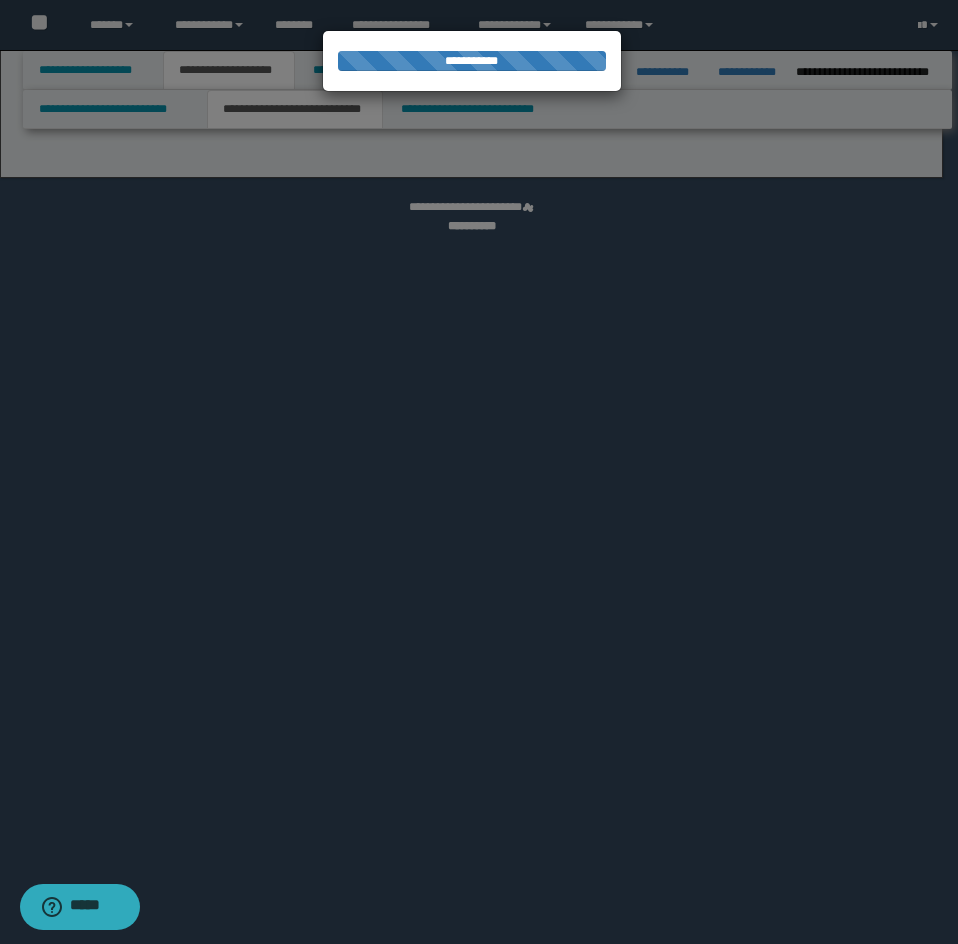 select on "*" 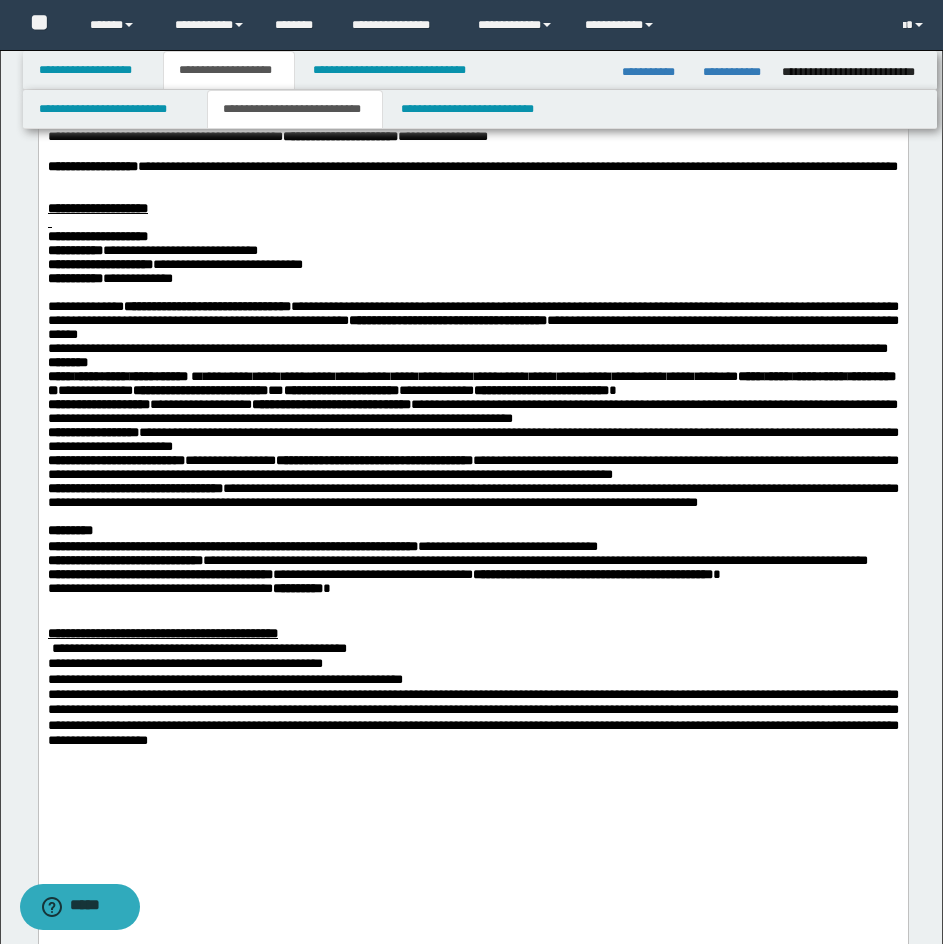 scroll, scrollTop: 500, scrollLeft: 0, axis: vertical 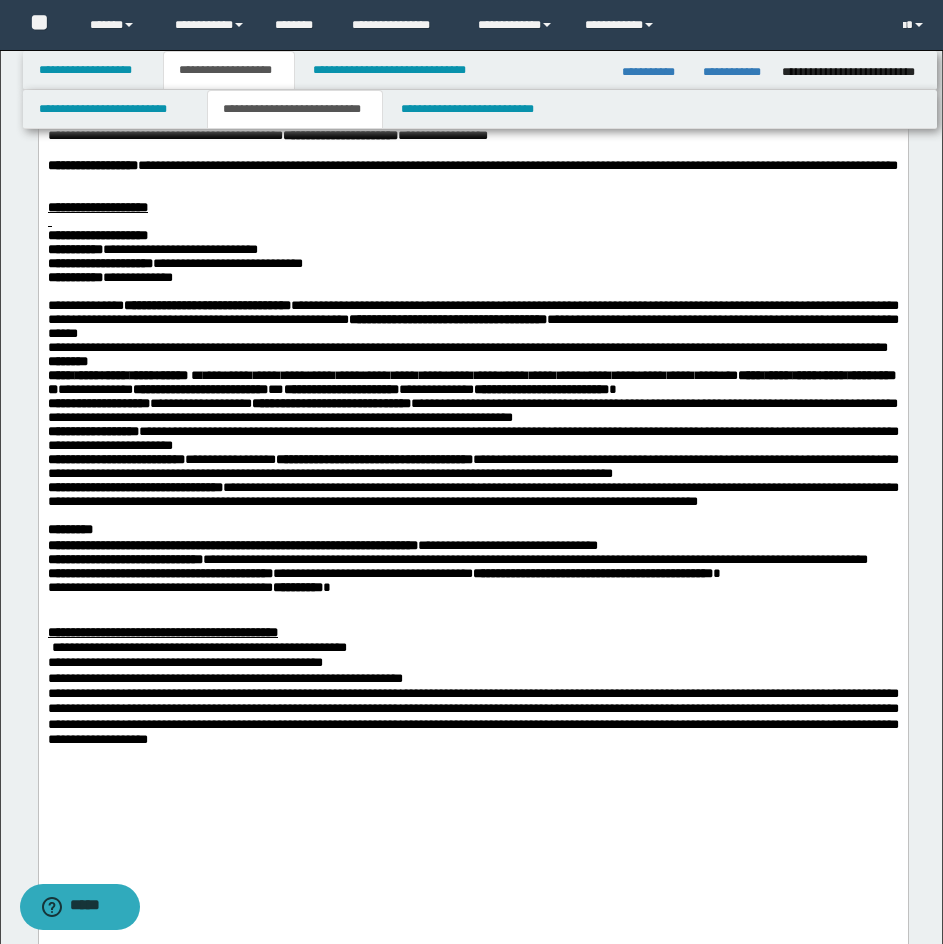 click at bounding box center [472, 222] 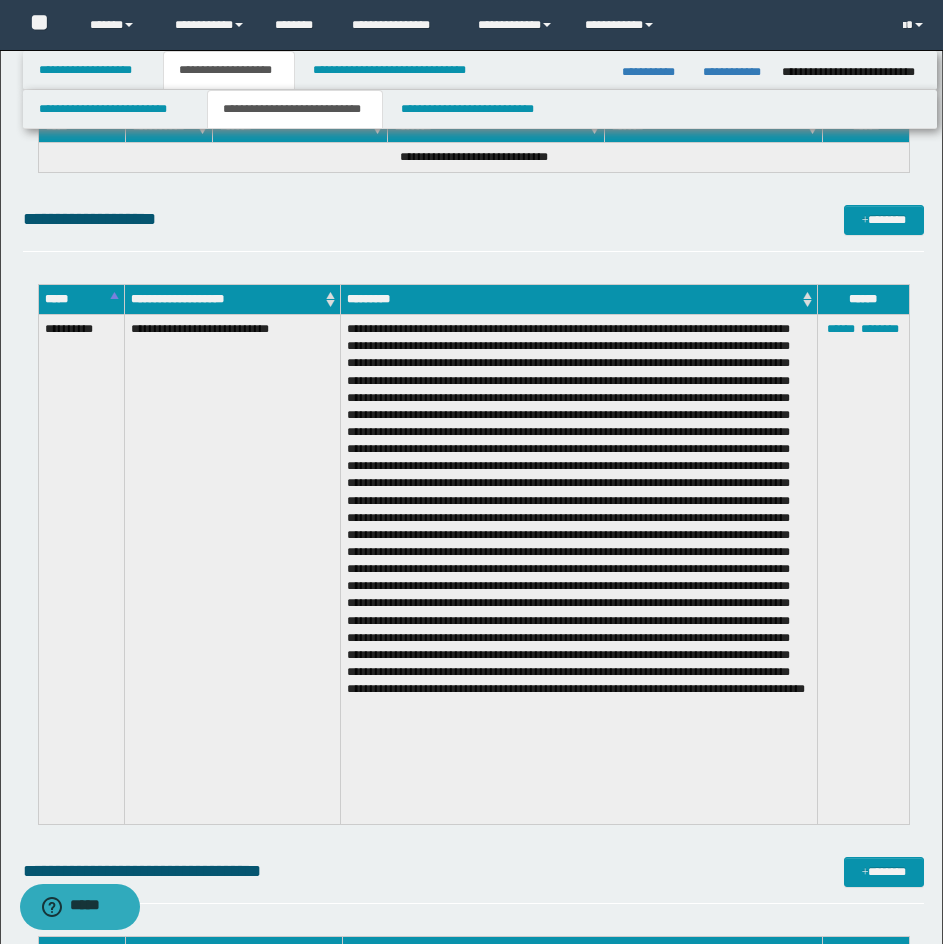 scroll, scrollTop: 8300, scrollLeft: 0, axis: vertical 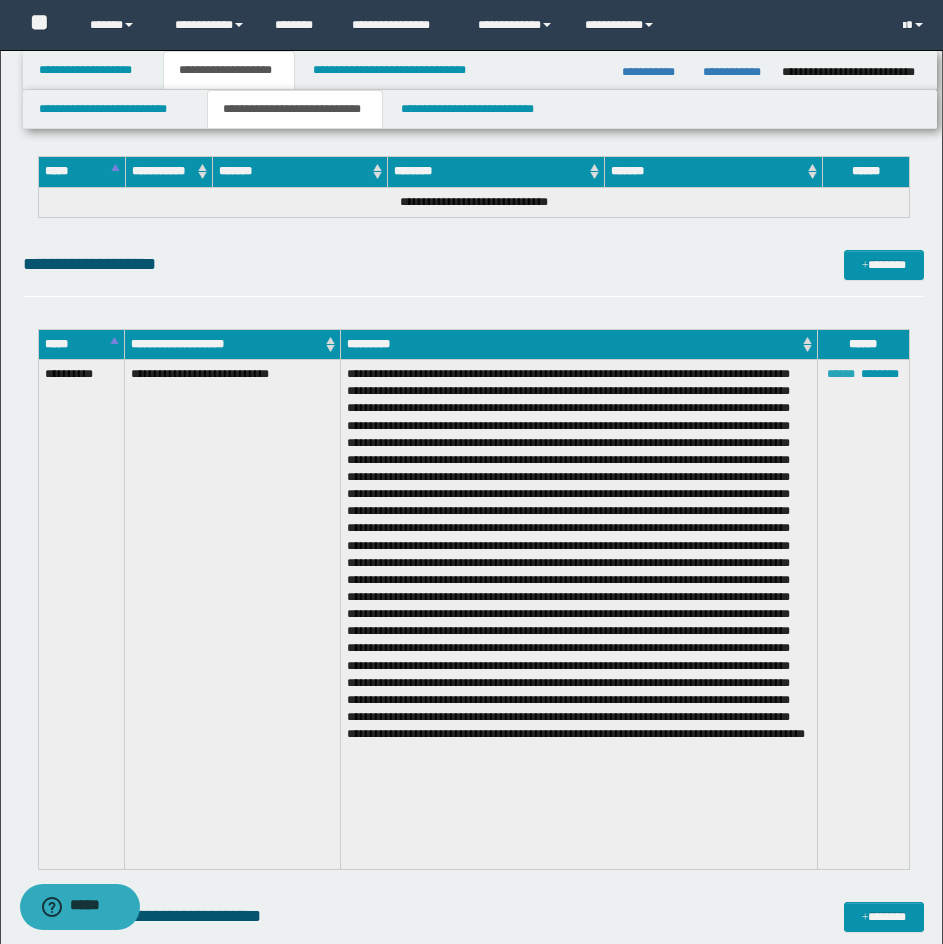click on "******" at bounding box center (841, 374) 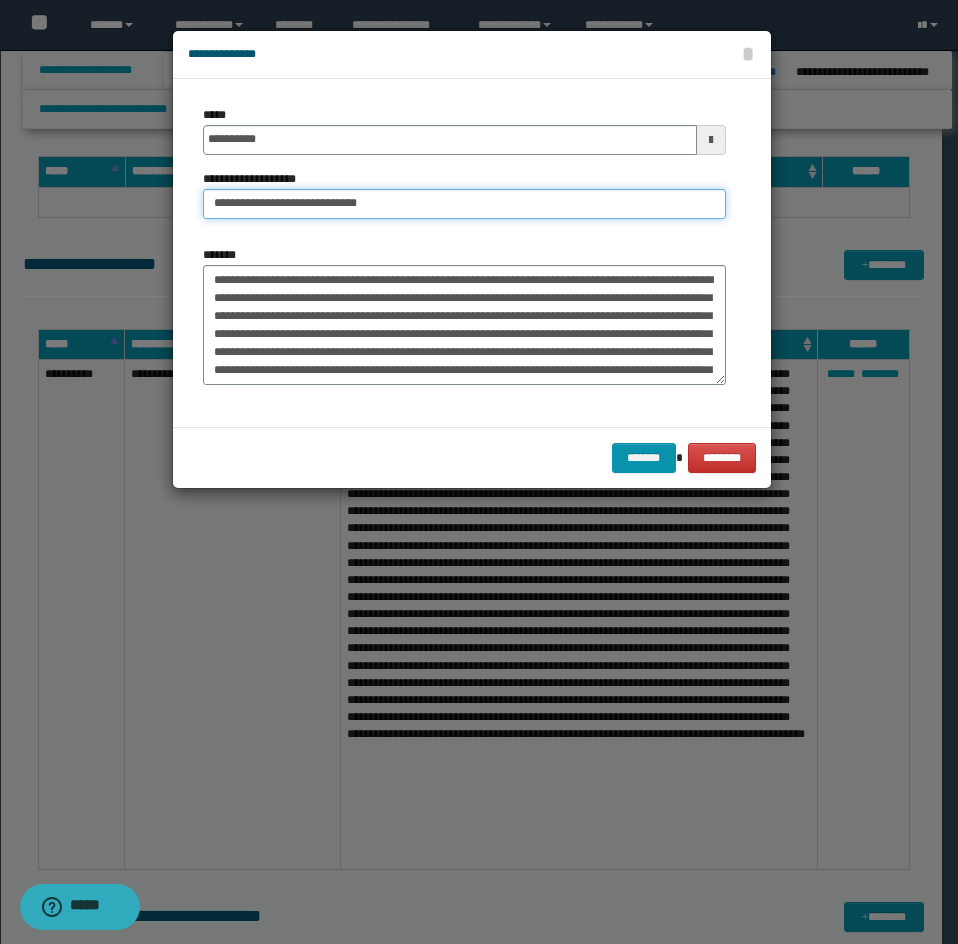 click on "**********" at bounding box center (464, 204) 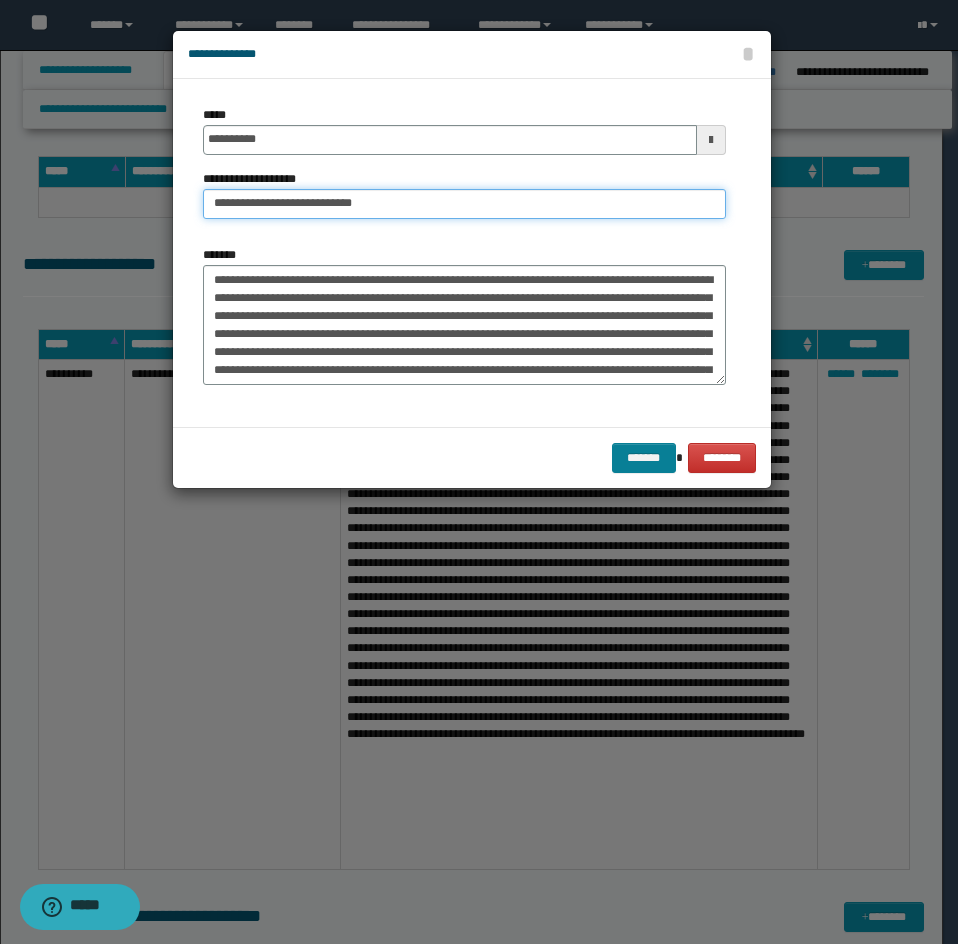 type on "**********" 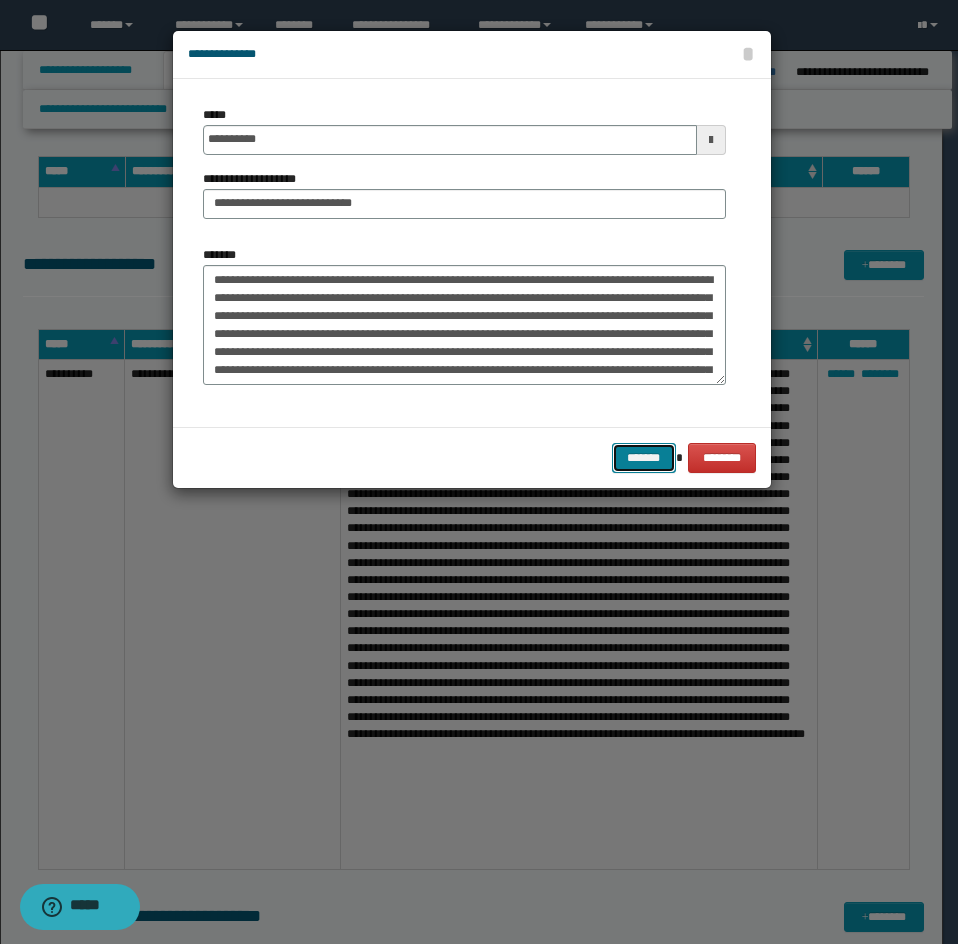 click on "*******" at bounding box center [644, 458] 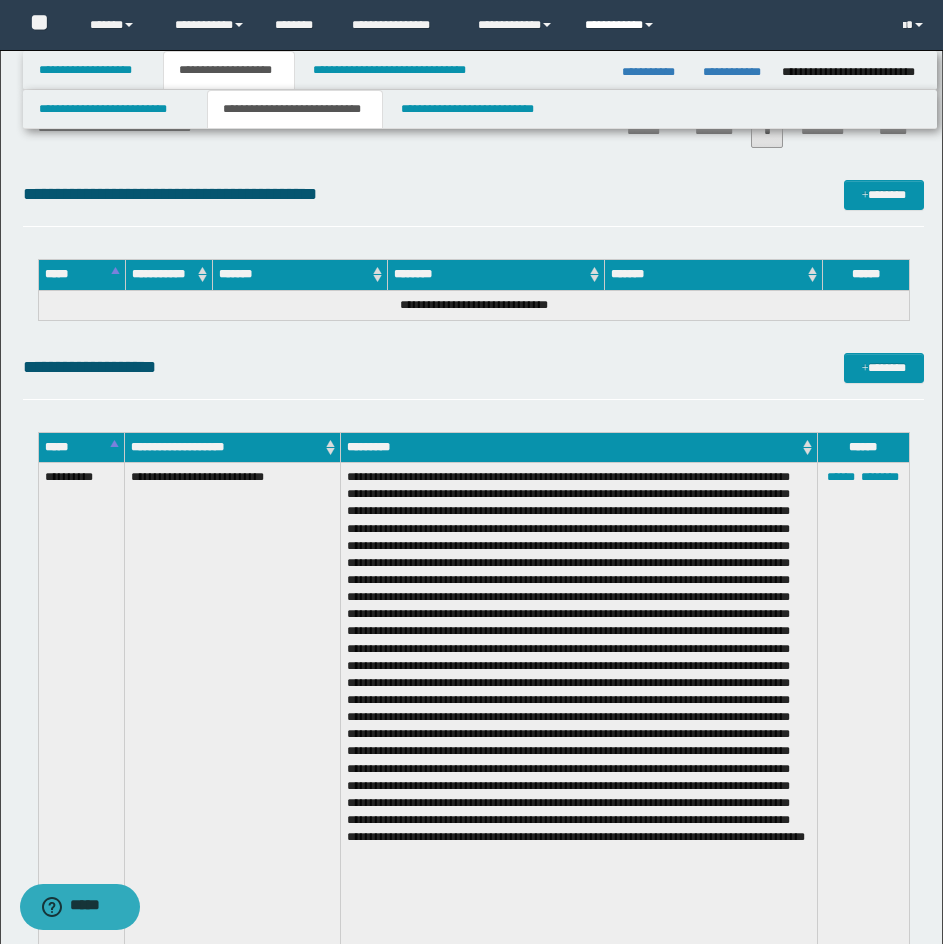 scroll, scrollTop: 8100, scrollLeft: 0, axis: vertical 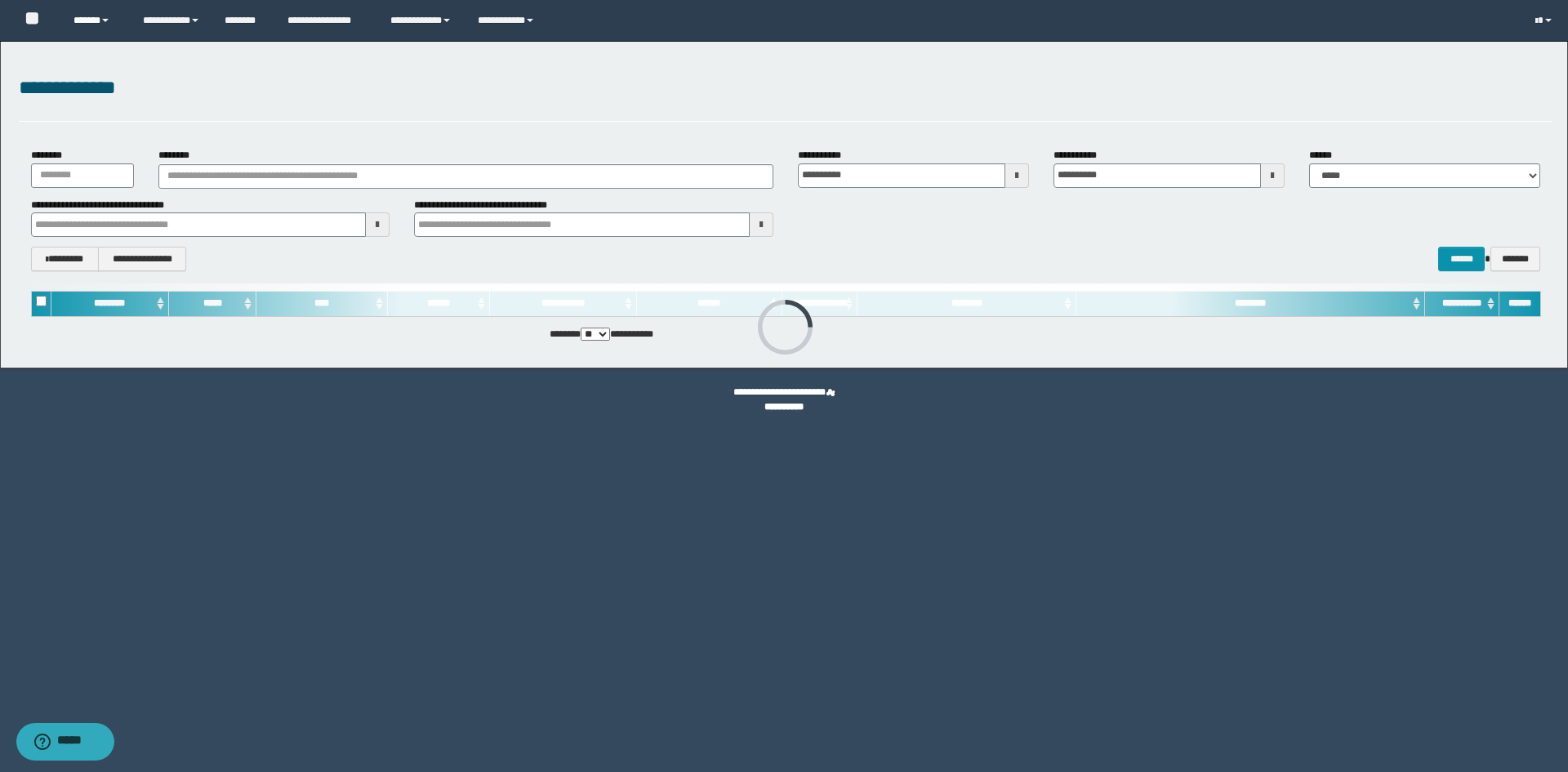 click on "******" at bounding box center (96, 20) 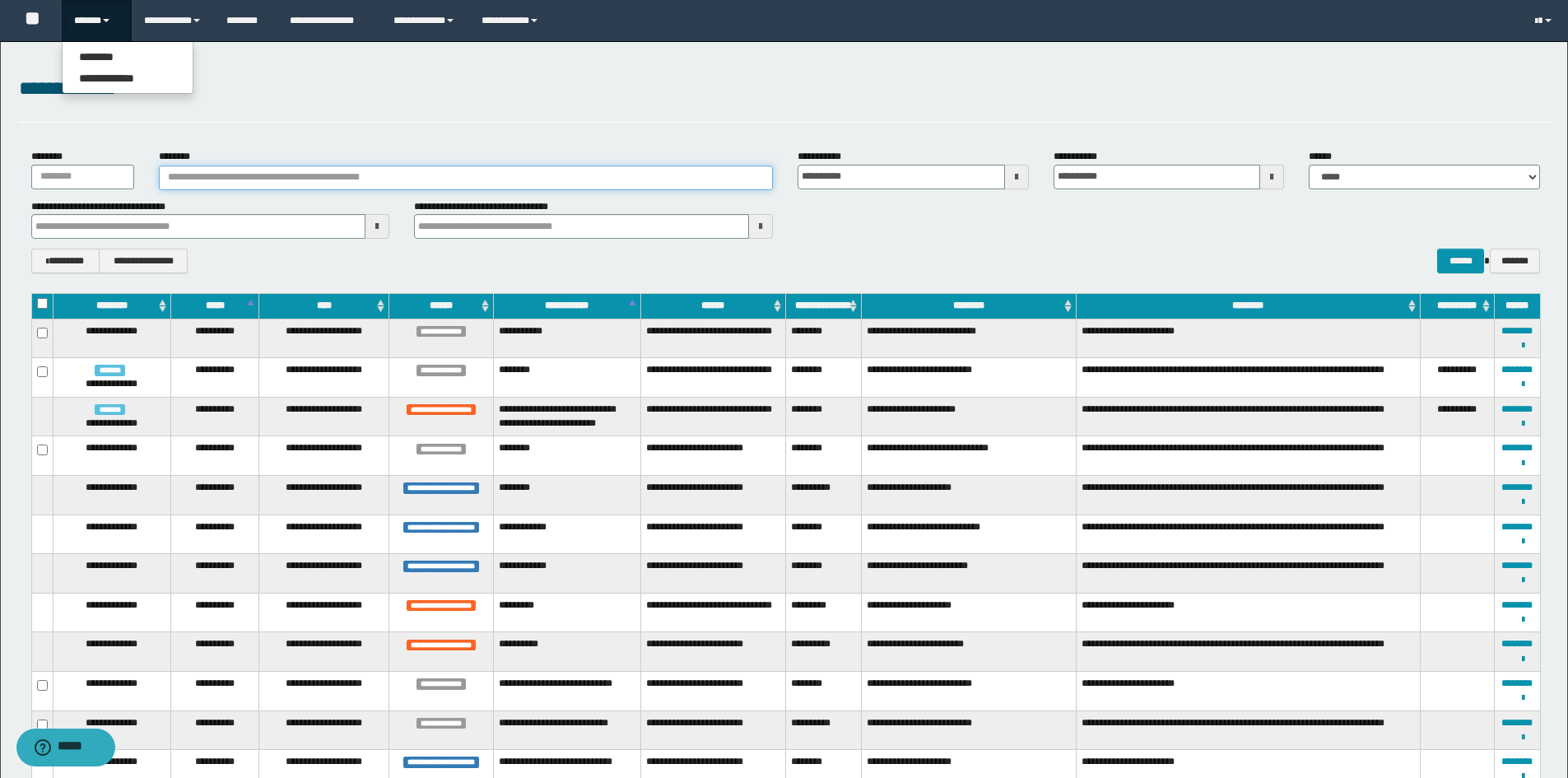 click on "********" at bounding box center [466, 178] 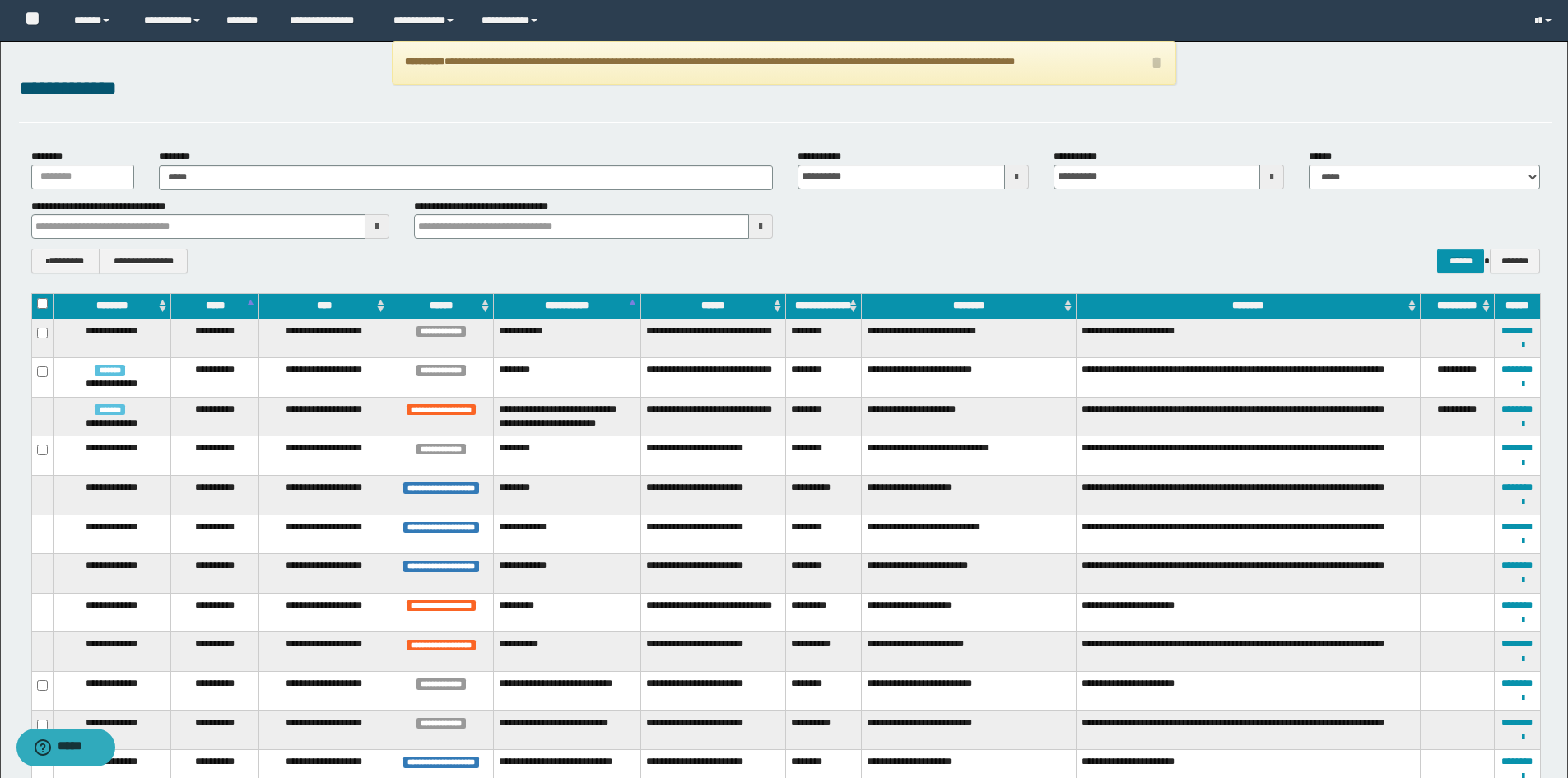 click on "**********" at bounding box center (785, 98) 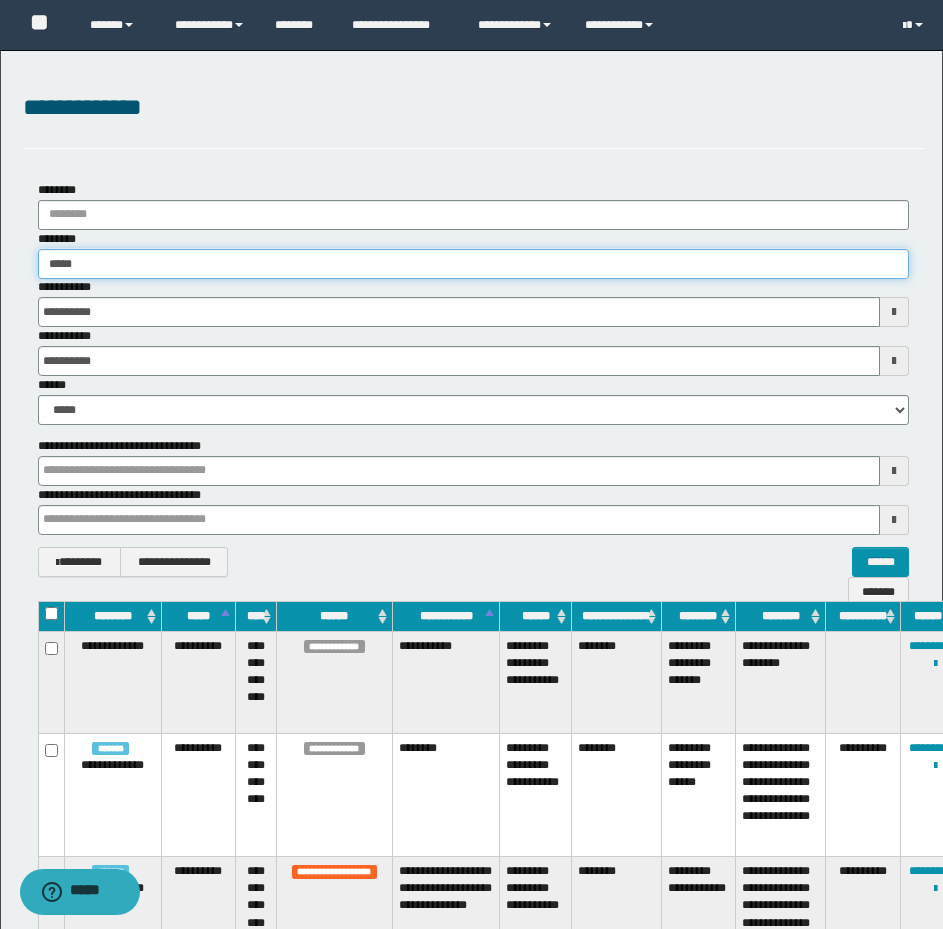 click on "*****" at bounding box center [473, 264] 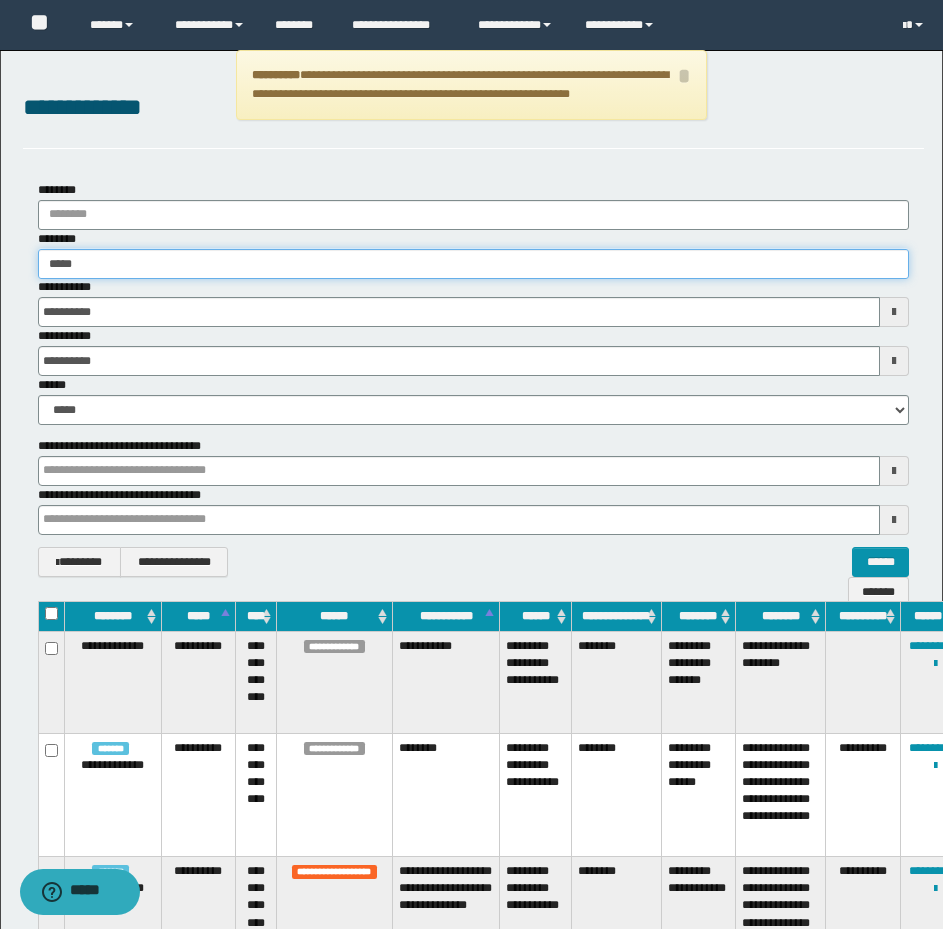 type on "******" 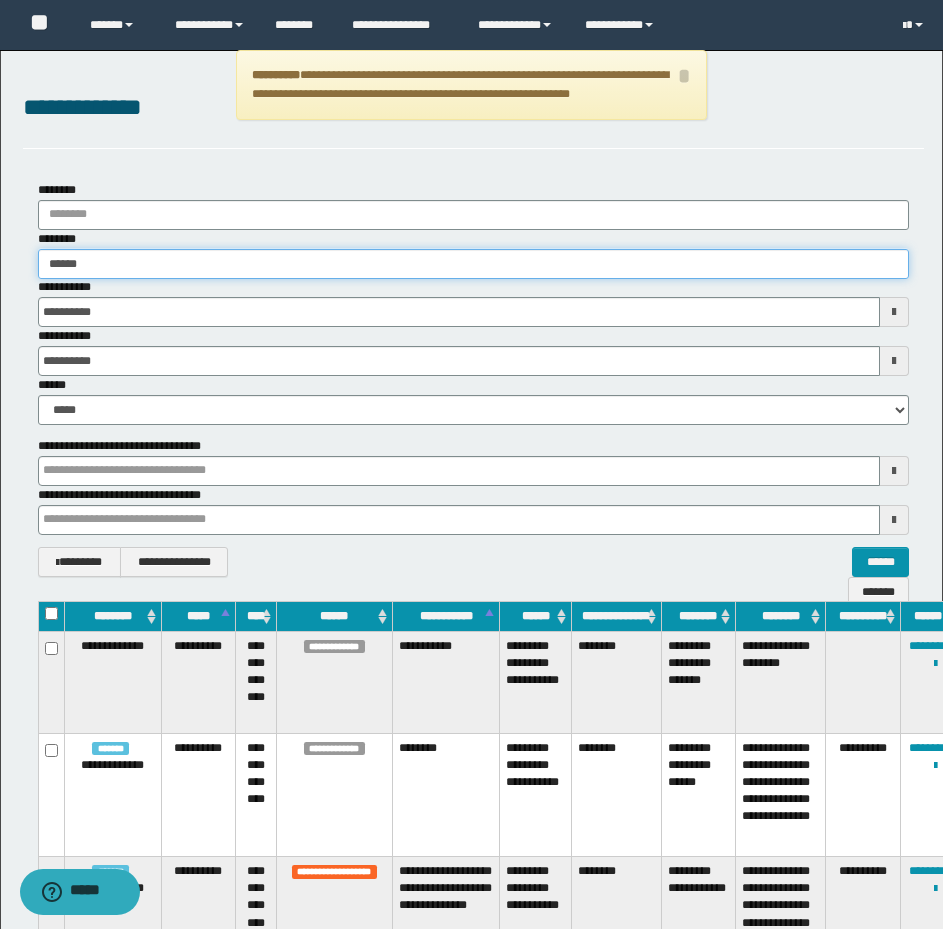 type on "******" 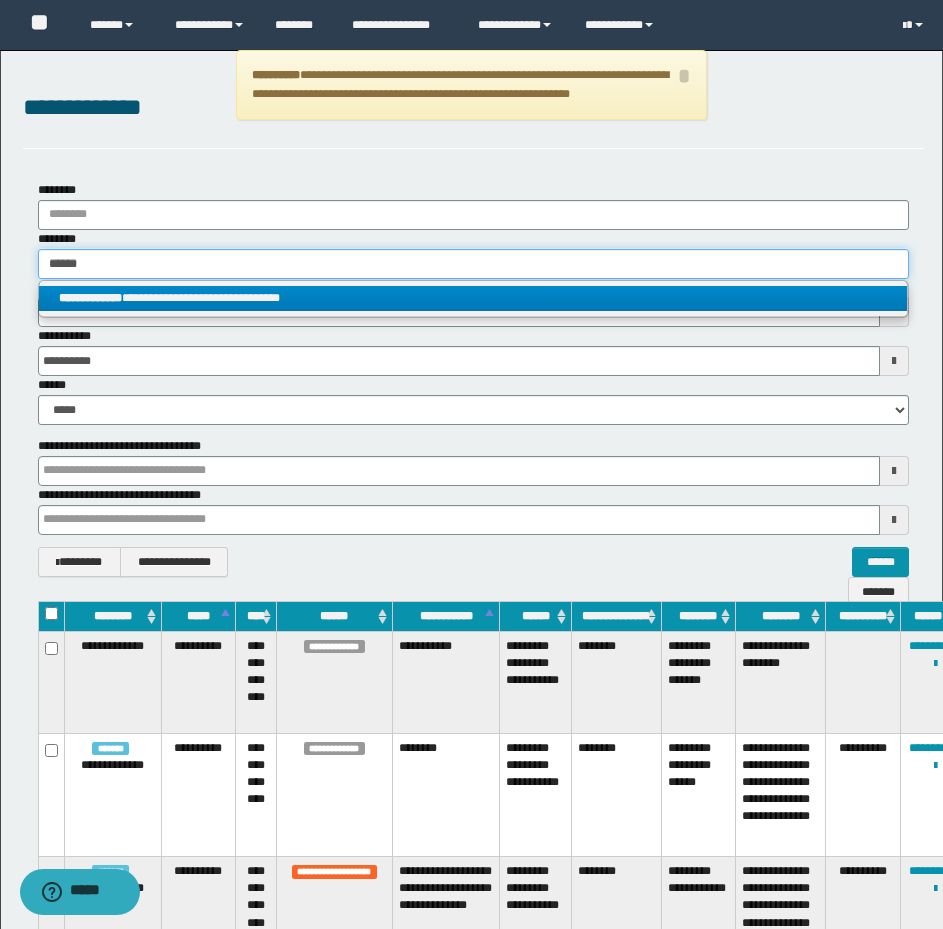 type on "******" 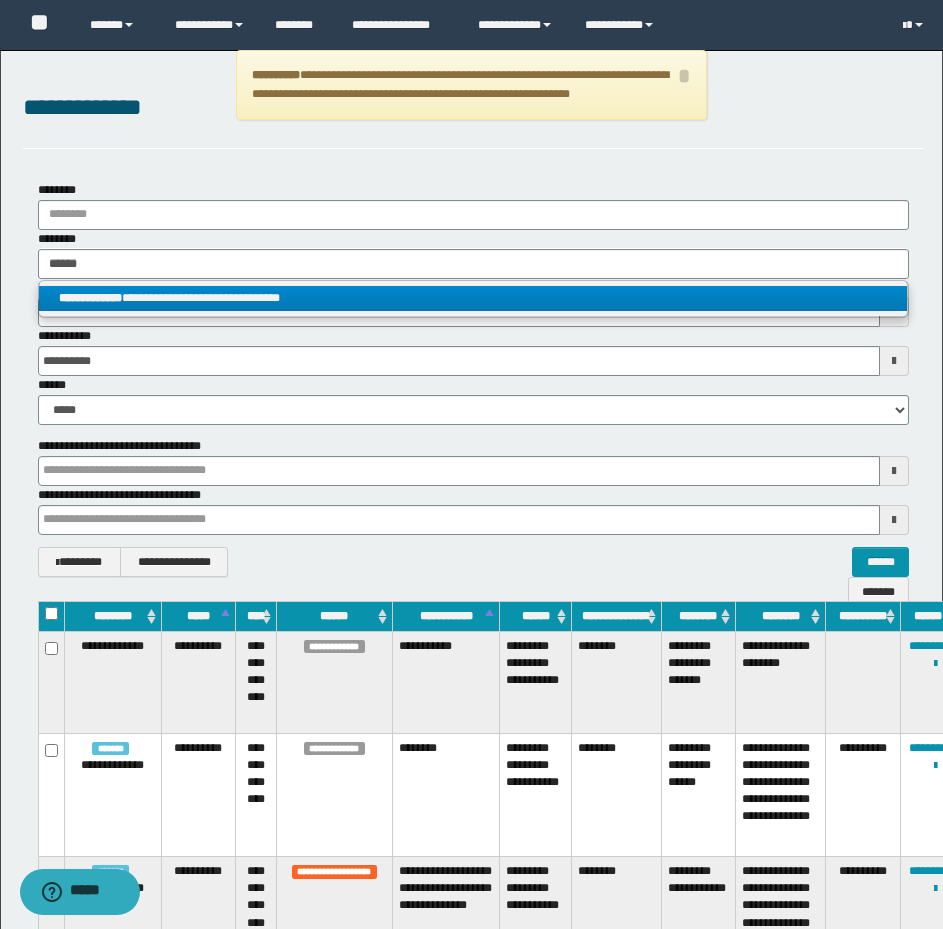 click on "**********" at bounding box center (473, 298) 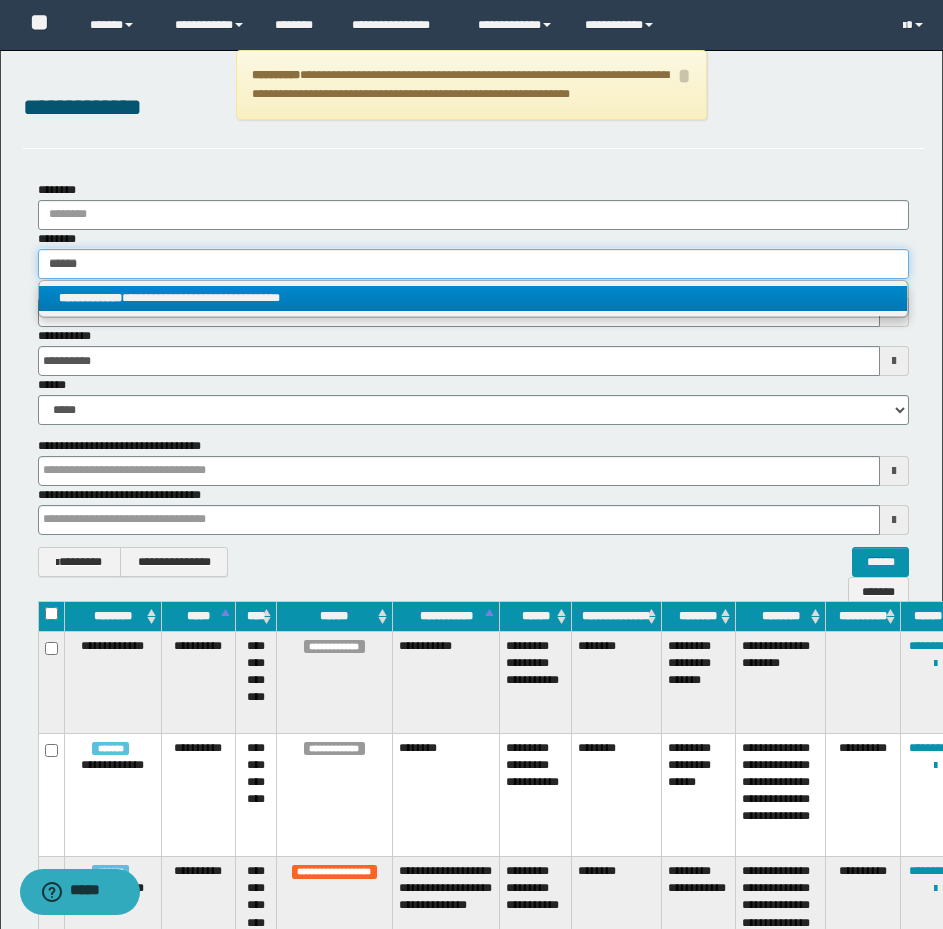 type 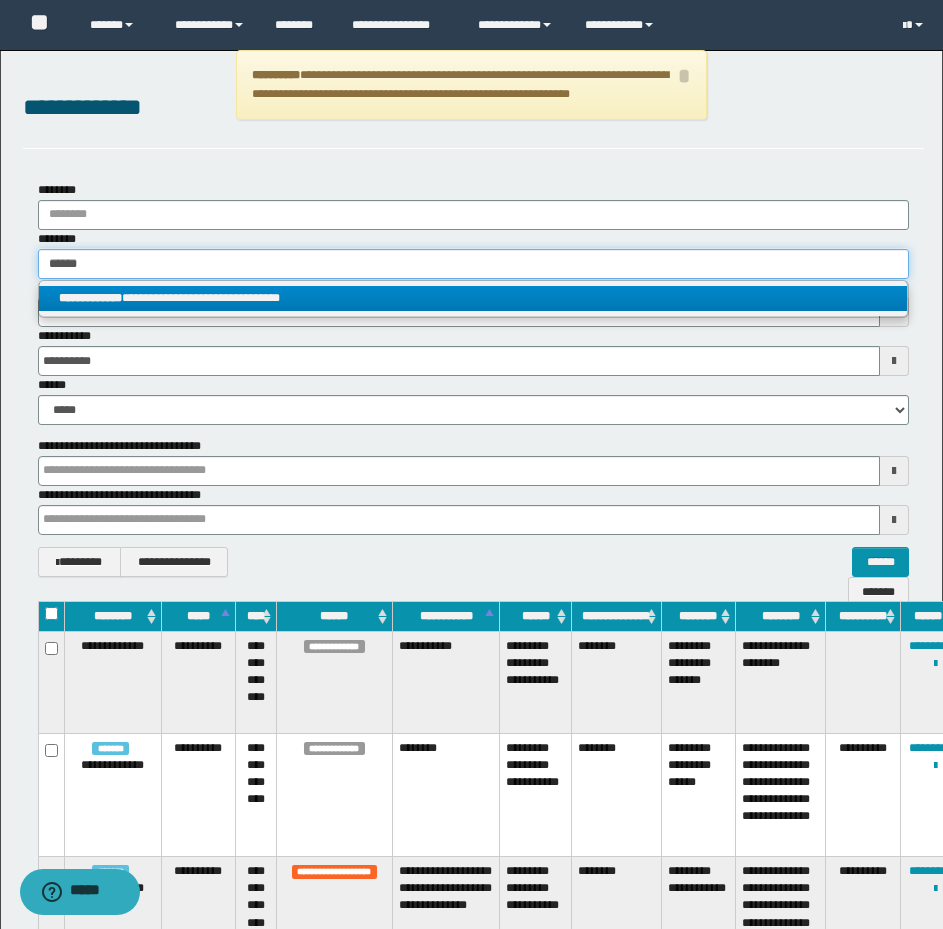 type on "**********" 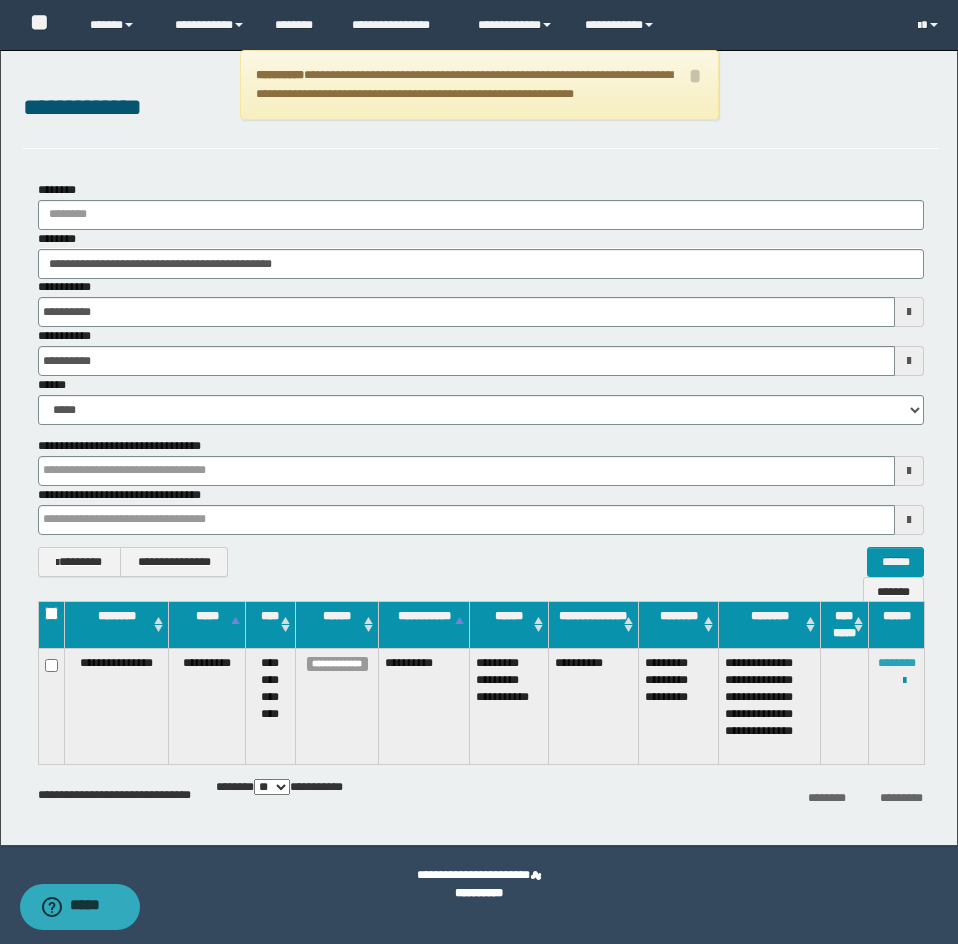 click on "********" at bounding box center [897, 663] 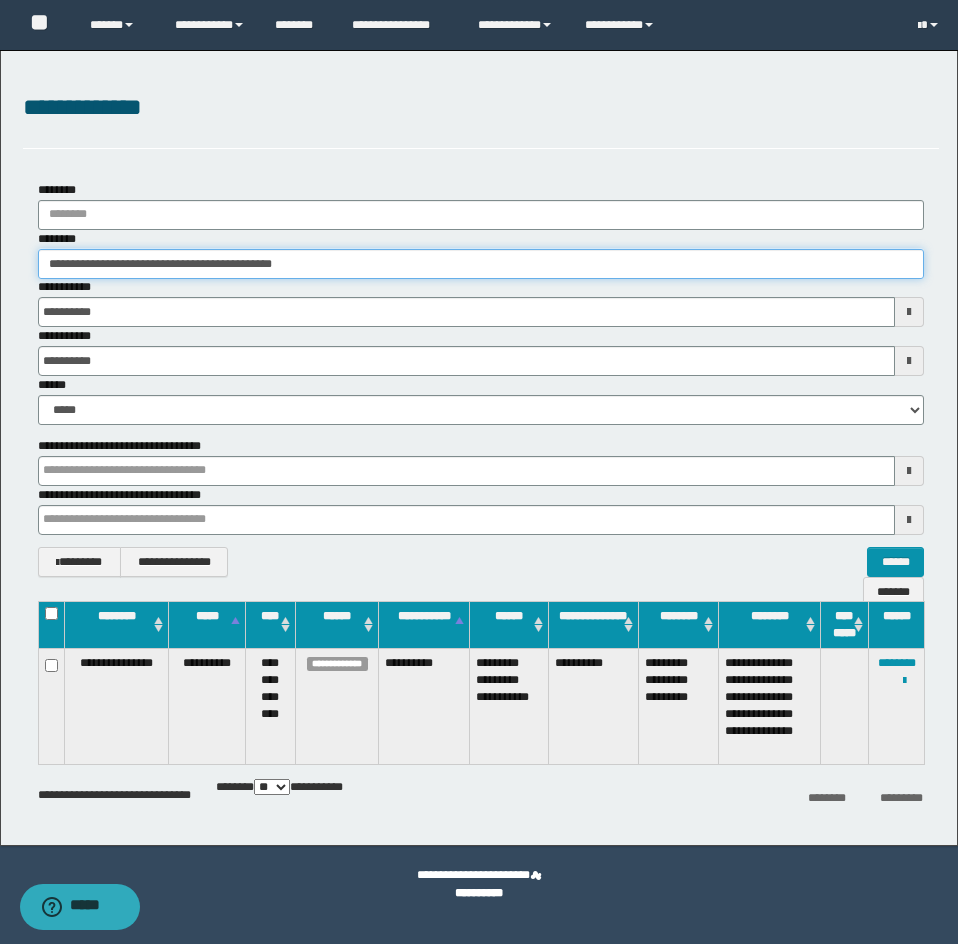 drag, startPoint x: 350, startPoint y: 256, endPoint x: 21, endPoint y: 277, distance: 329.66953 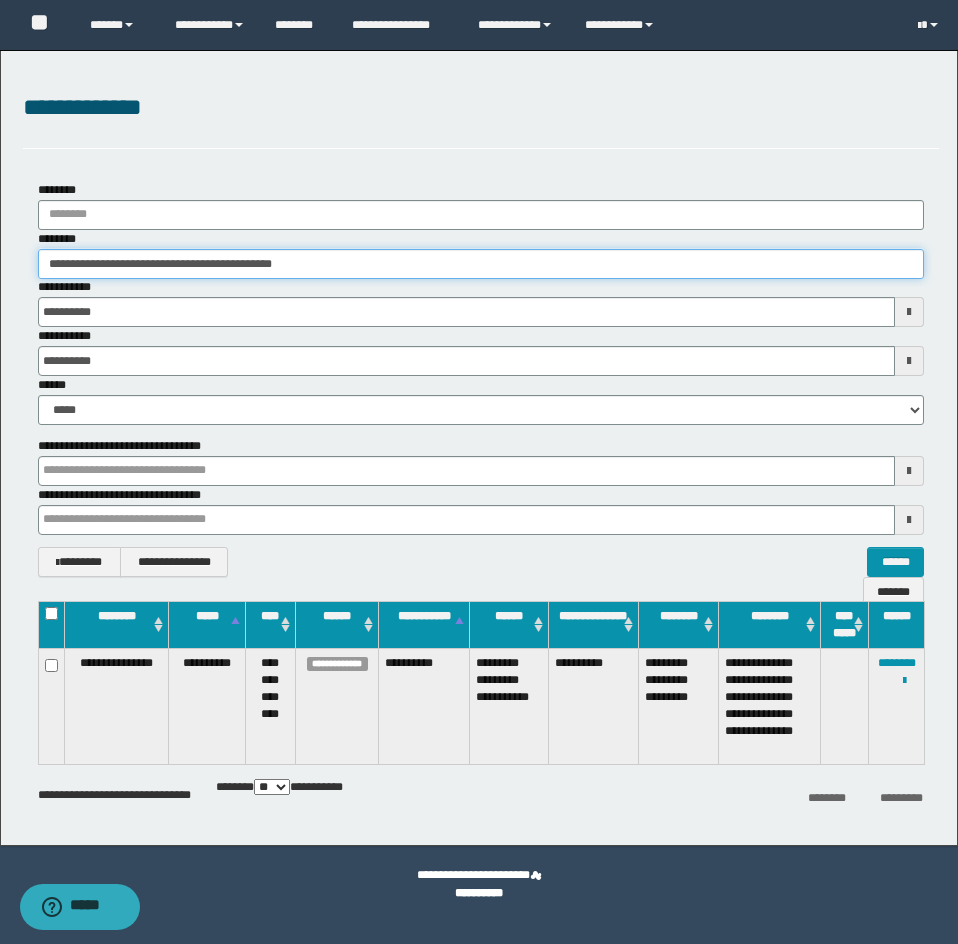 click on "**********" at bounding box center (481, 379) 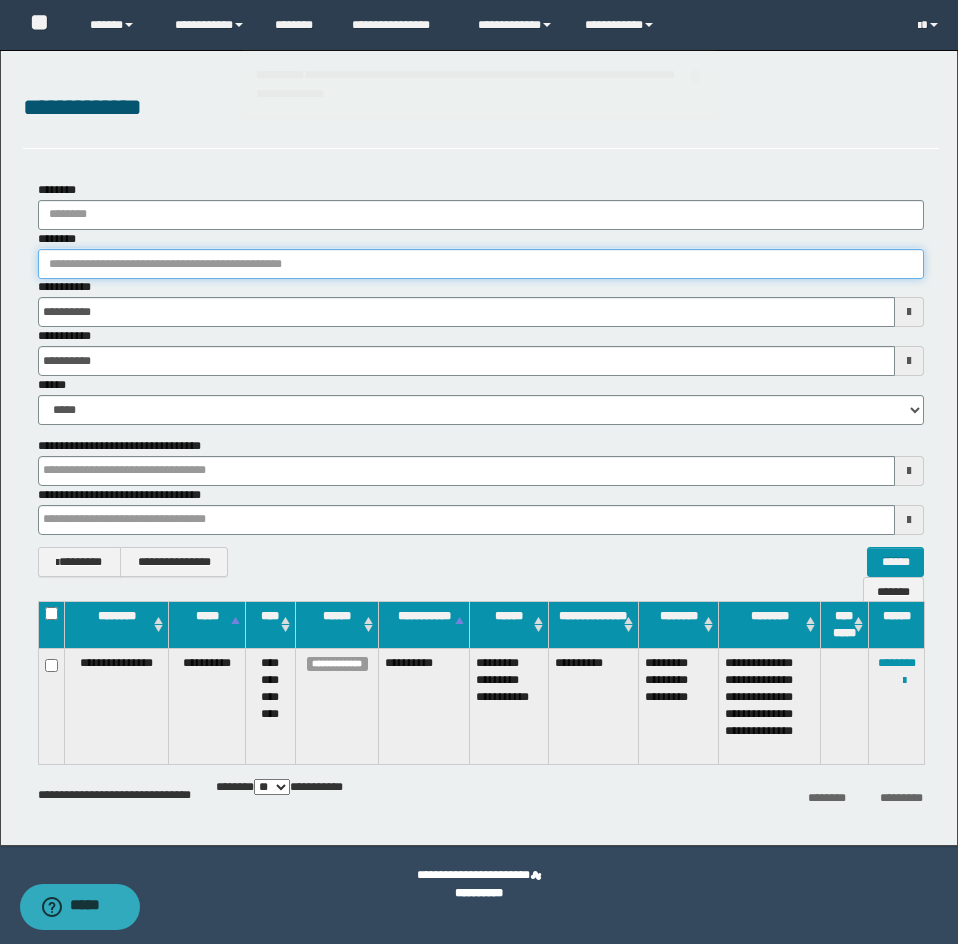 click on "********" at bounding box center (481, 264) 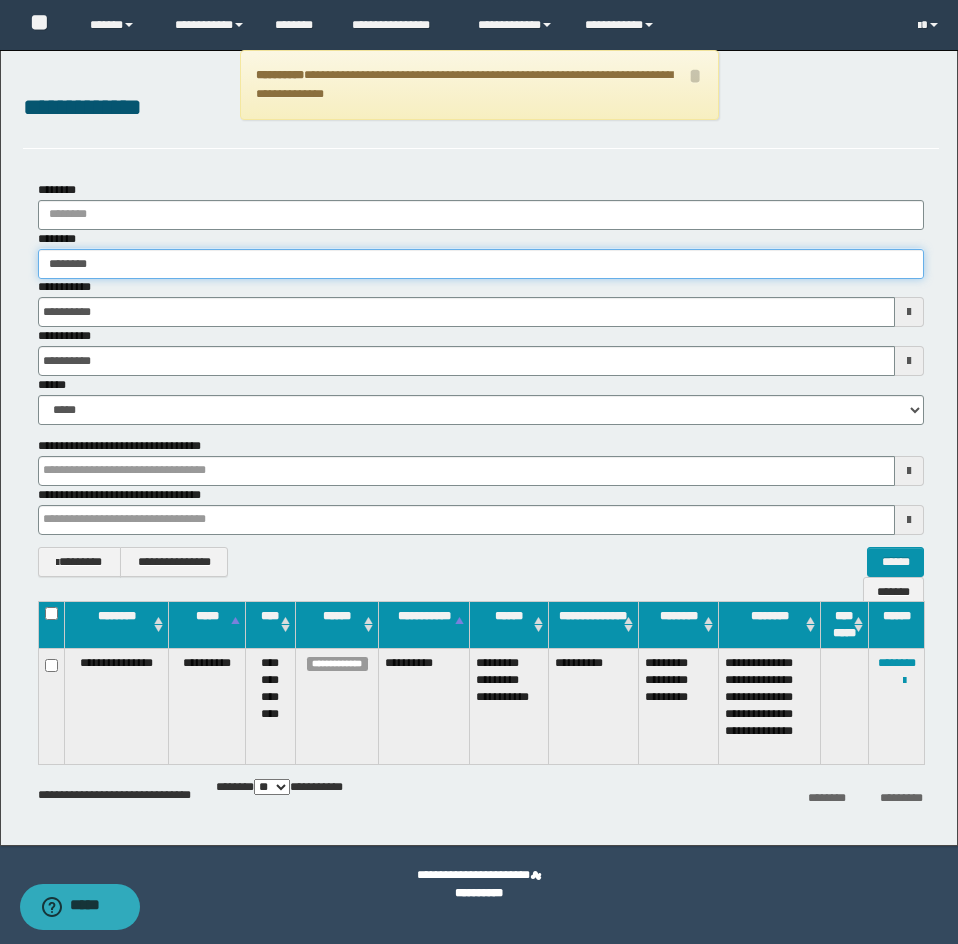 type on "********" 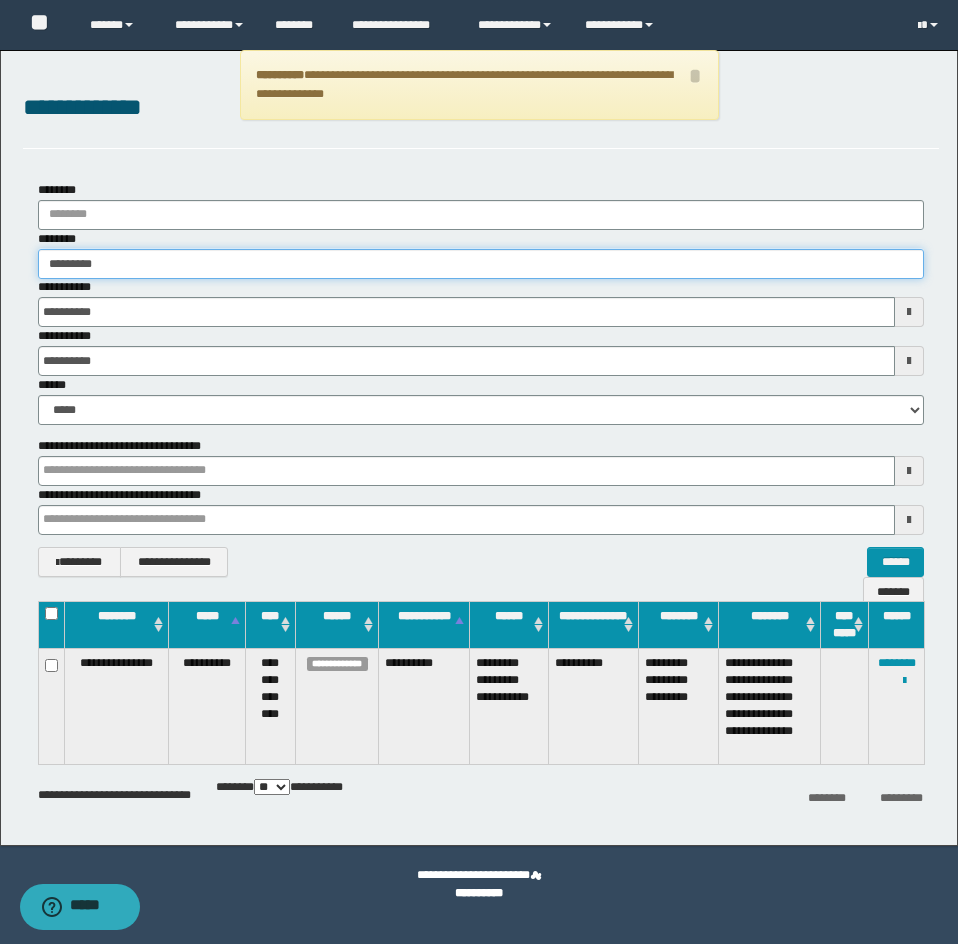 type on "********" 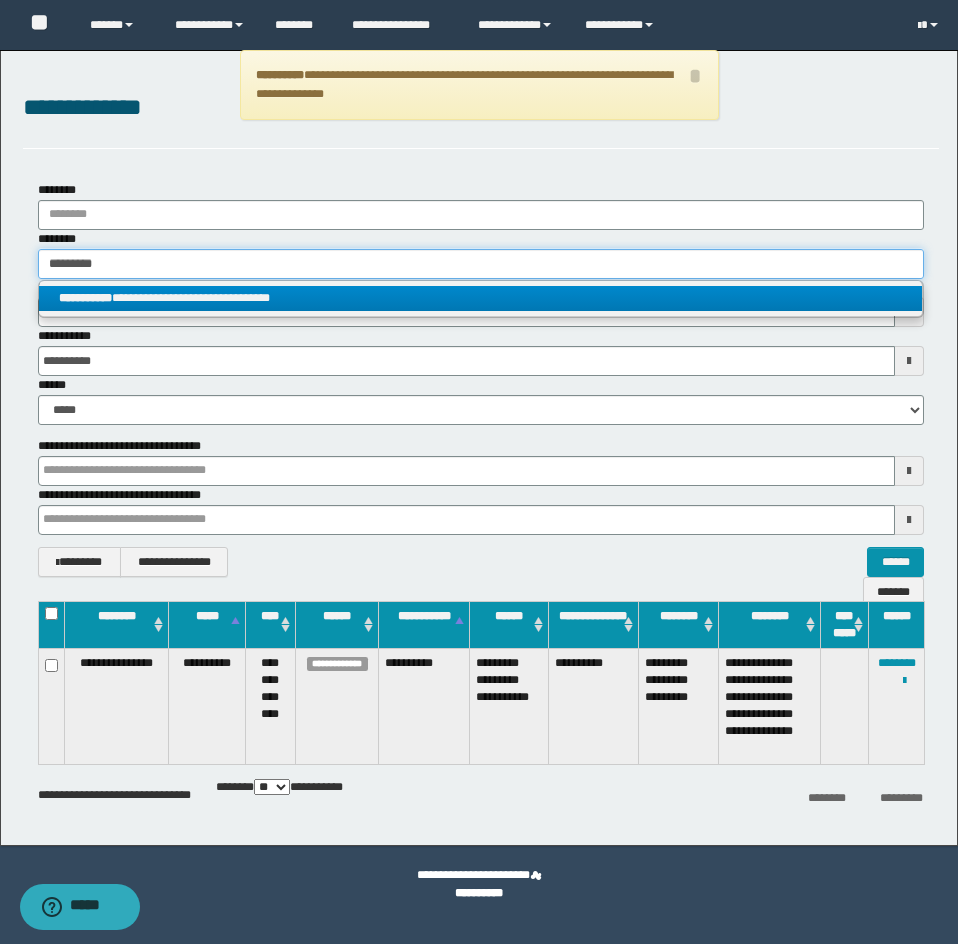 type on "********" 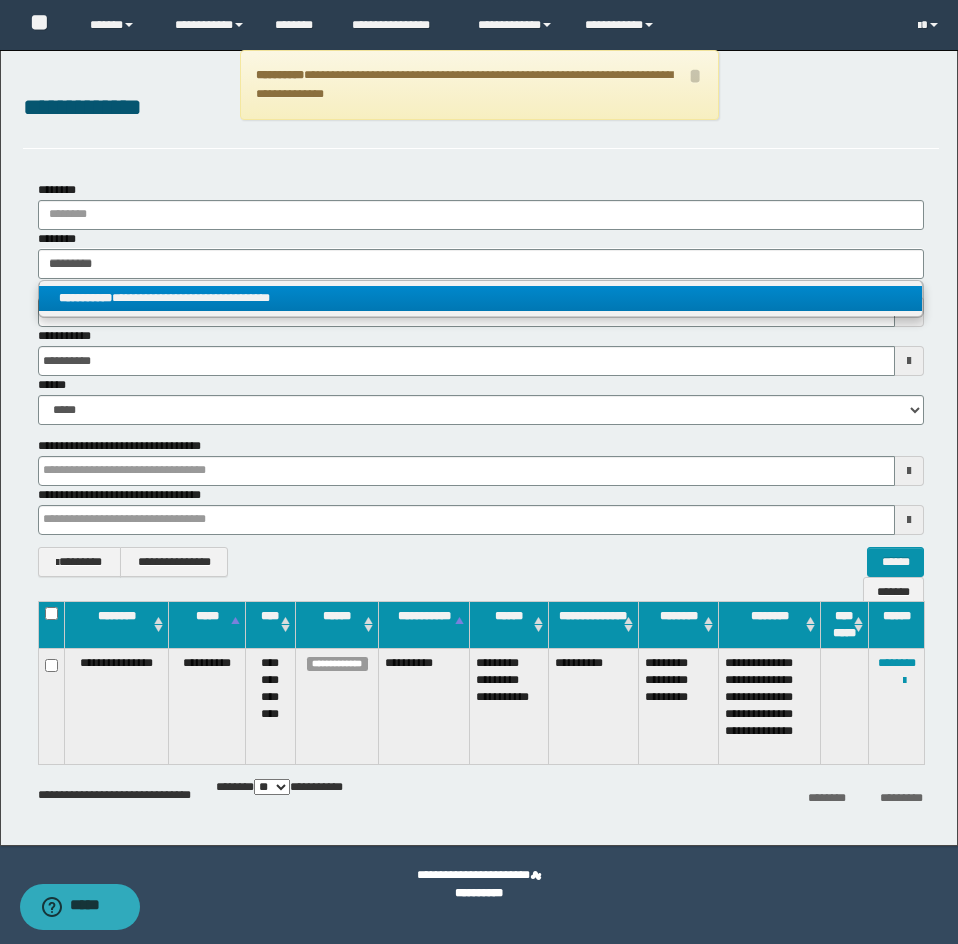 click on "**********" at bounding box center [480, 298] 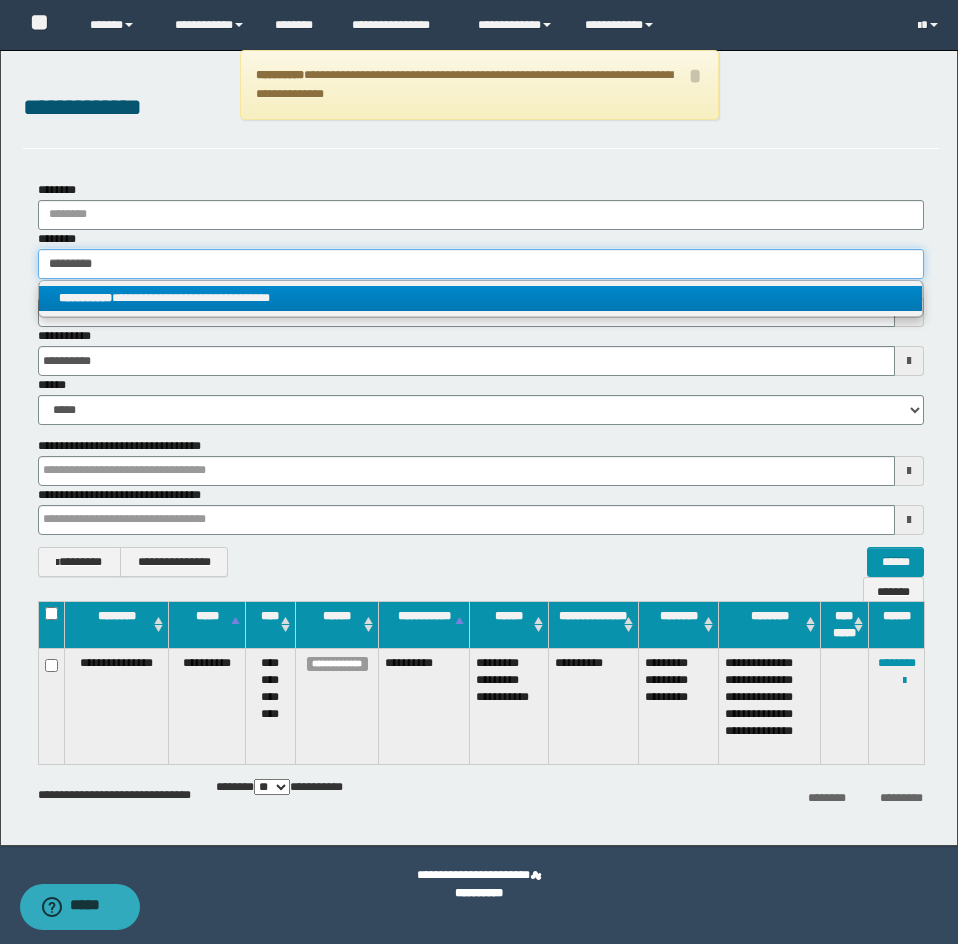 type 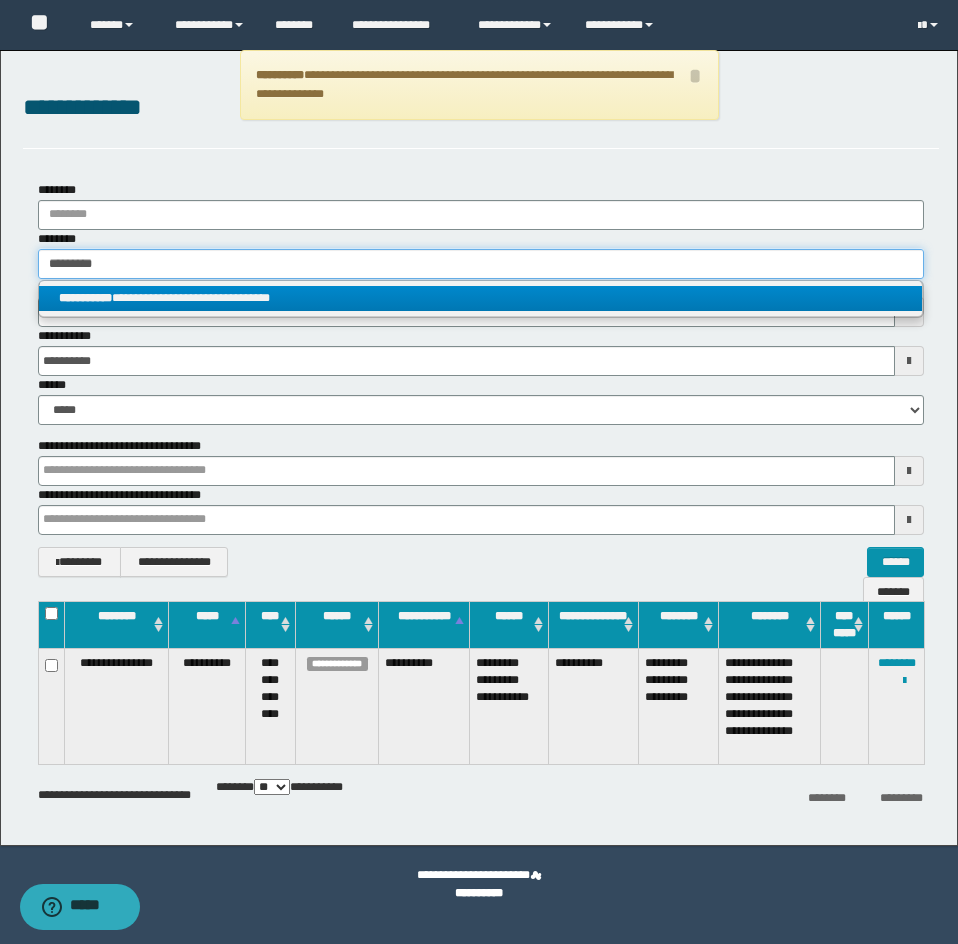 type on "**********" 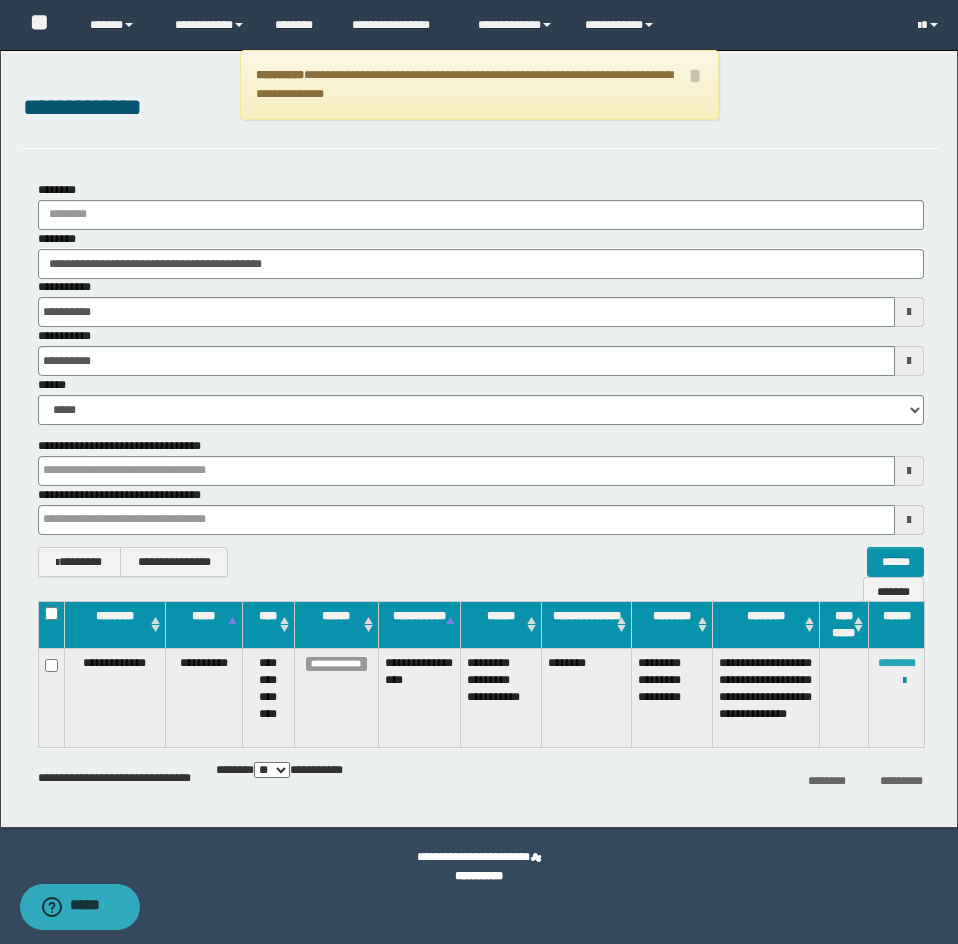 click on "********" at bounding box center [897, 663] 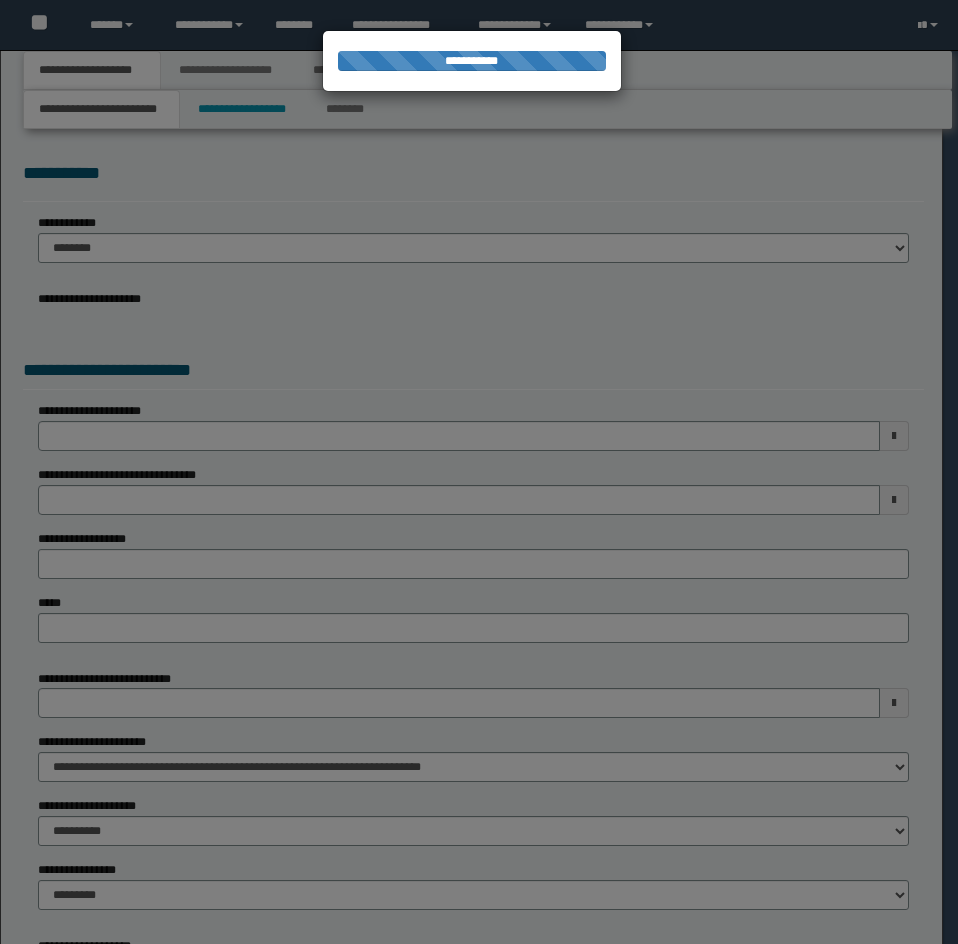 scroll, scrollTop: 0, scrollLeft: 0, axis: both 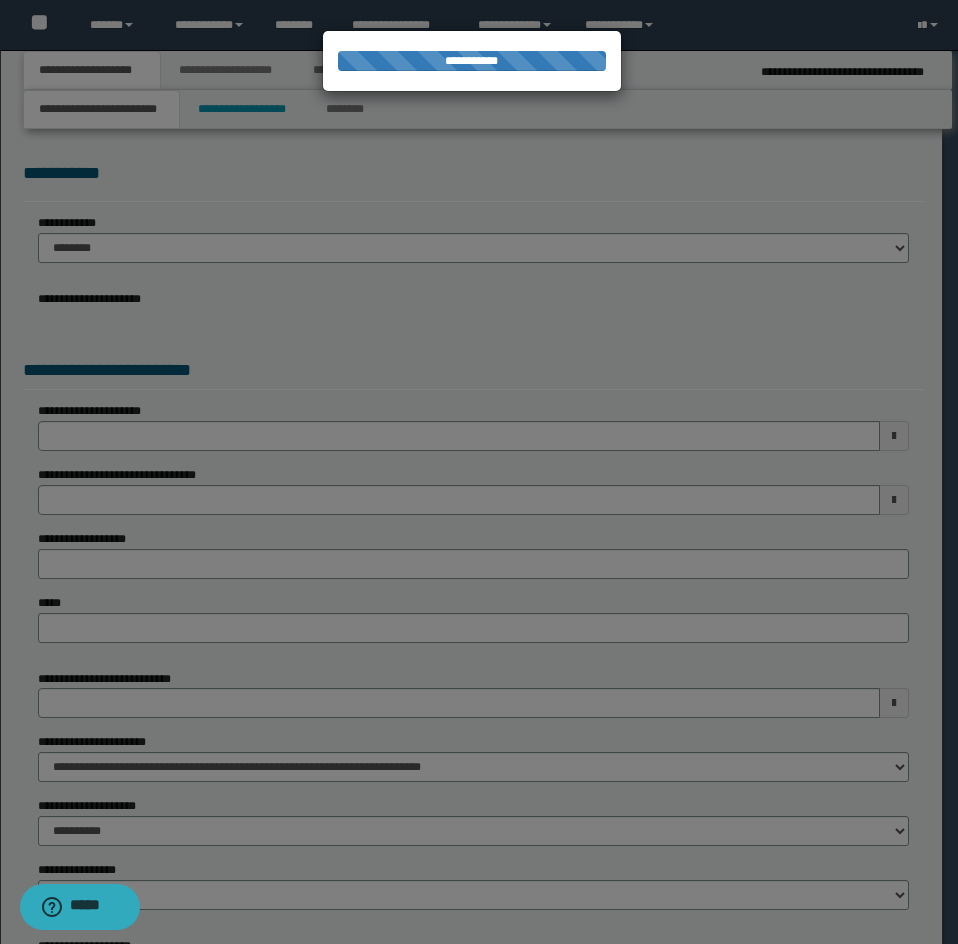 select on "*" 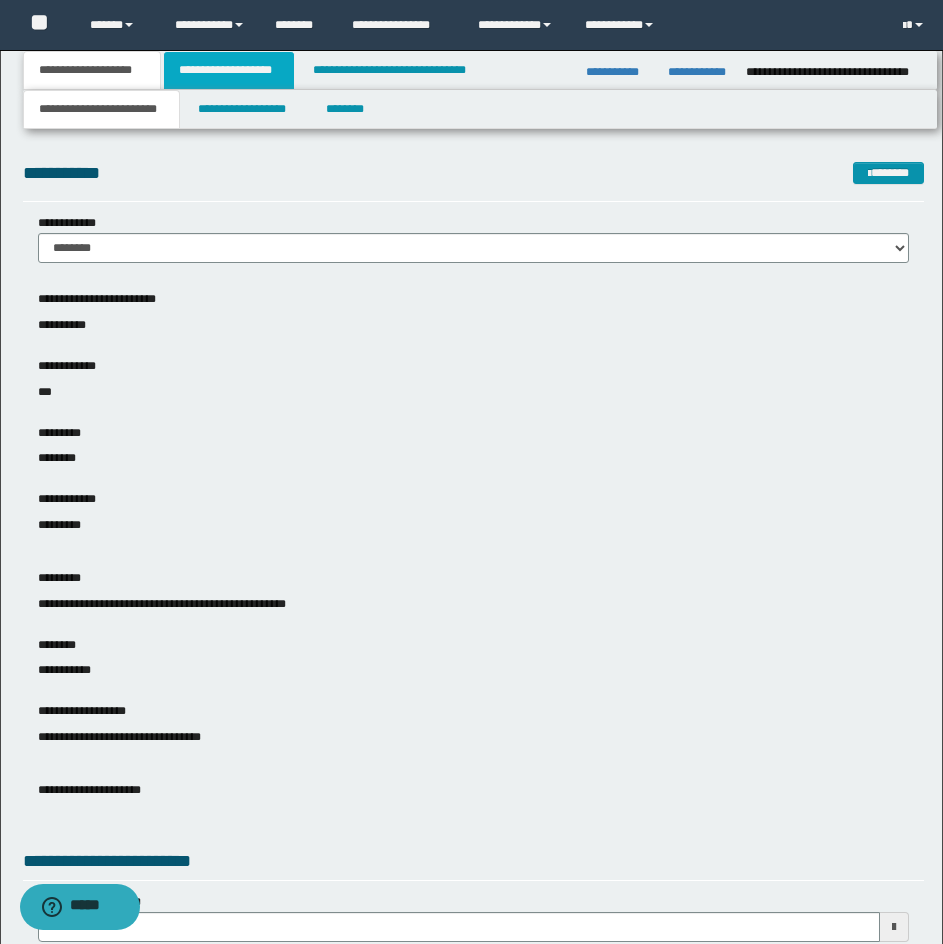 click on "**********" at bounding box center [229, 70] 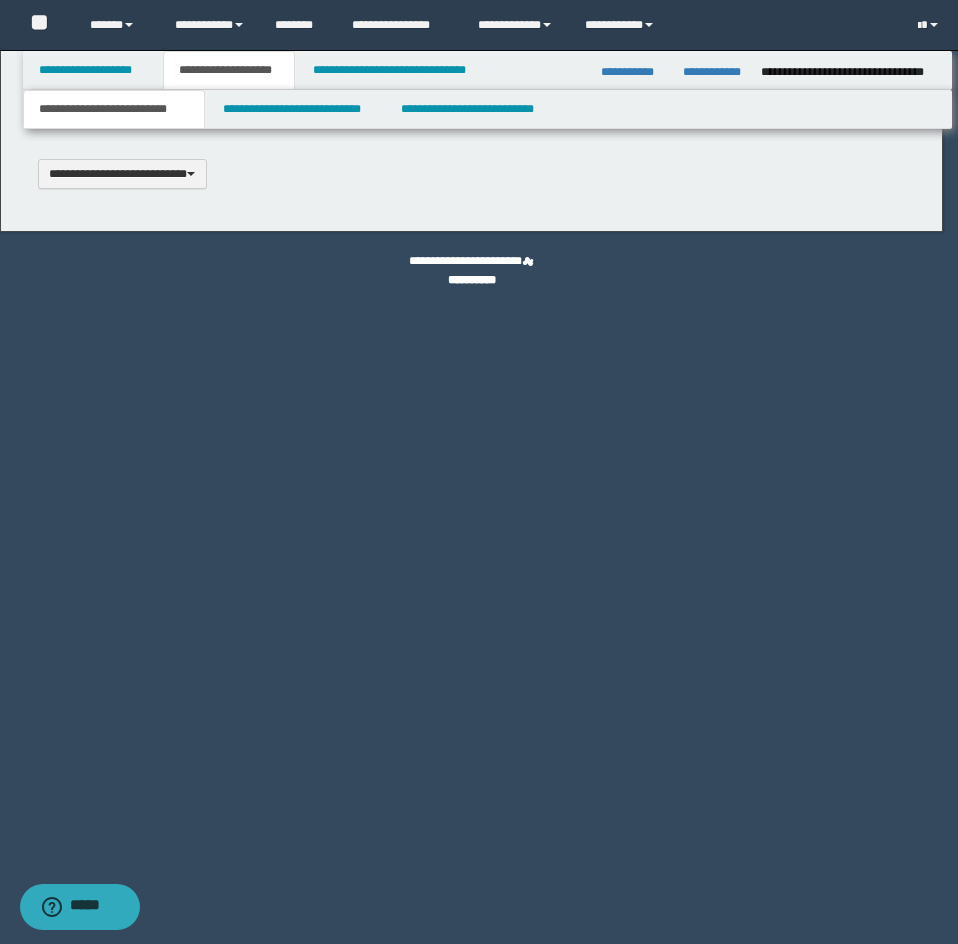 scroll, scrollTop: 0, scrollLeft: 0, axis: both 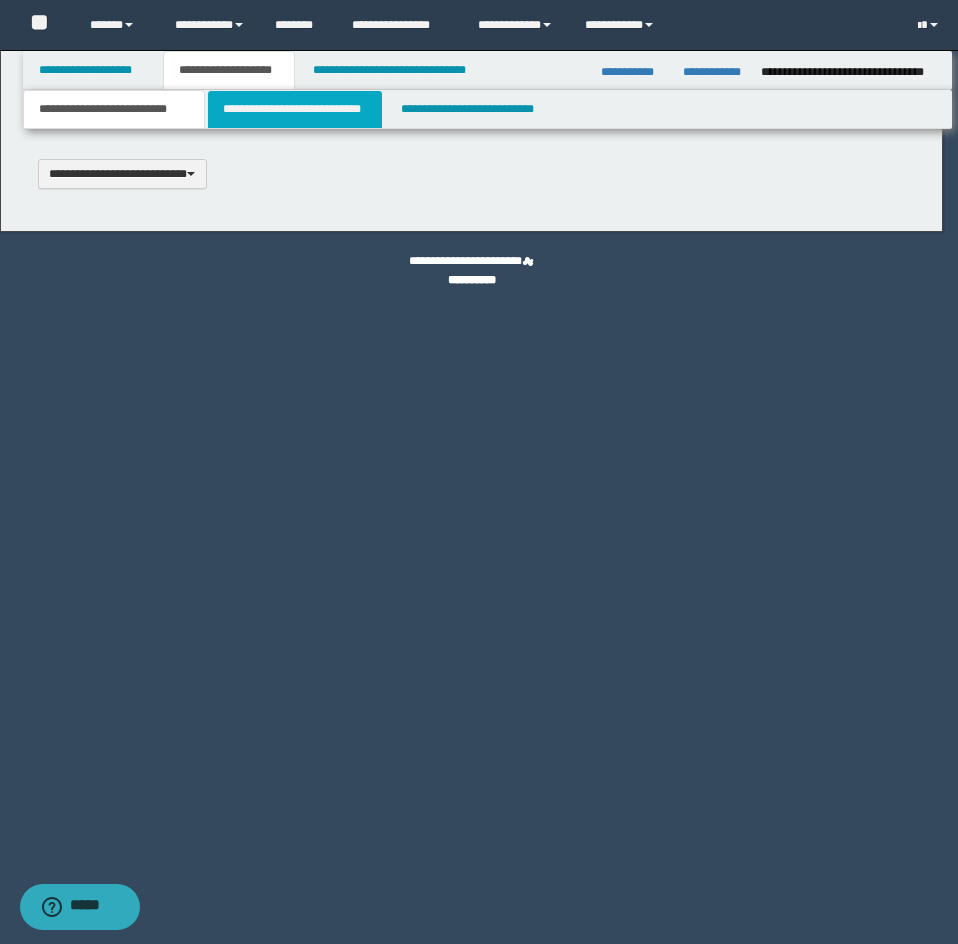 type 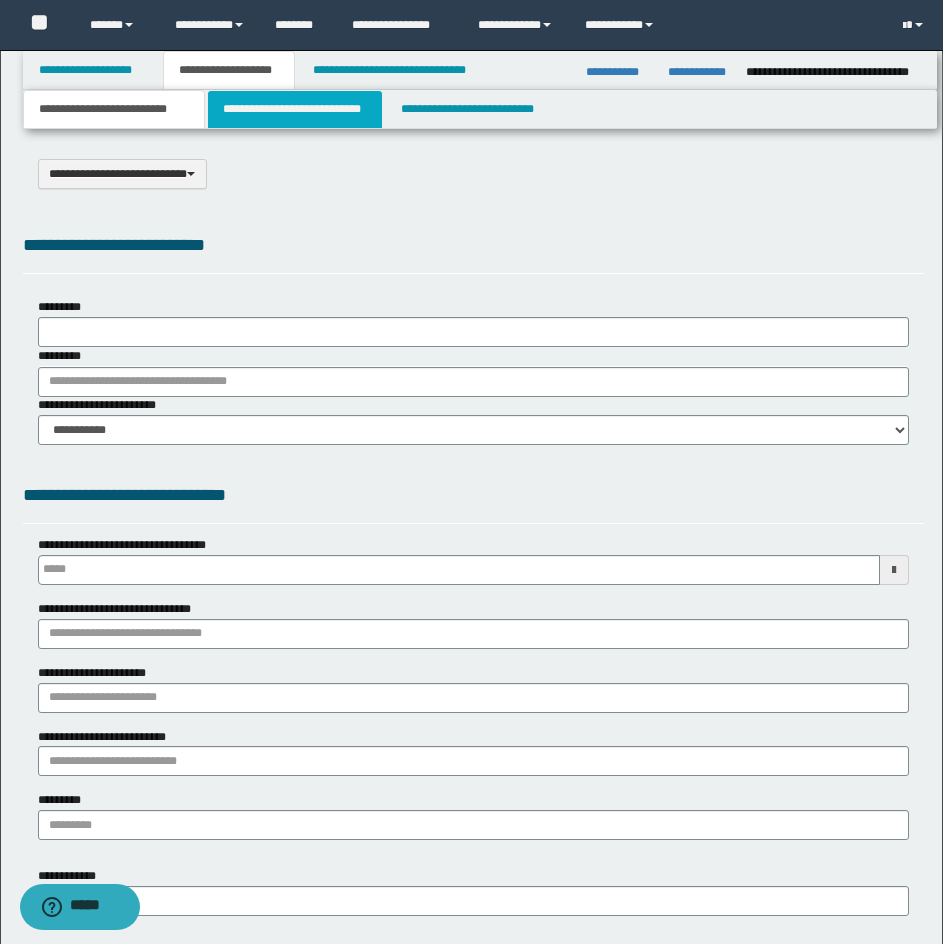 type on "**********" 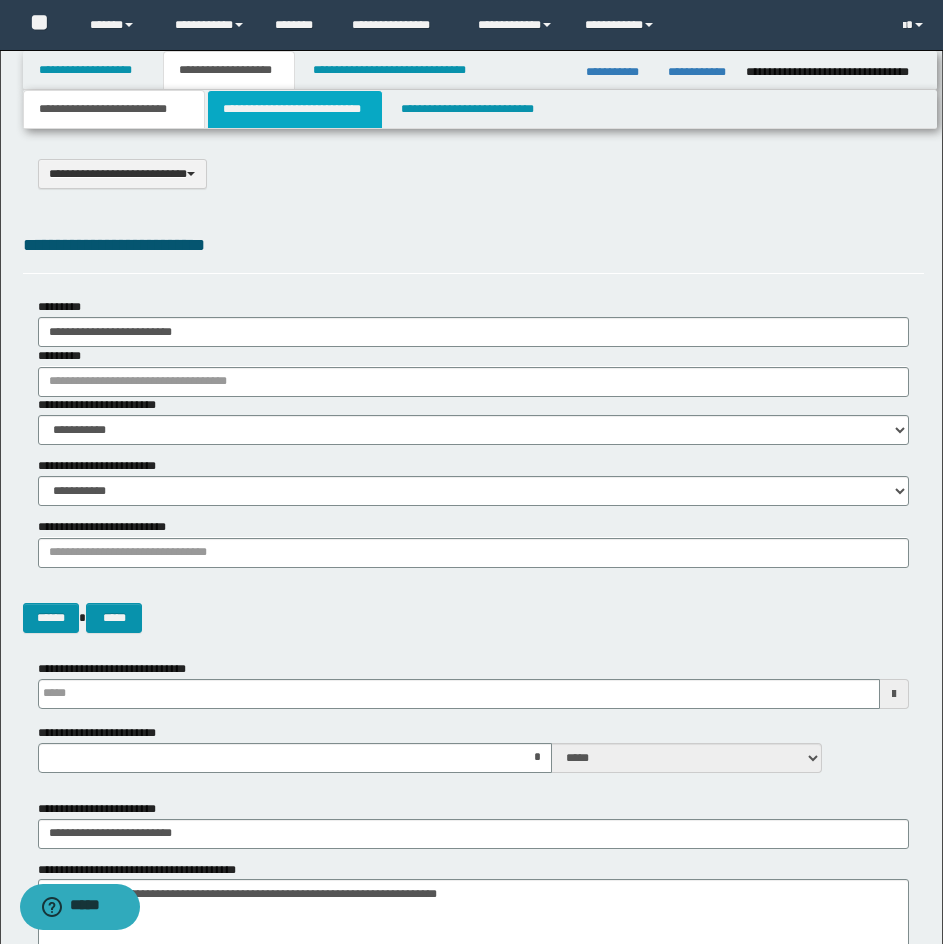 click on "**********" at bounding box center [295, 109] 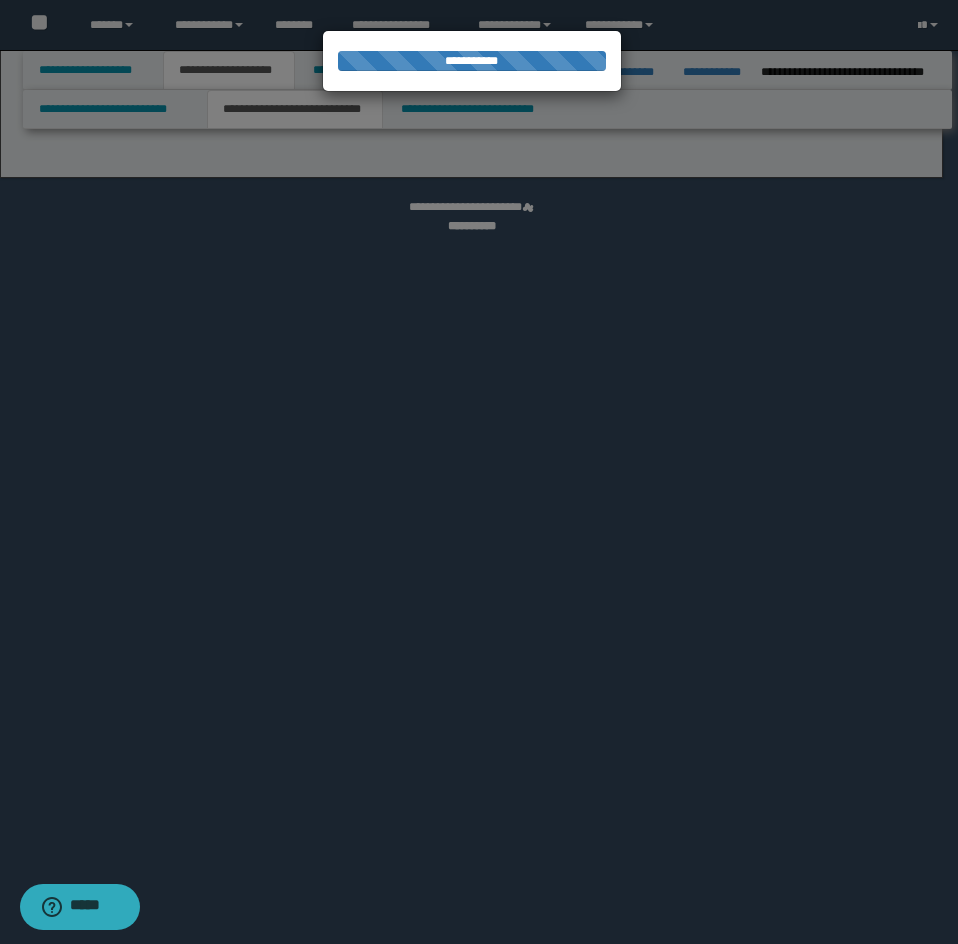 select on "*" 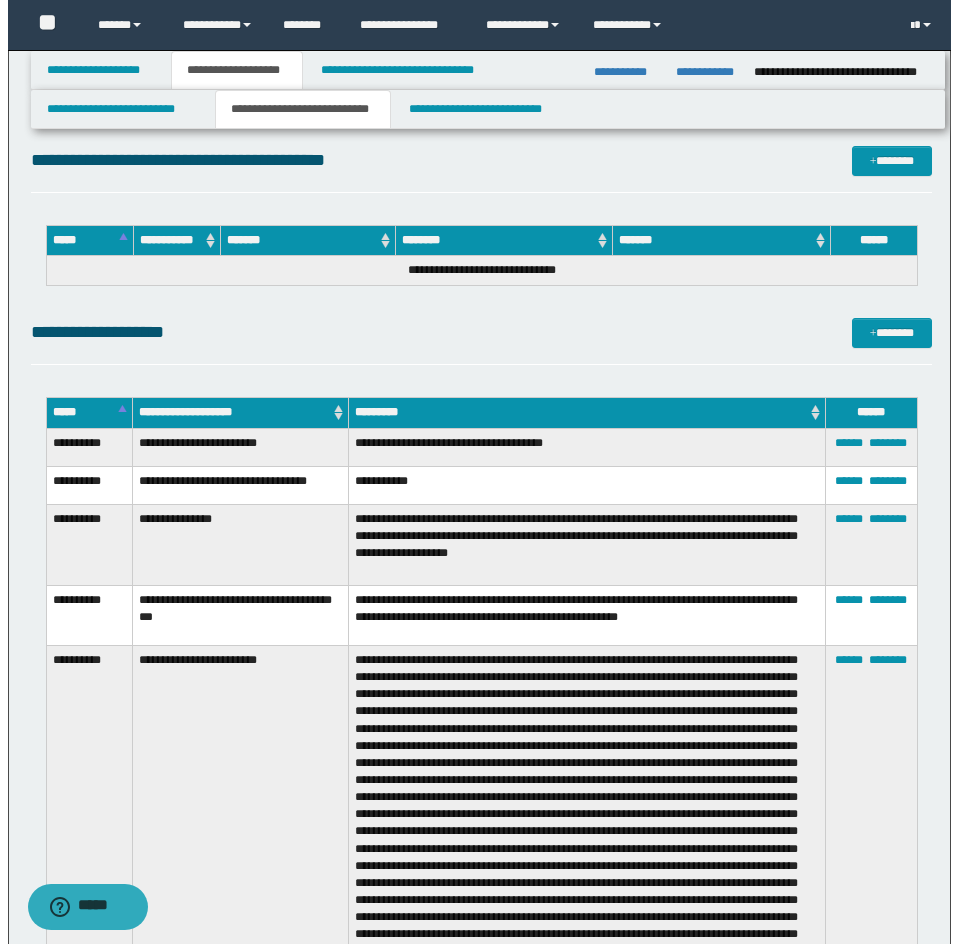 scroll, scrollTop: 13100, scrollLeft: 0, axis: vertical 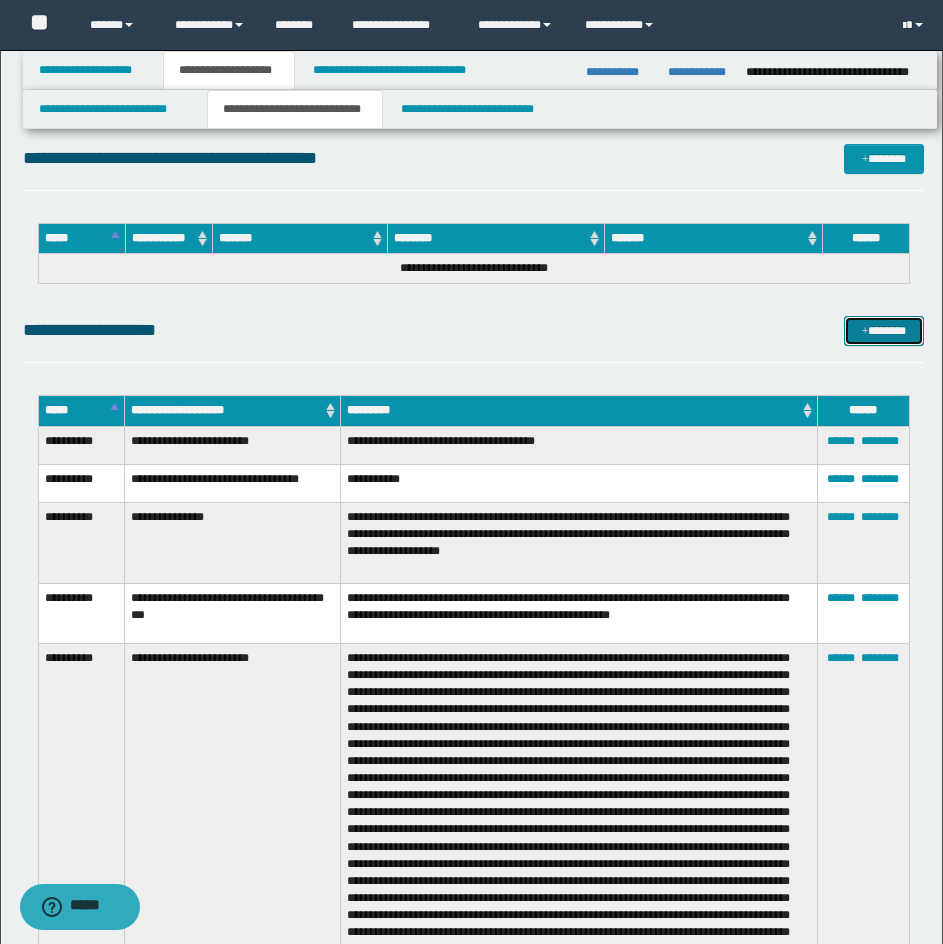 click on "*******" at bounding box center [884, 331] 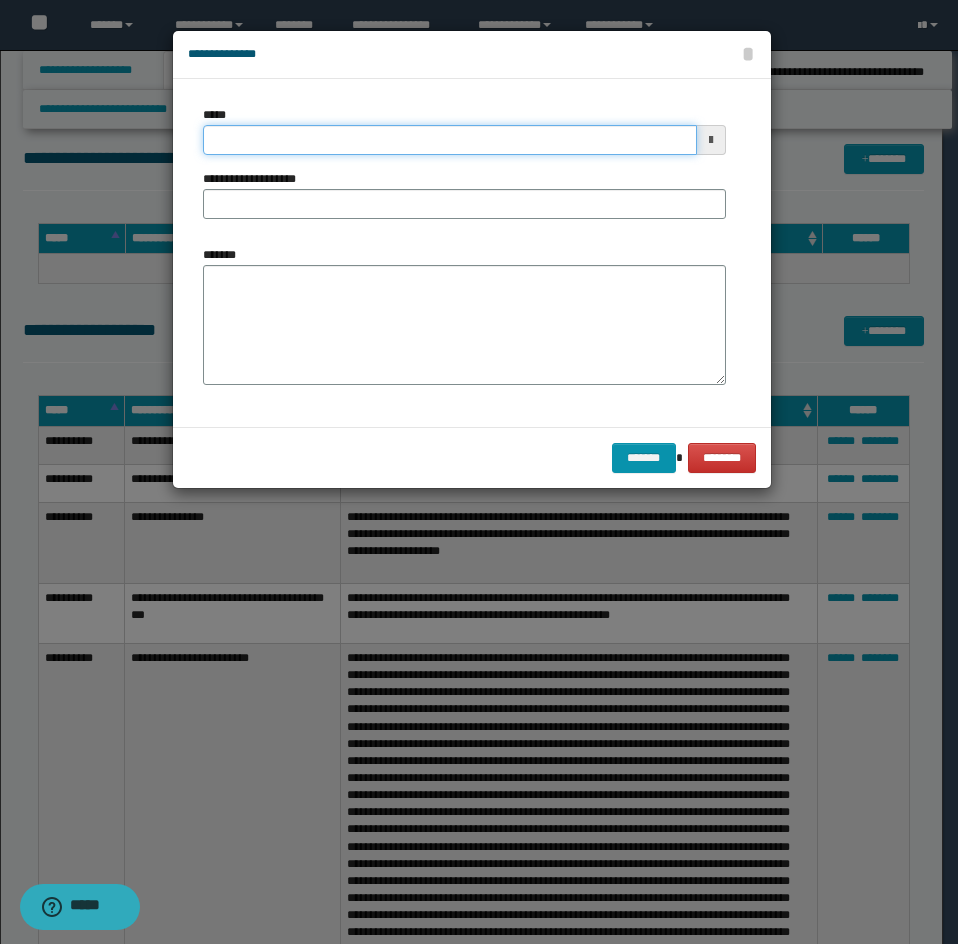 click on "*****" at bounding box center (450, 140) 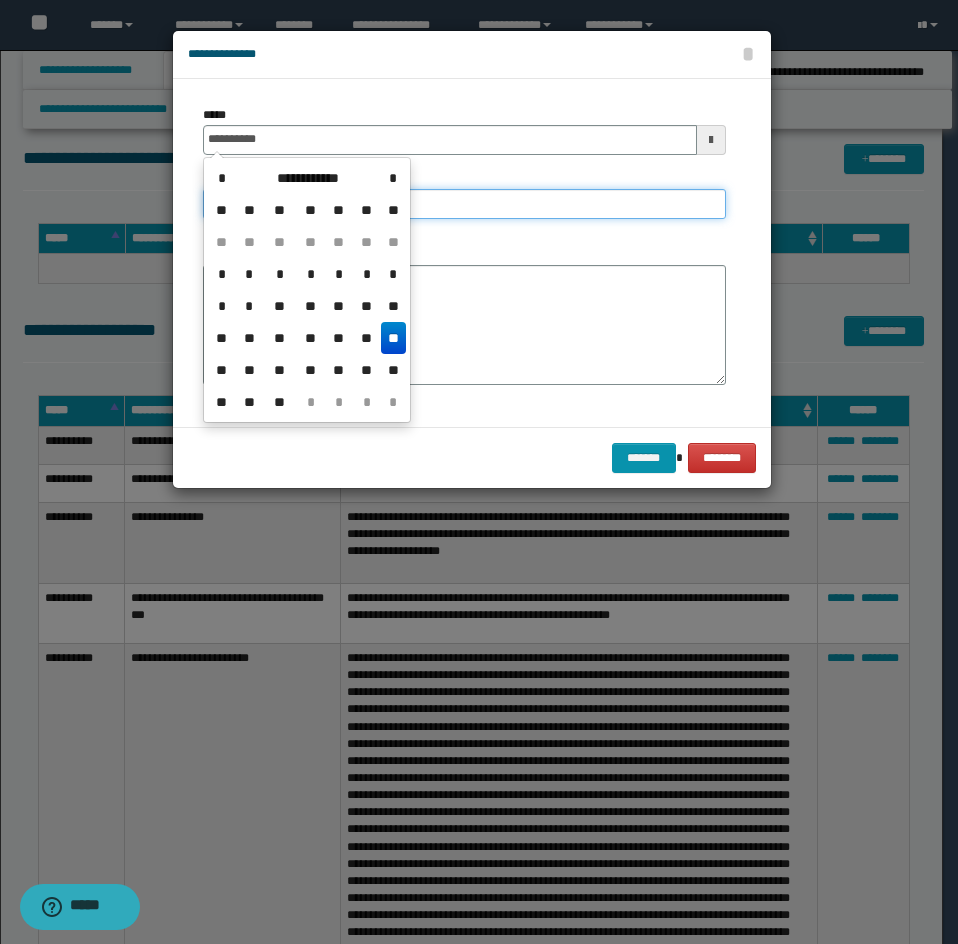 type on "**********" 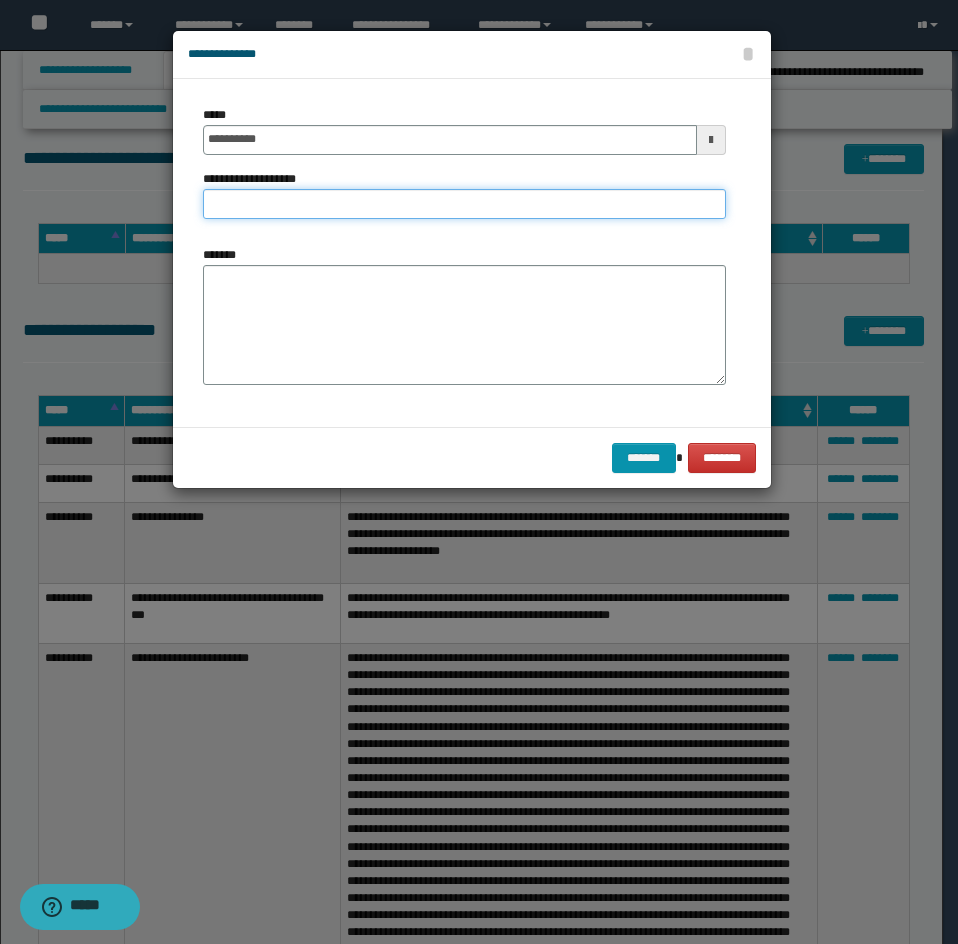 click on "**********" at bounding box center [464, 204] 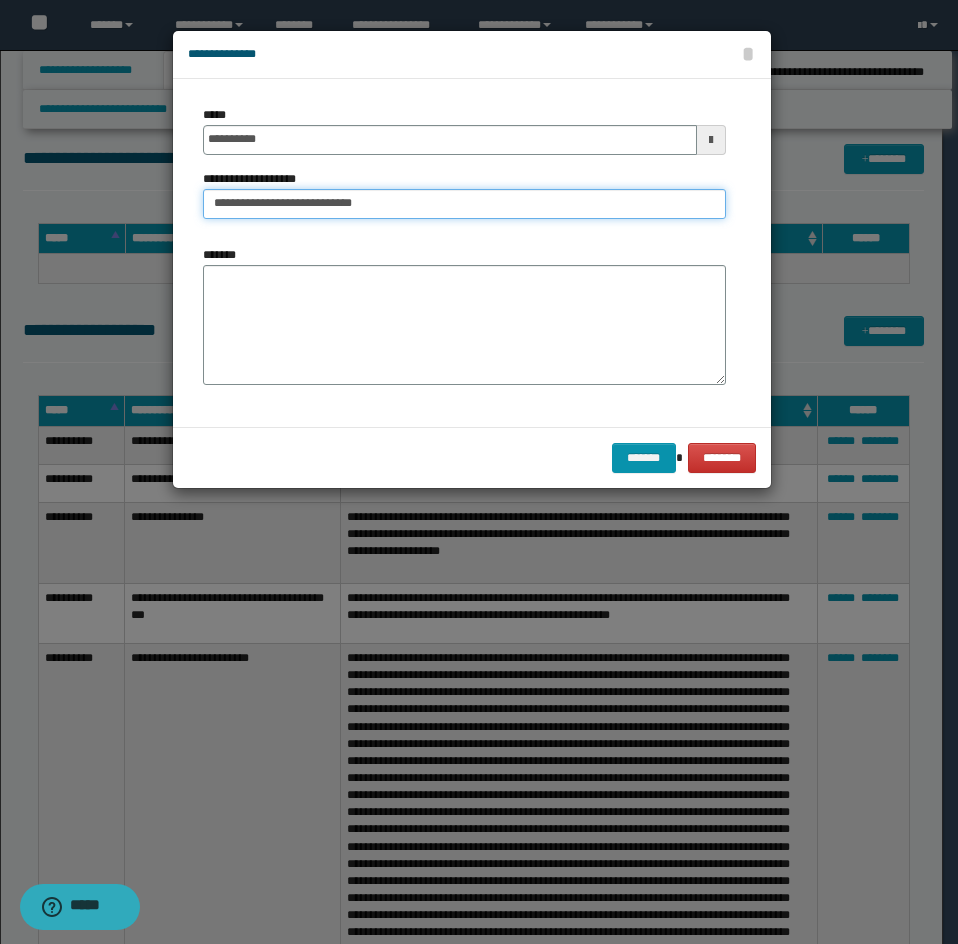 type on "**********" 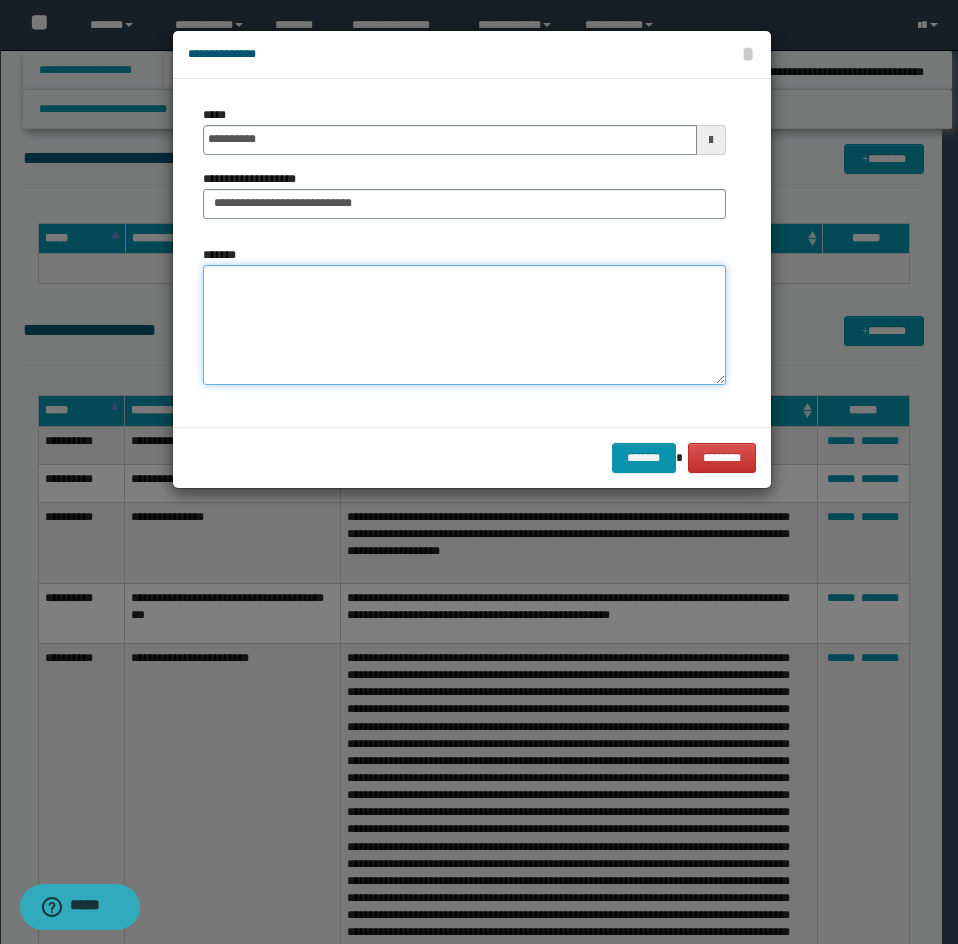 click on "*******" at bounding box center [464, 325] 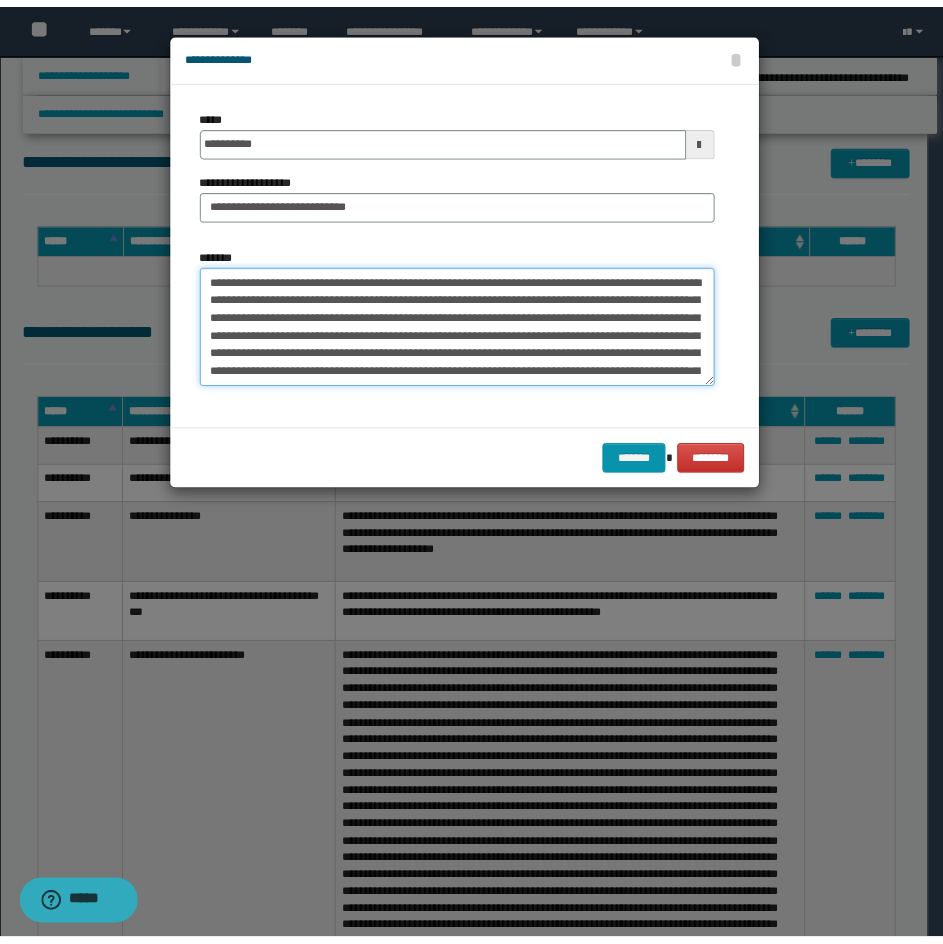 scroll, scrollTop: 48, scrollLeft: 0, axis: vertical 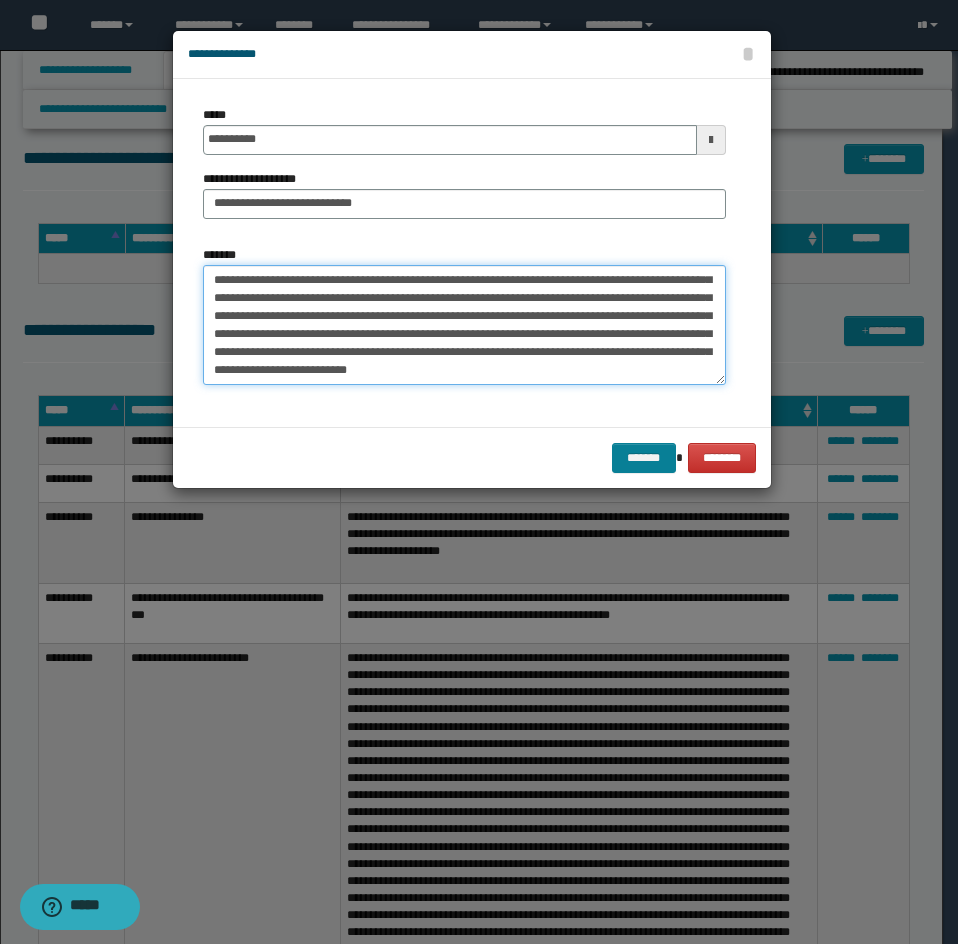 type on "**********" 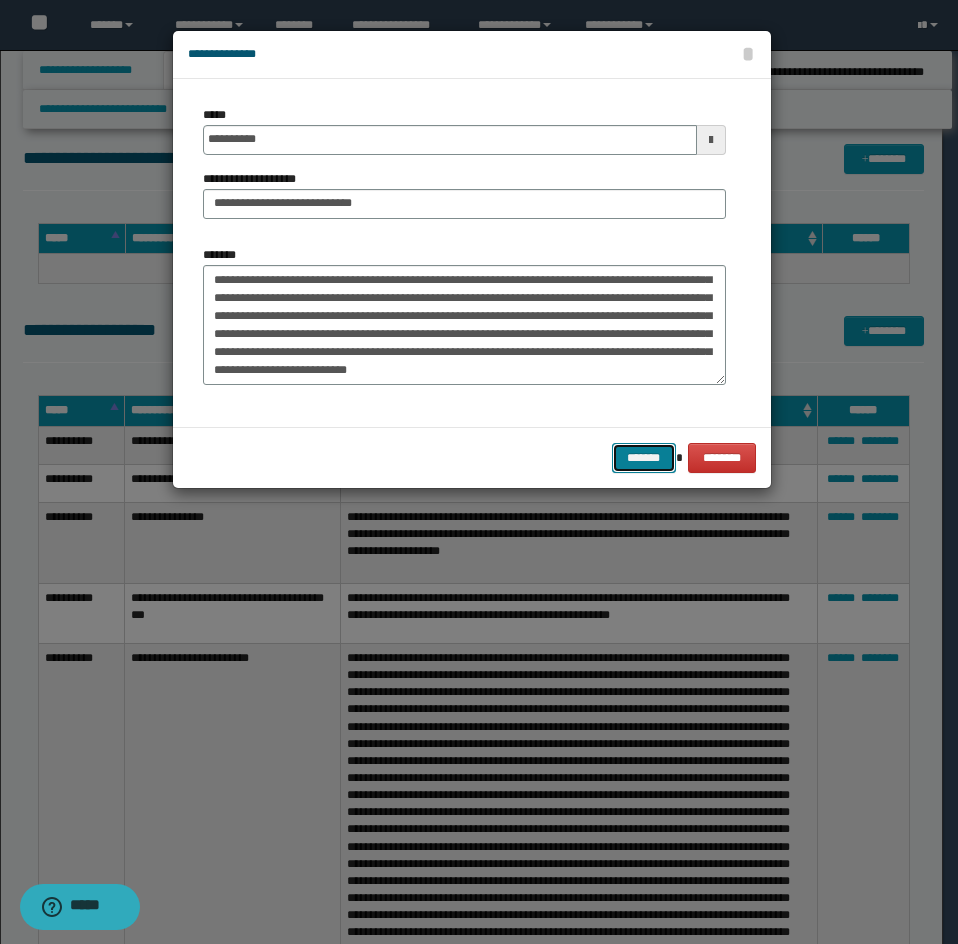click on "*******" at bounding box center [644, 458] 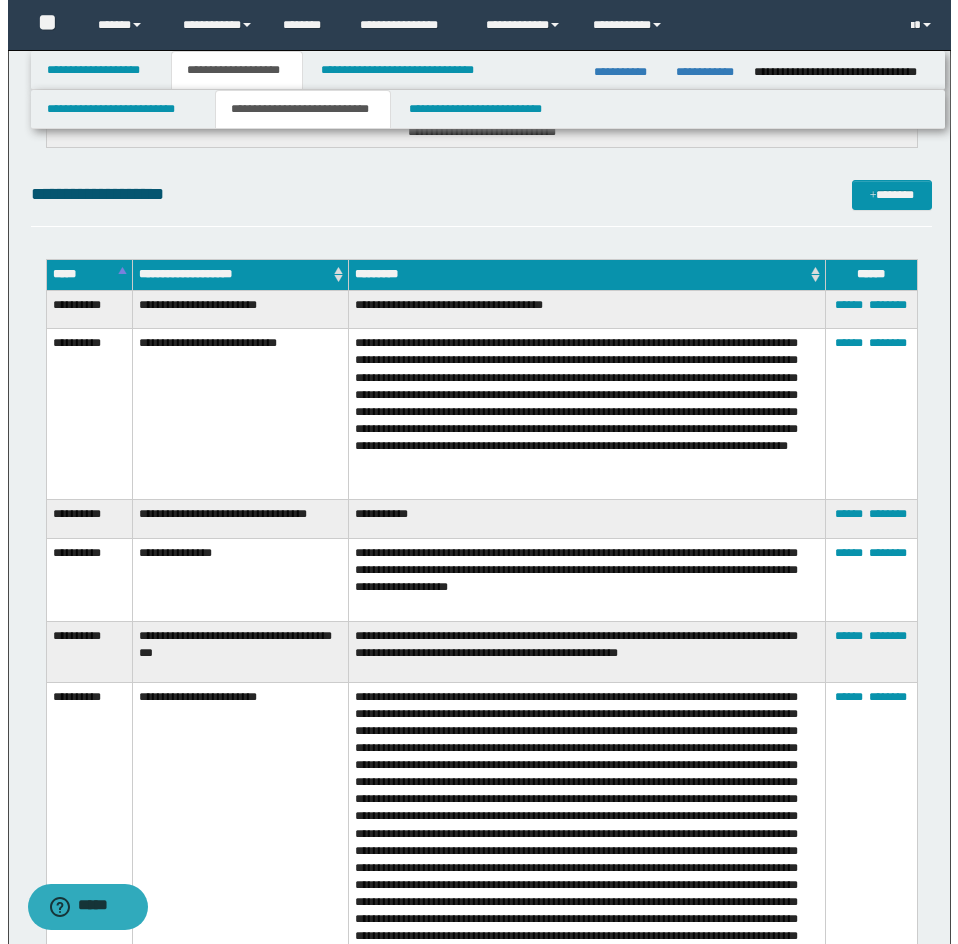 scroll, scrollTop: 13200, scrollLeft: 0, axis: vertical 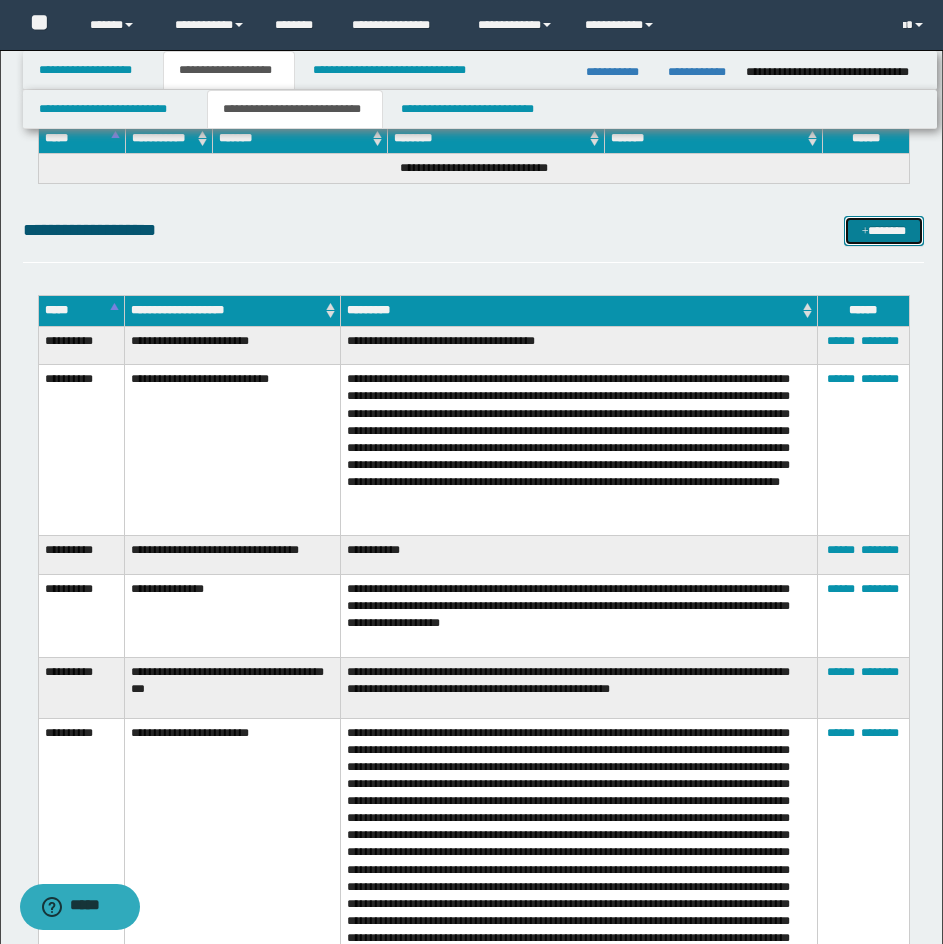 click on "*******" at bounding box center [884, 231] 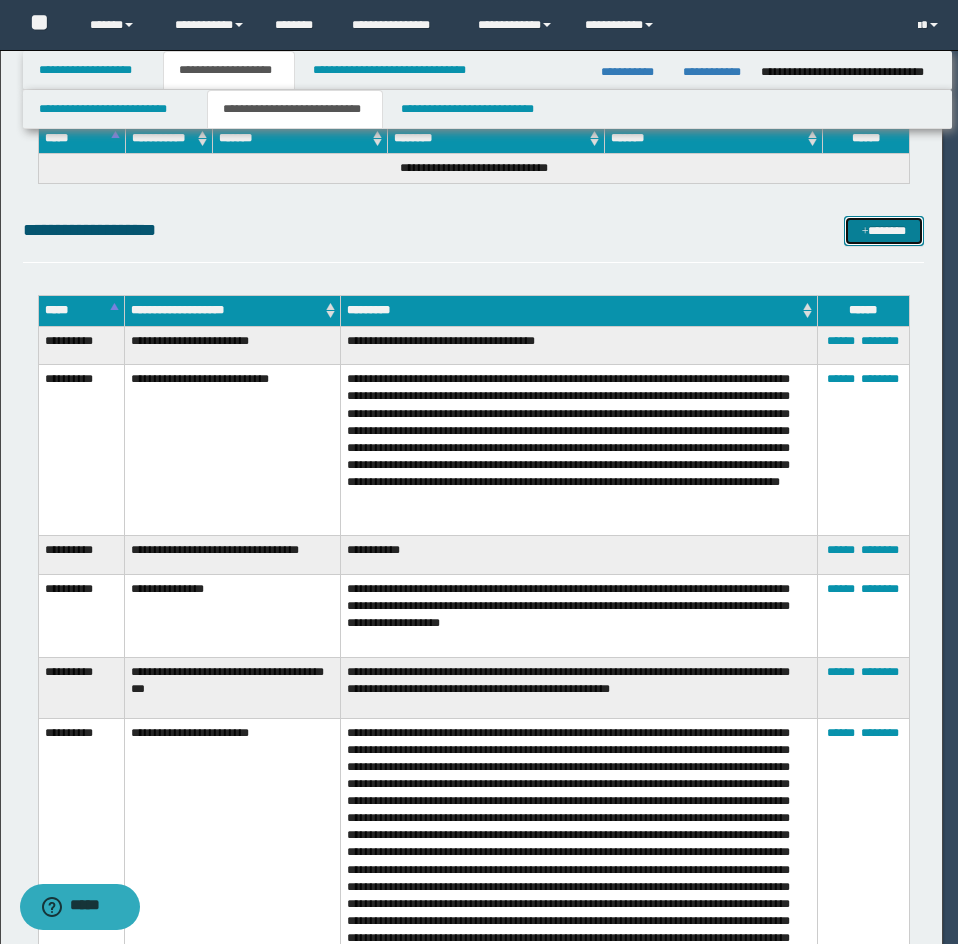 scroll, scrollTop: 0, scrollLeft: 0, axis: both 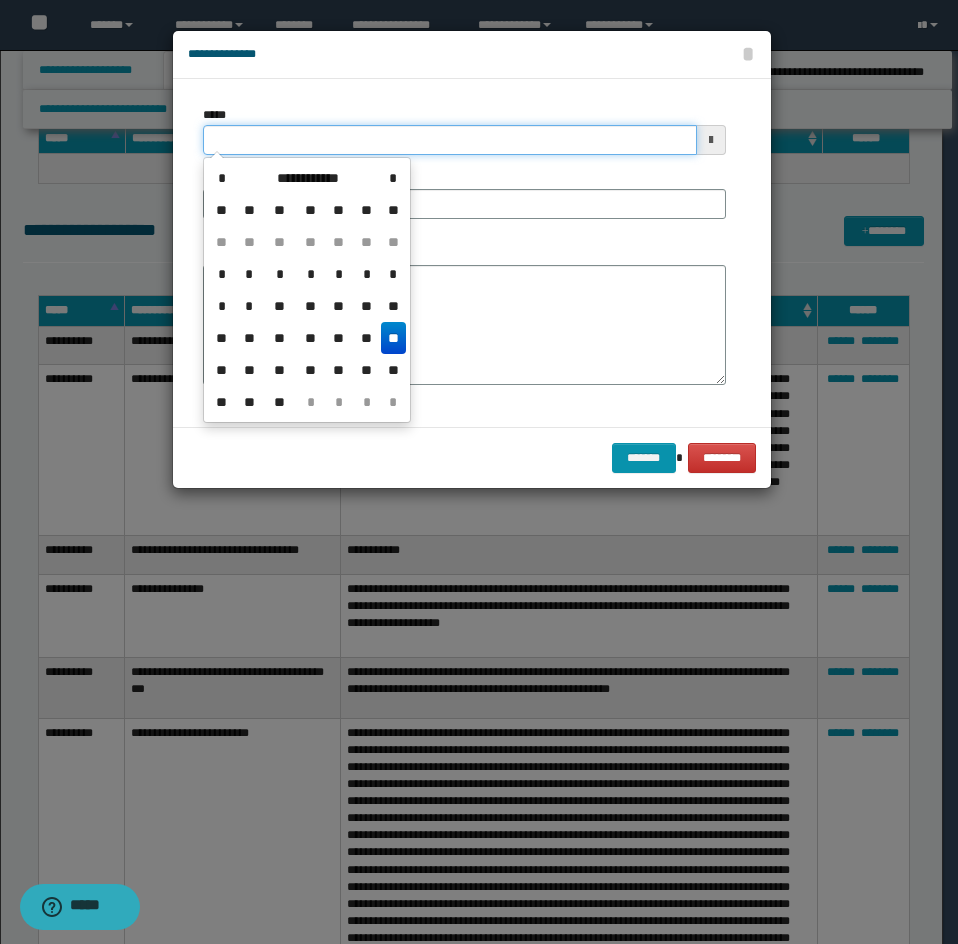 click on "*****" at bounding box center [450, 140] 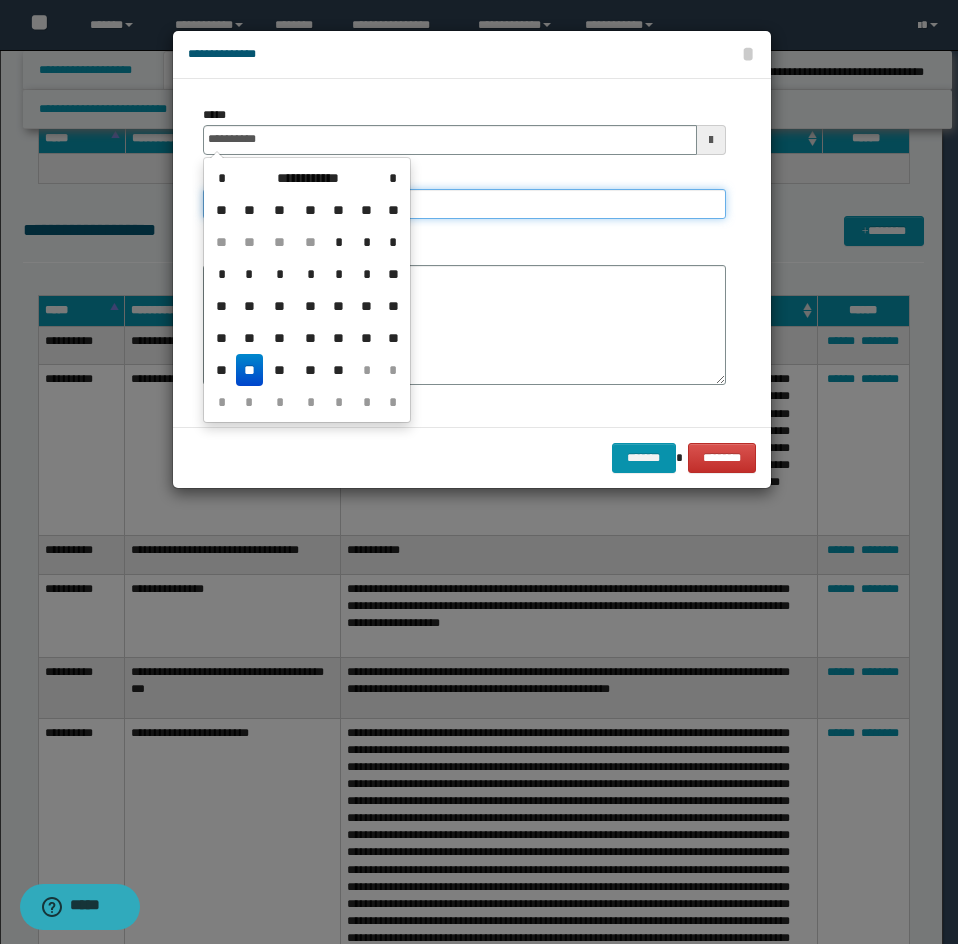 type on "**********" 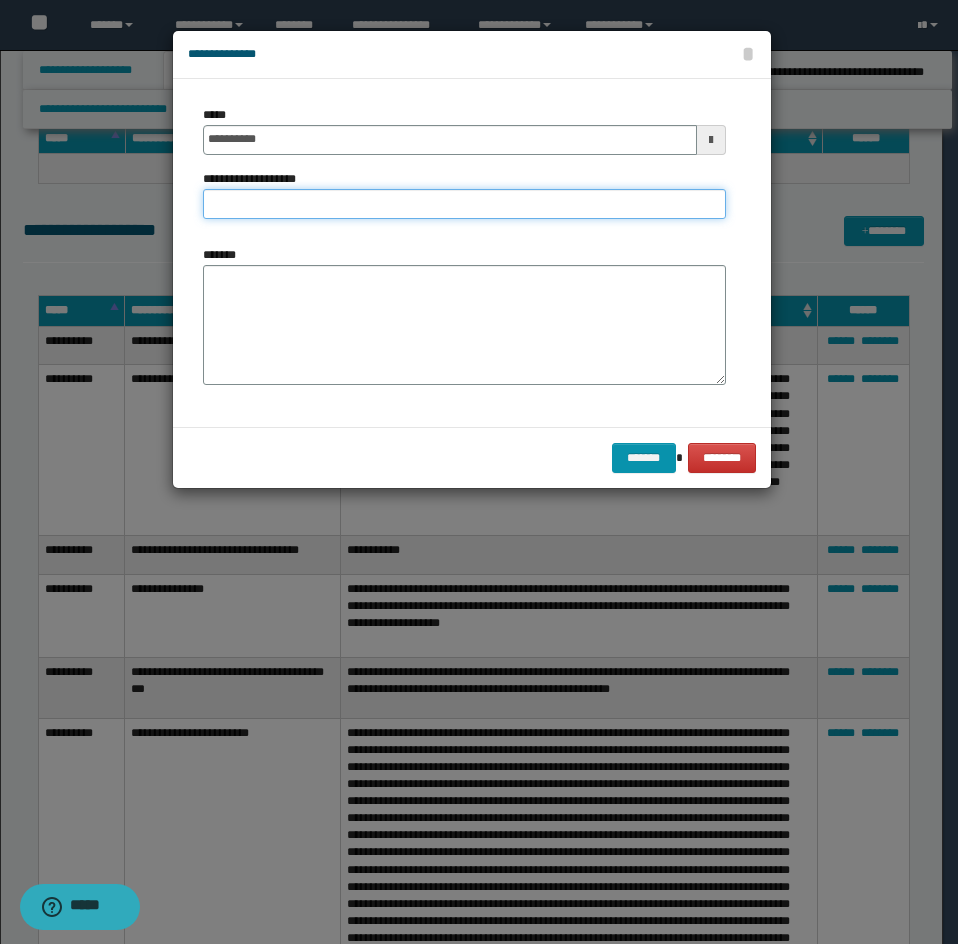 click on "**********" at bounding box center [464, 204] 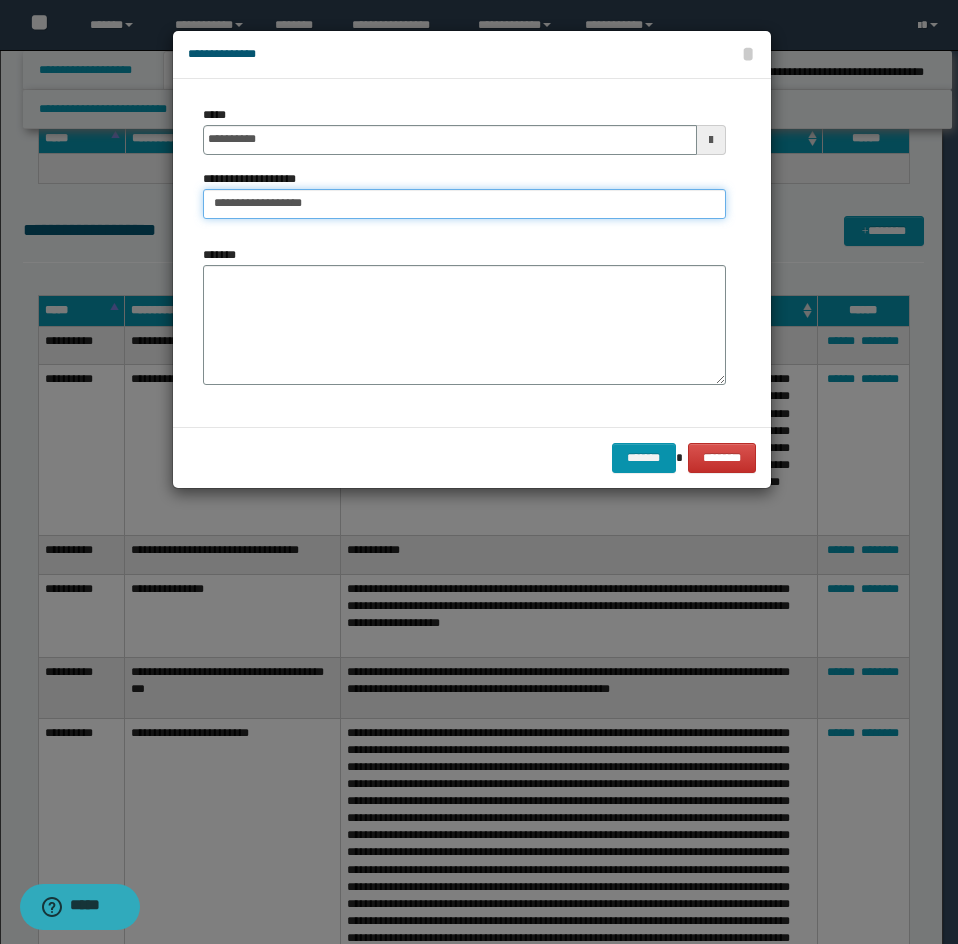 type on "**********" 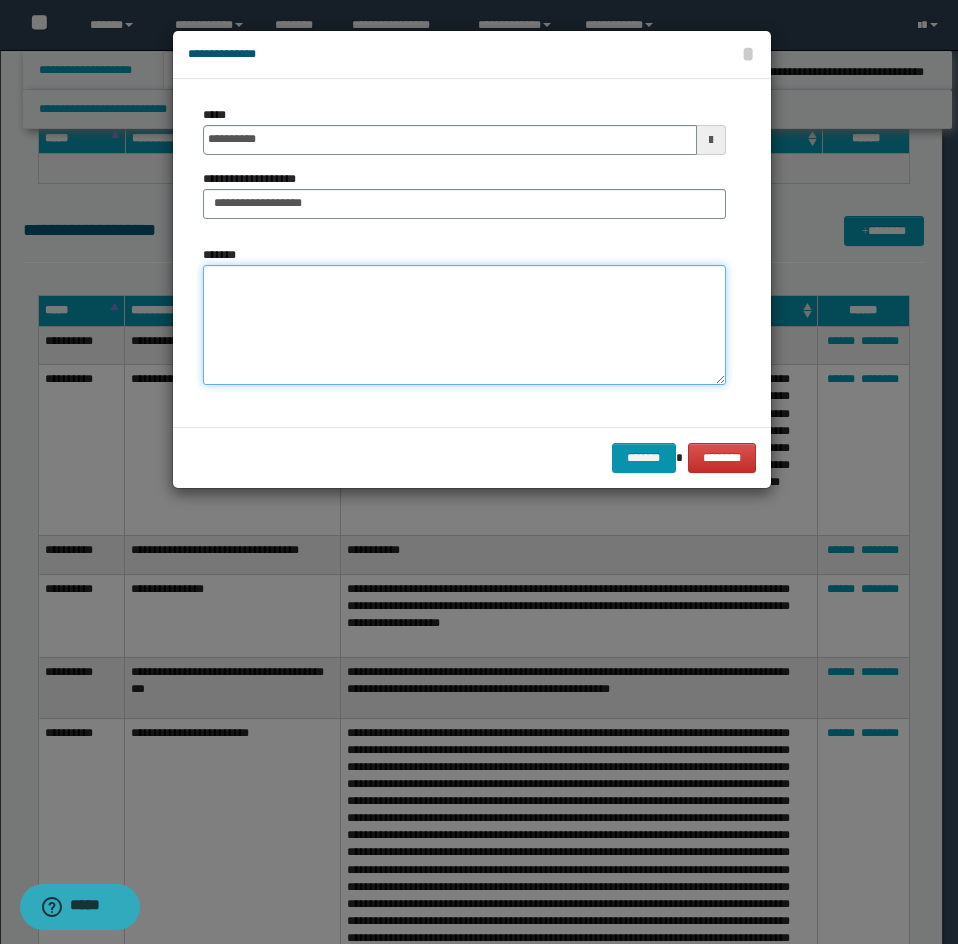 click on "*******" at bounding box center (464, 325) 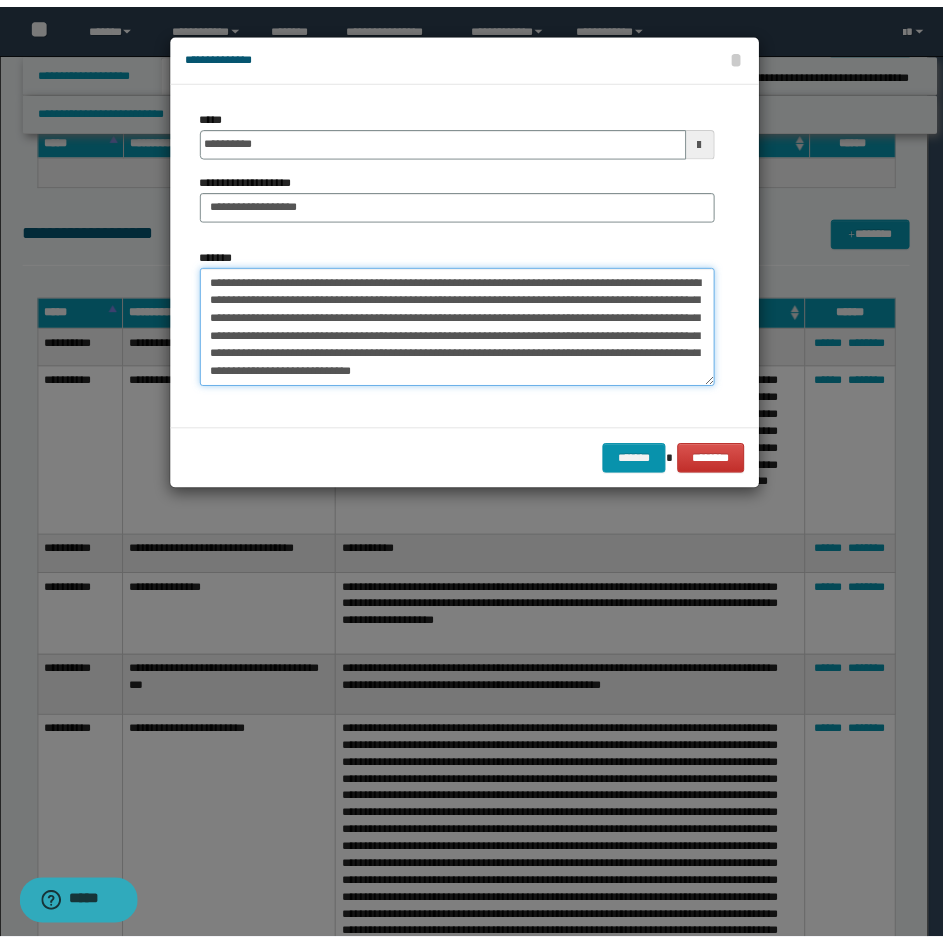 scroll, scrollTop: 30, scrollLeft: 0, axis: vertical 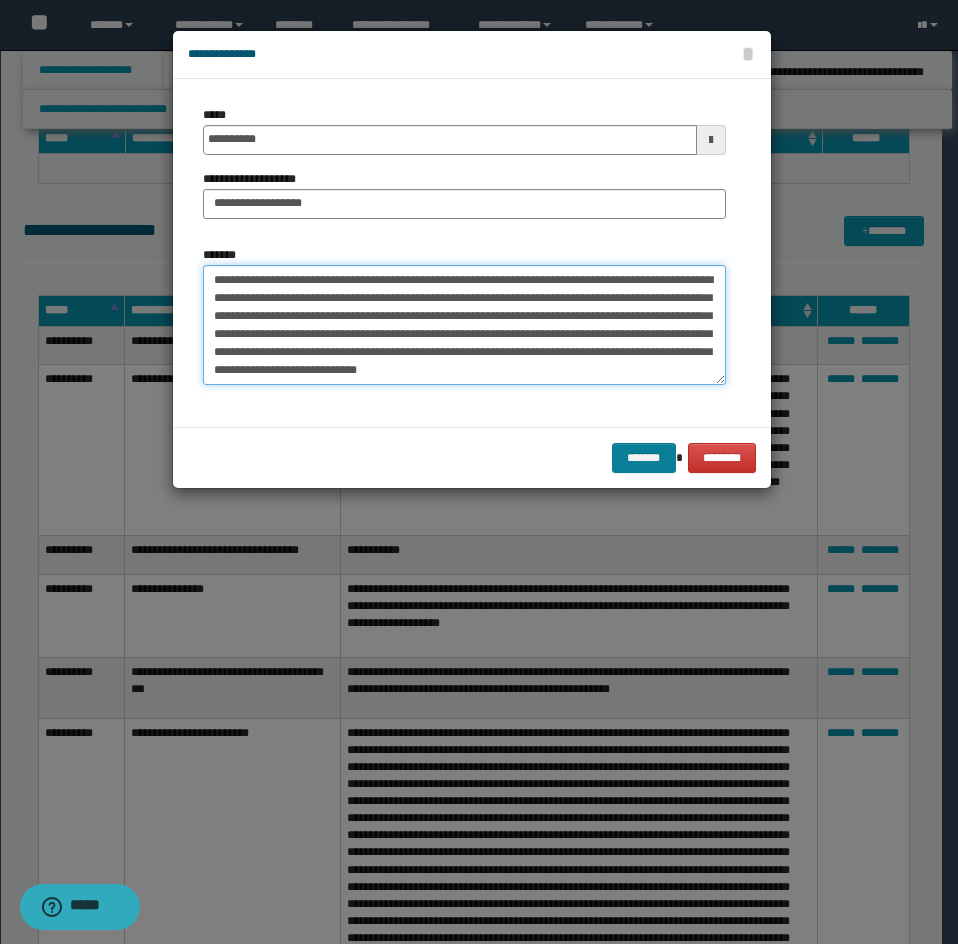 type on "**********" 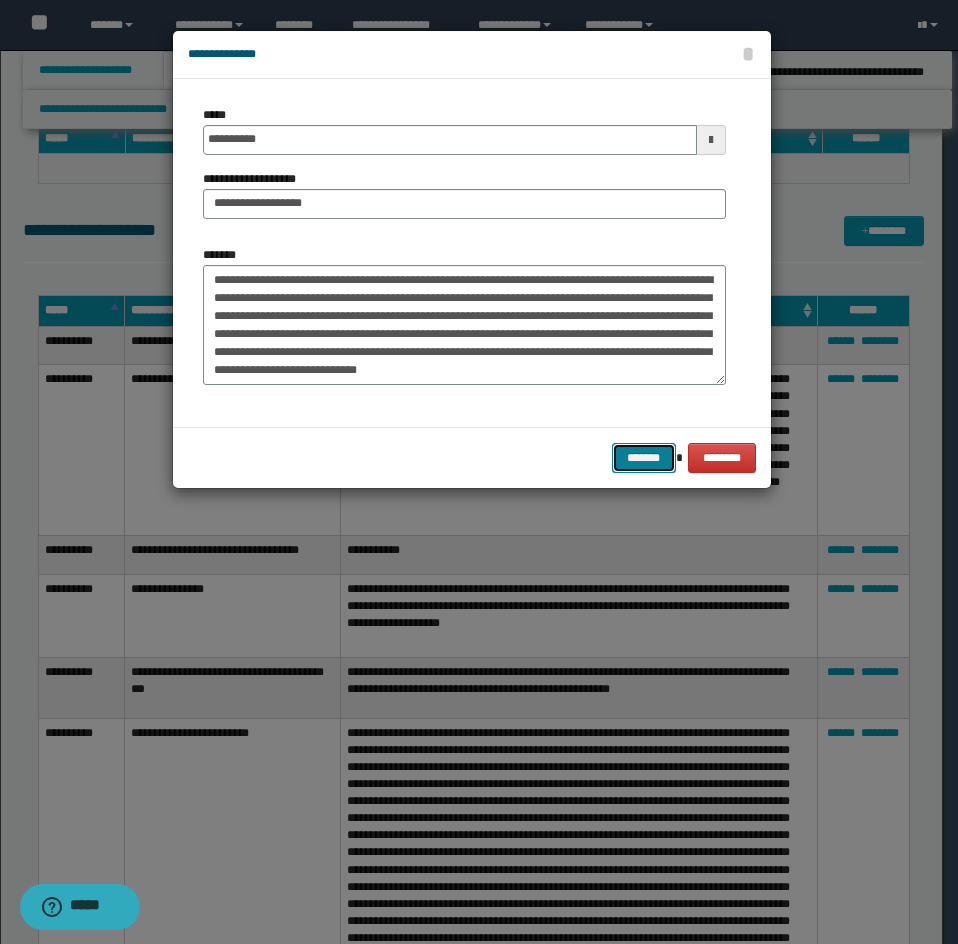 click on "*******" at bounding box center (644, 458) 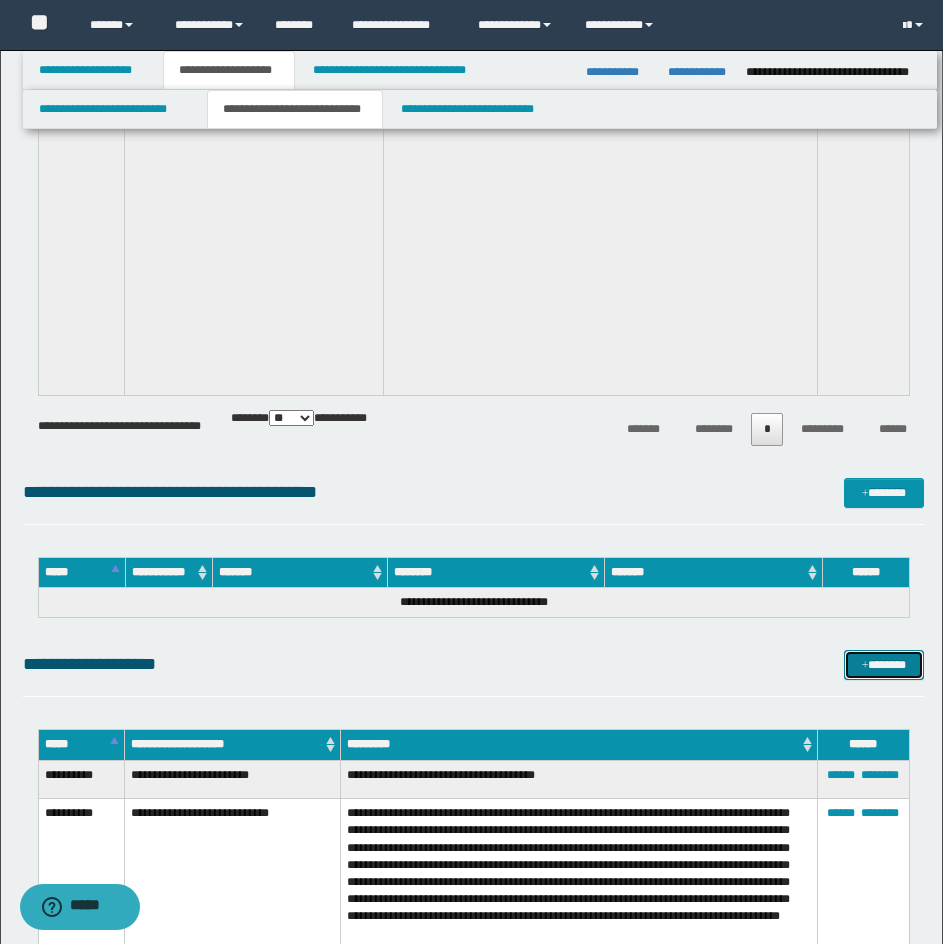 scroll, scrollTop: 12700, scrollLeft: 0, axis: vertical 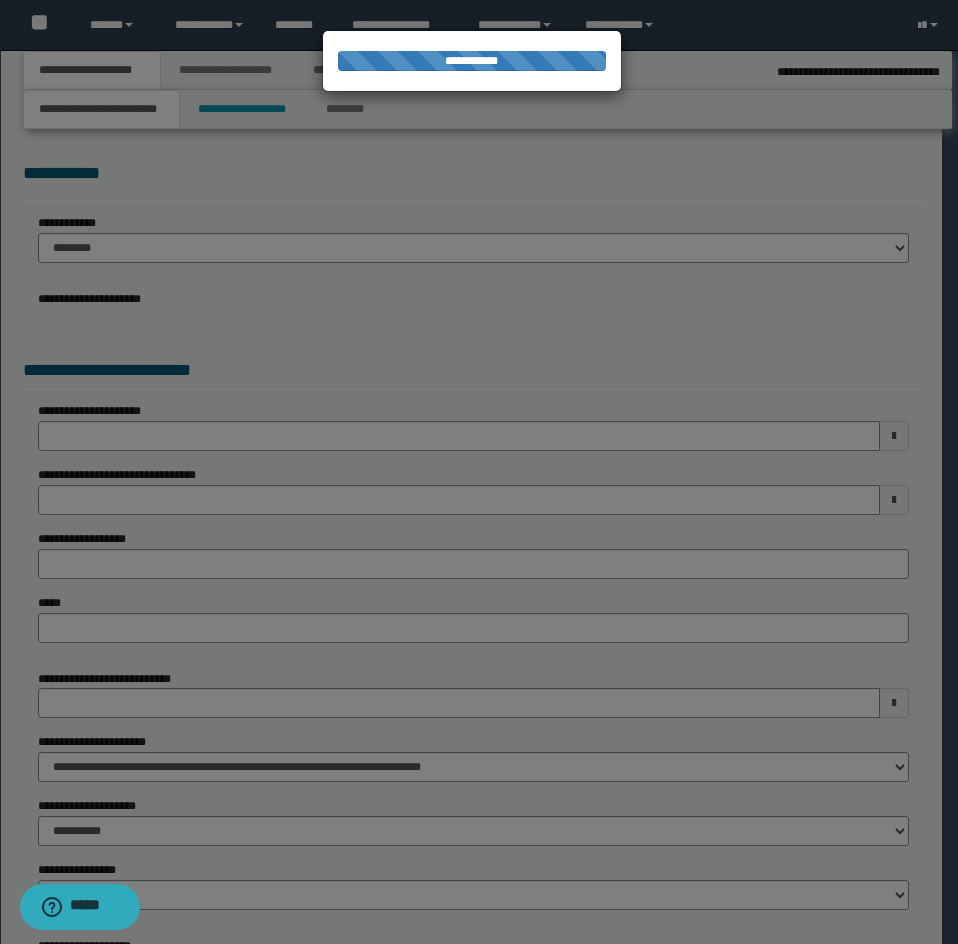 select on "*" 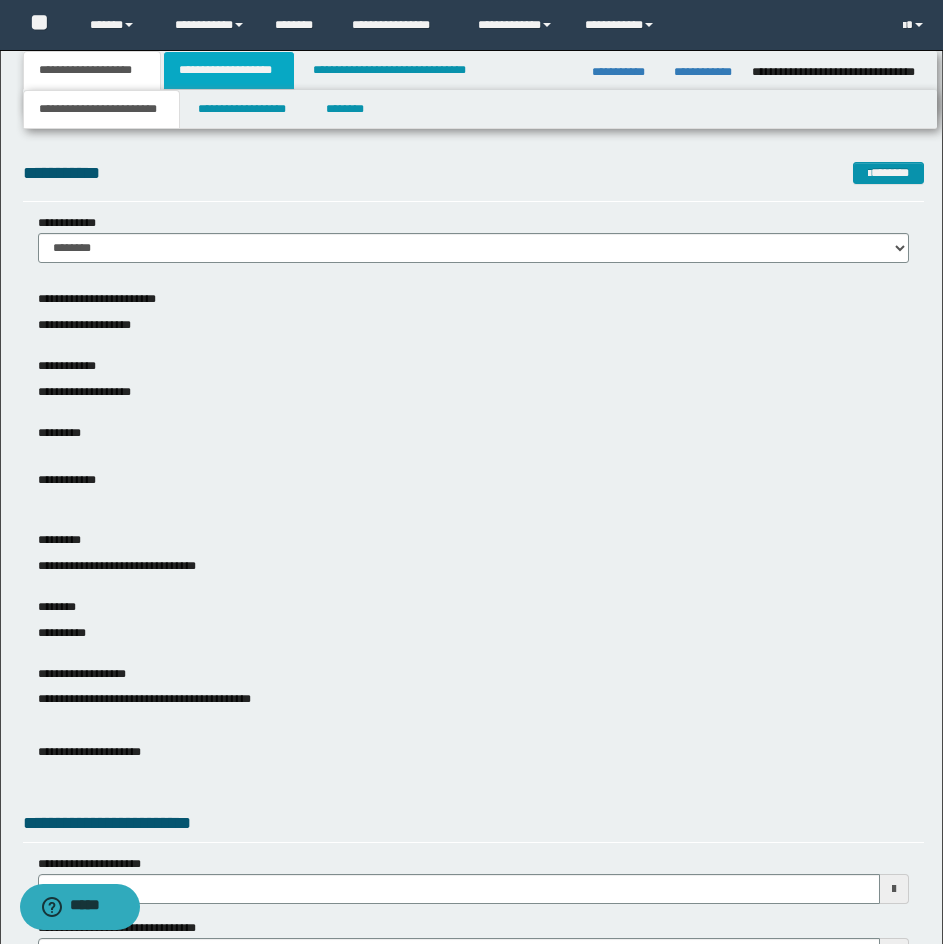 click on "**********" at bounding box center (229, 70) 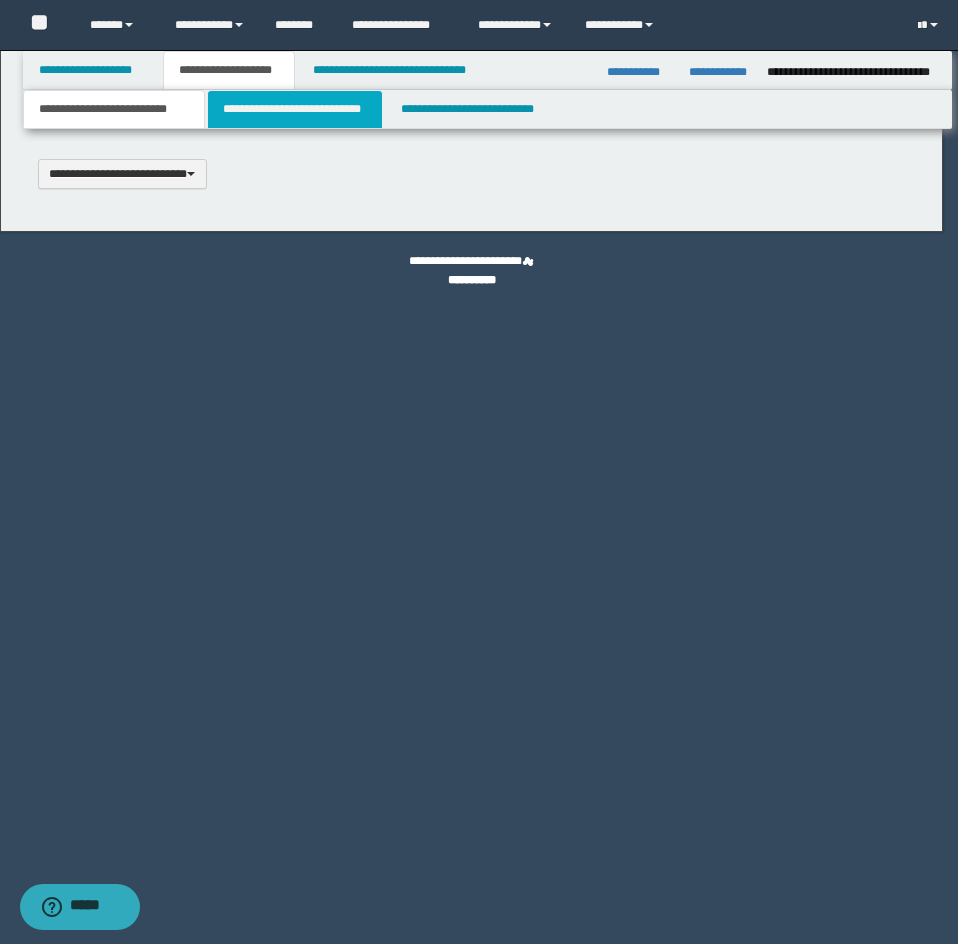 type 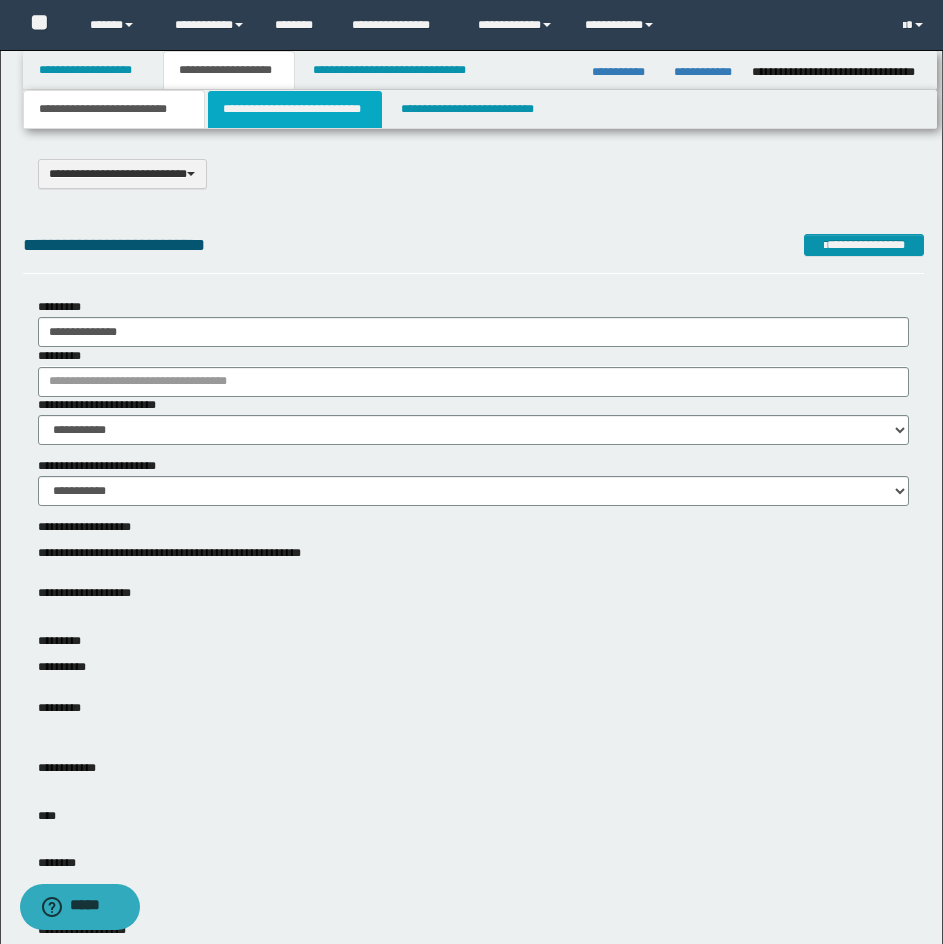 click on "**********" at bounding box center (295, 109) 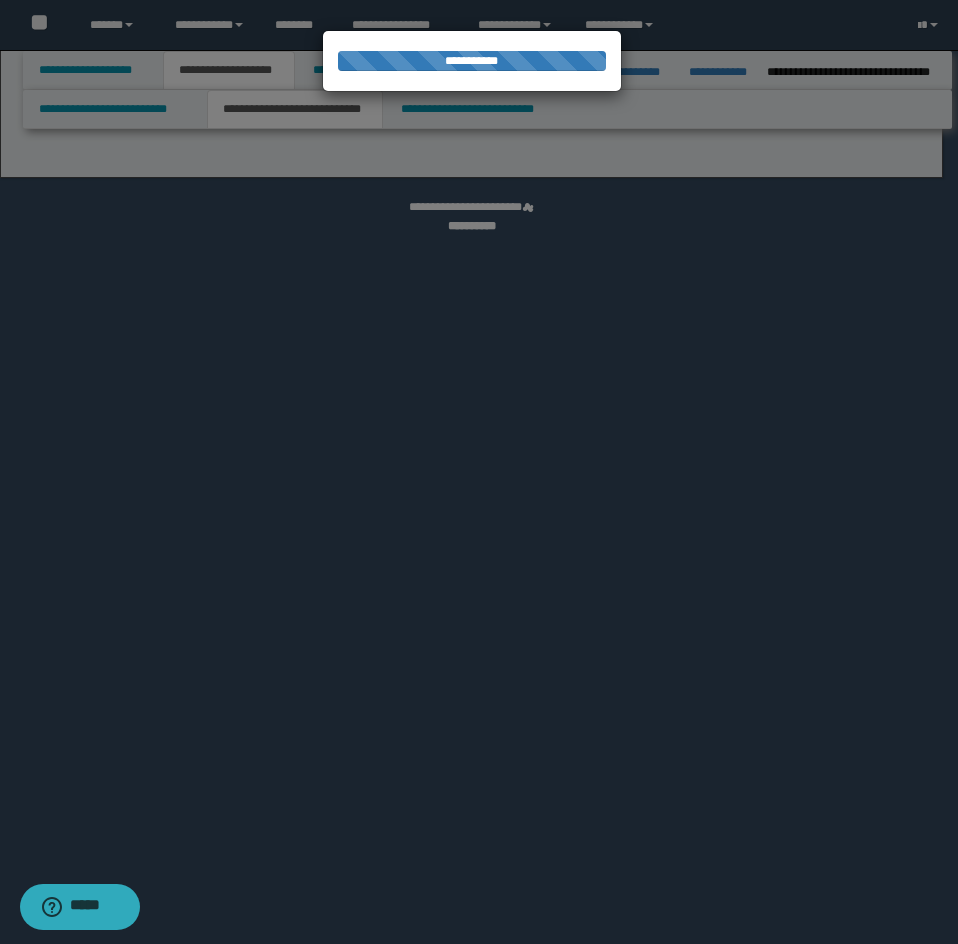 select on "*" 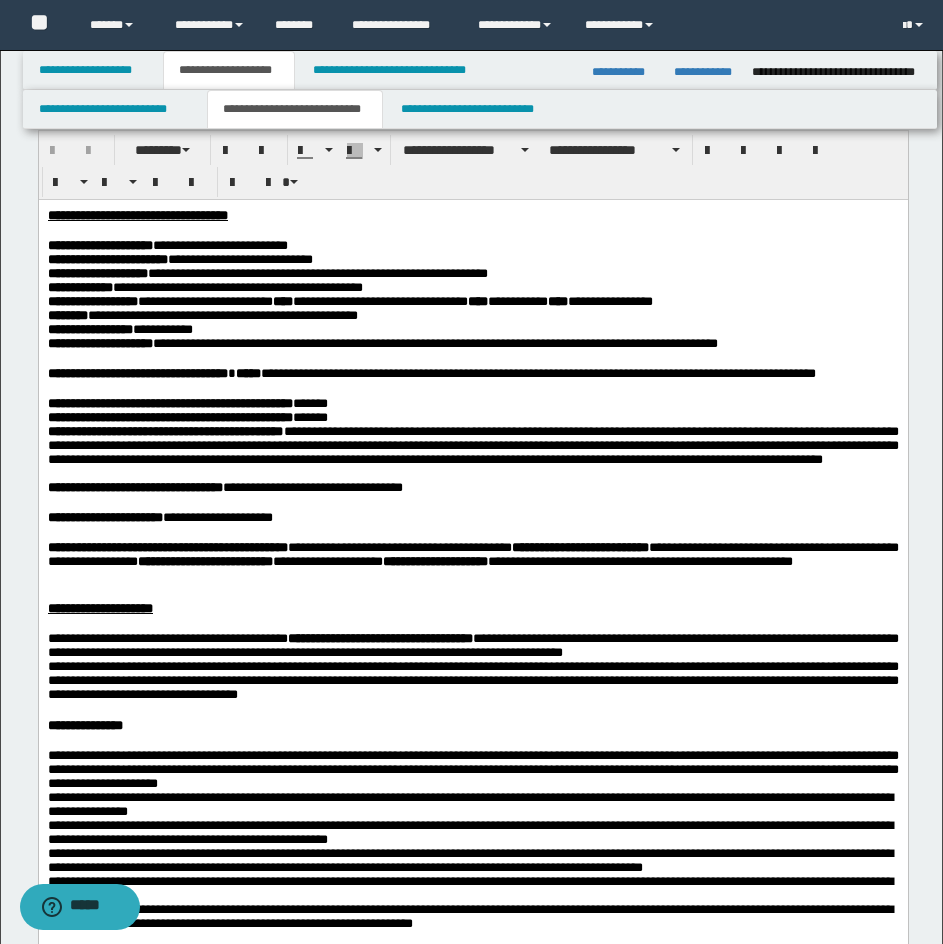 scroll, scrollTop: 0, scrollLeft: 0, axis: both 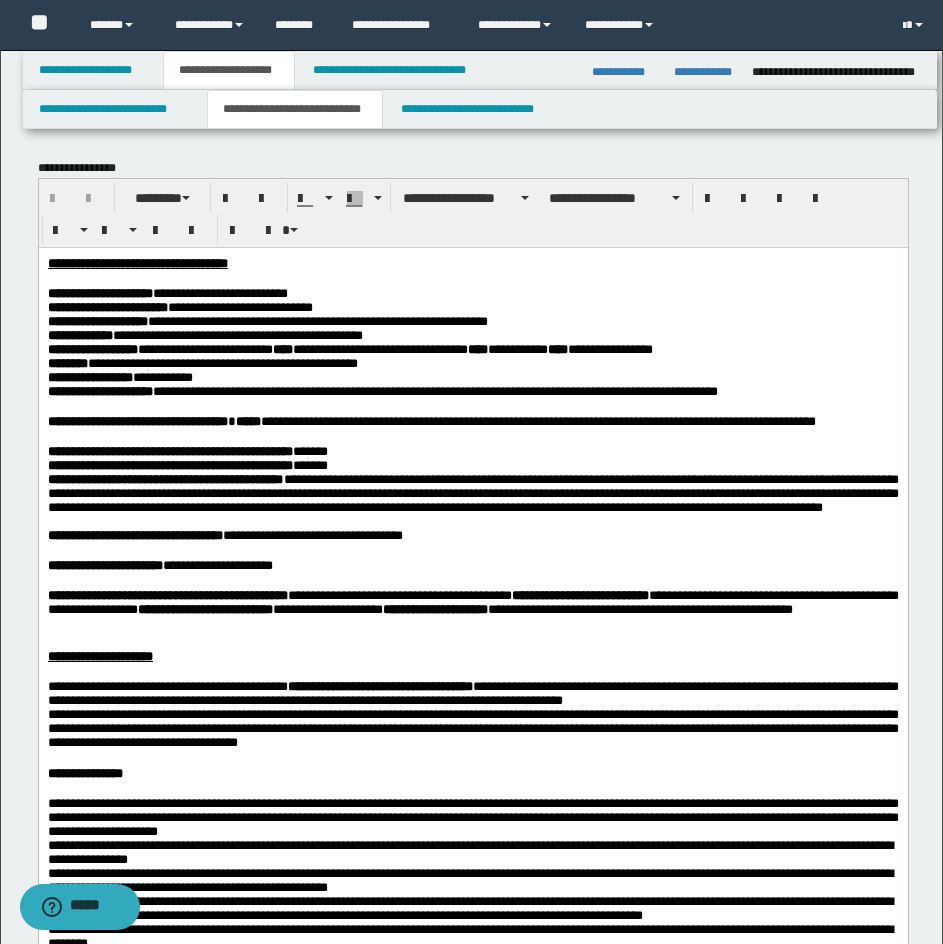 click on "**********" at bounding box center [472, 262] 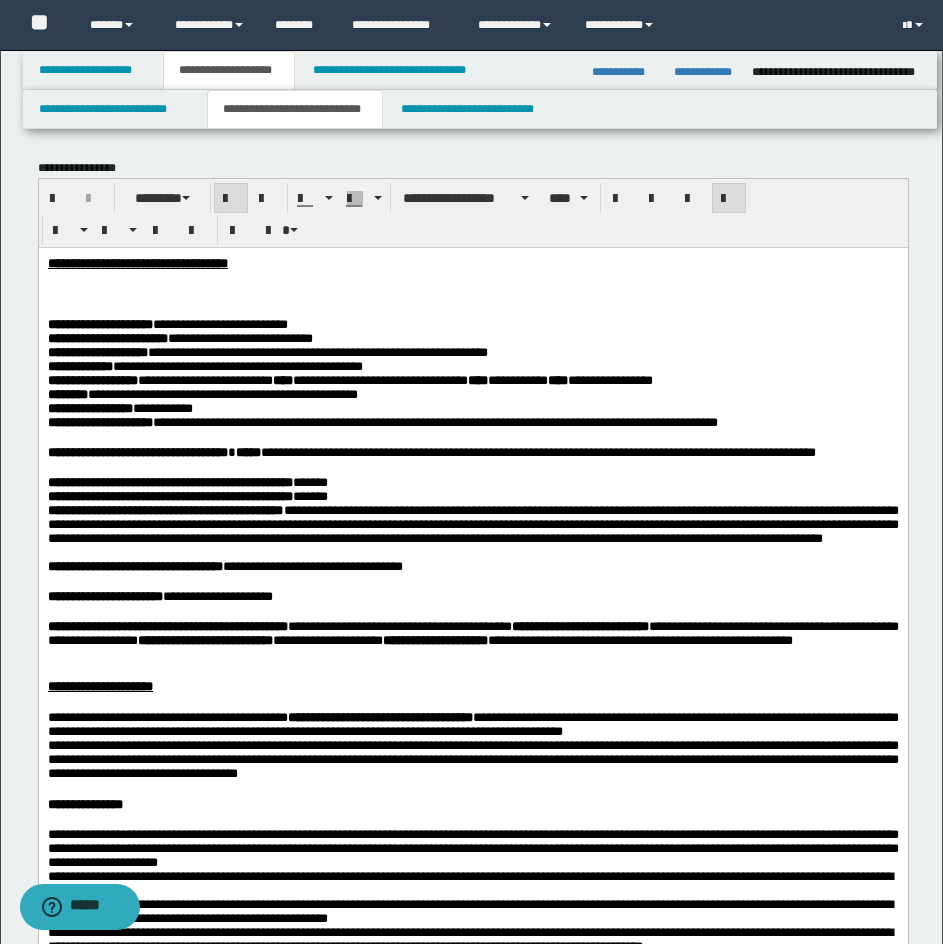 click on "*" at bounding box center (227, 262) 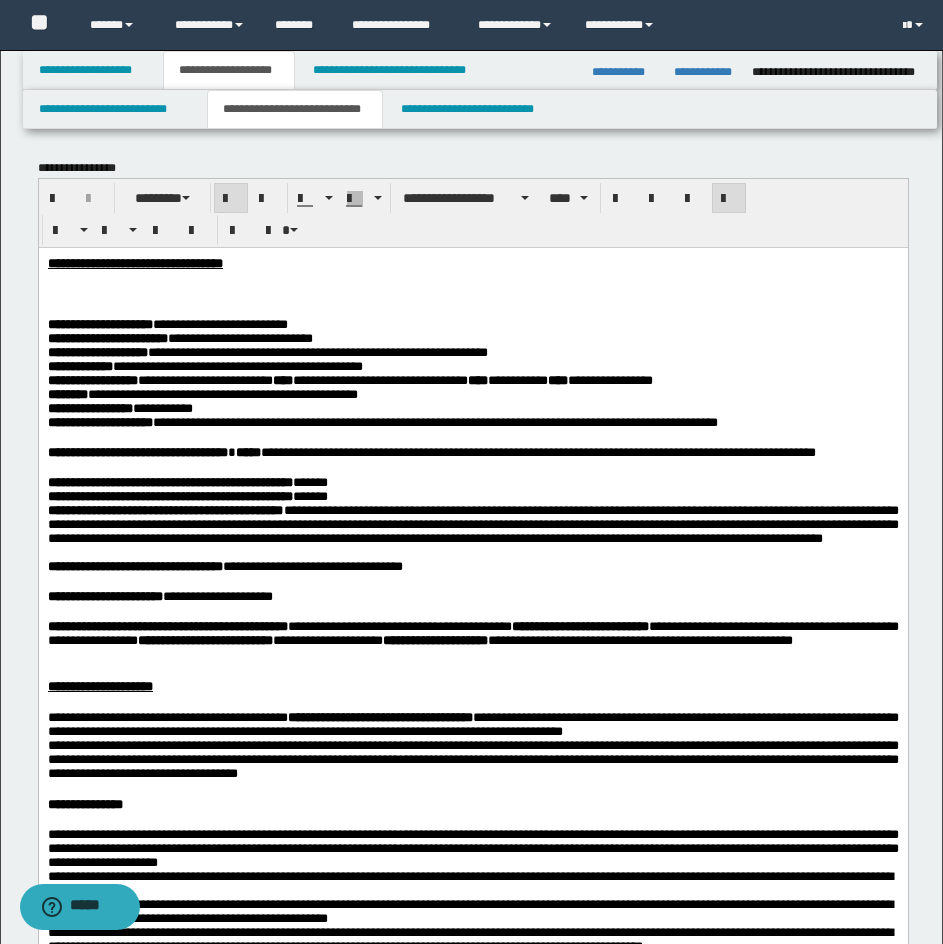 drag, startPoint x: 342, startPoint y: 265, endPoint x: 342, endPoint y: 282, distance: 17 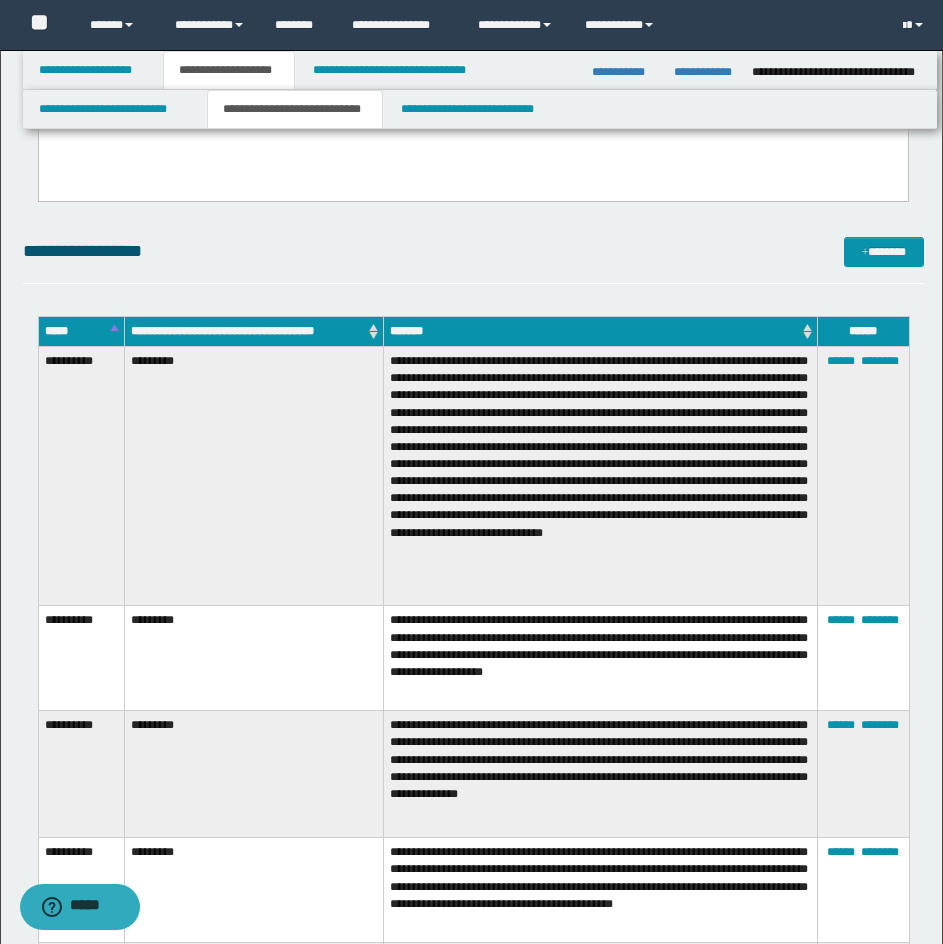 scroll, scrollTop: 4600, scrollLeft: 0, axis: vertical 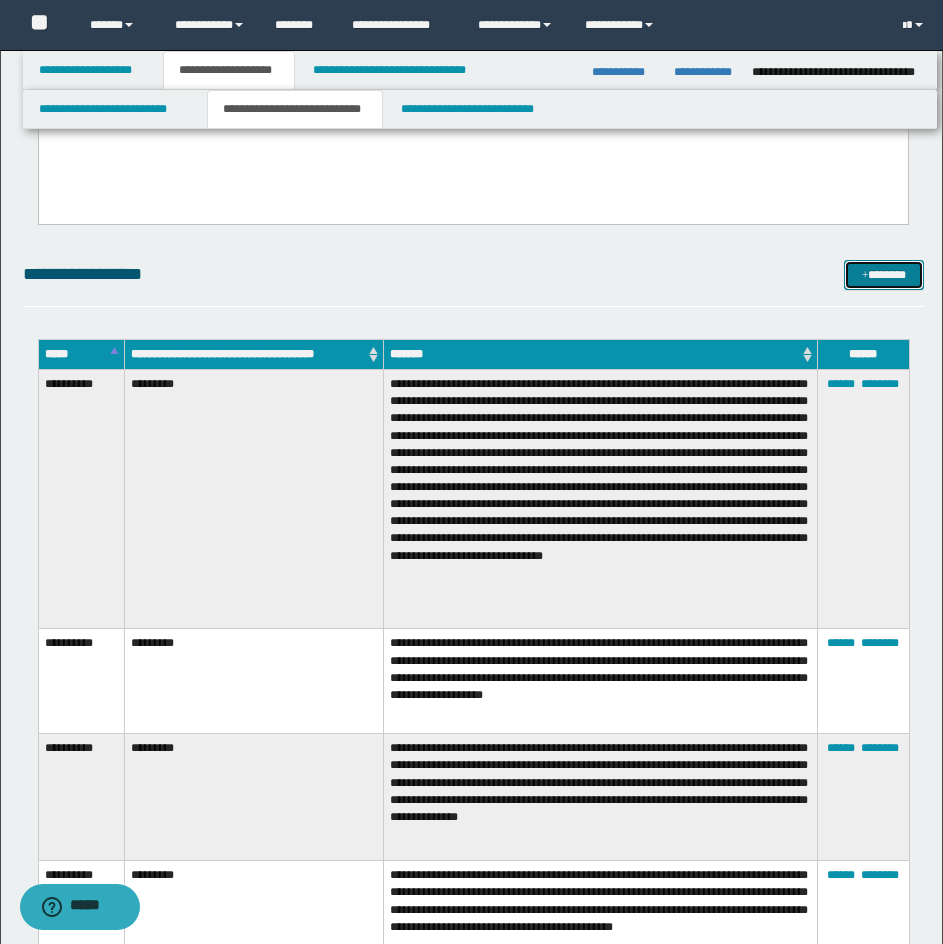 click on "*******" at bounding box center (884, 275) 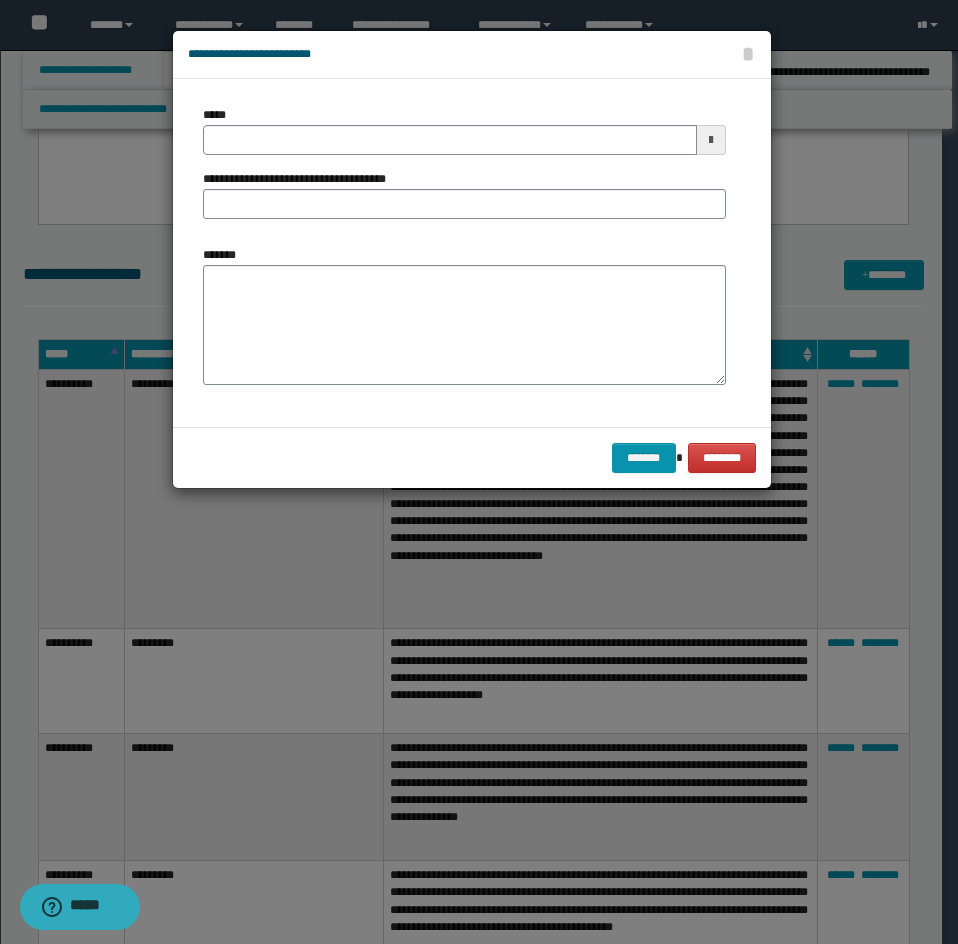 type 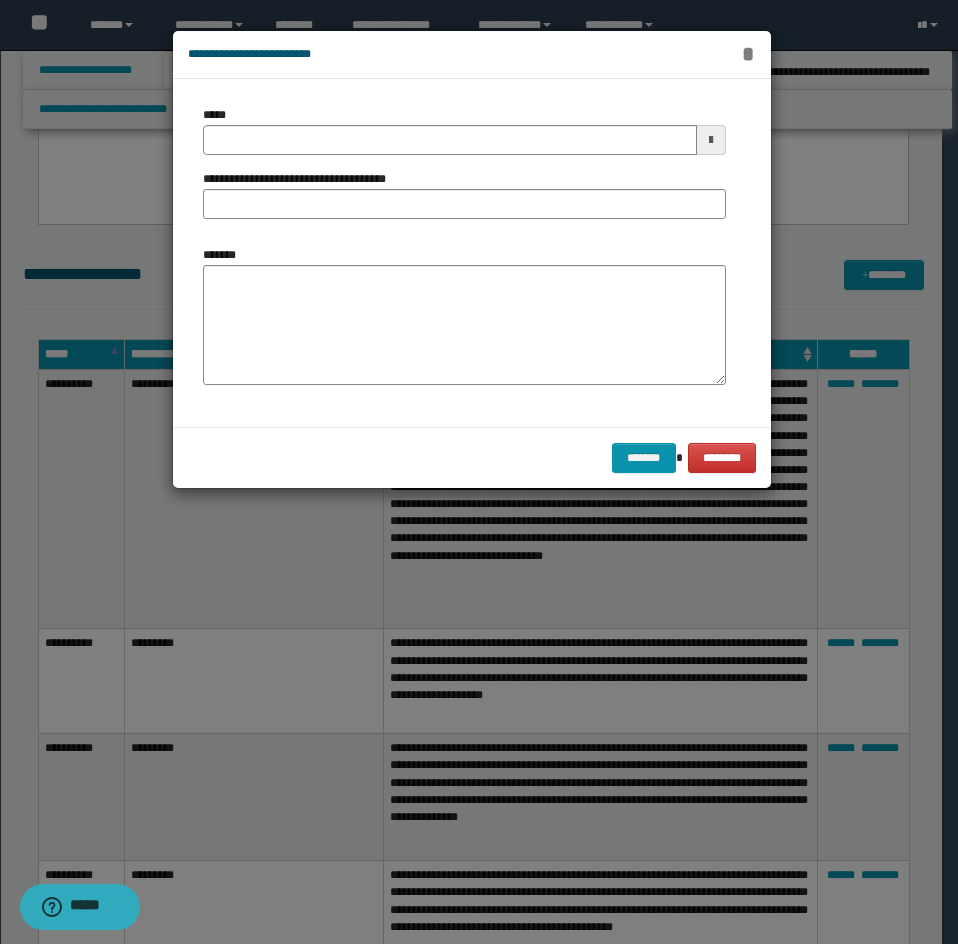 click on "*" at bounding box center (748, 54) 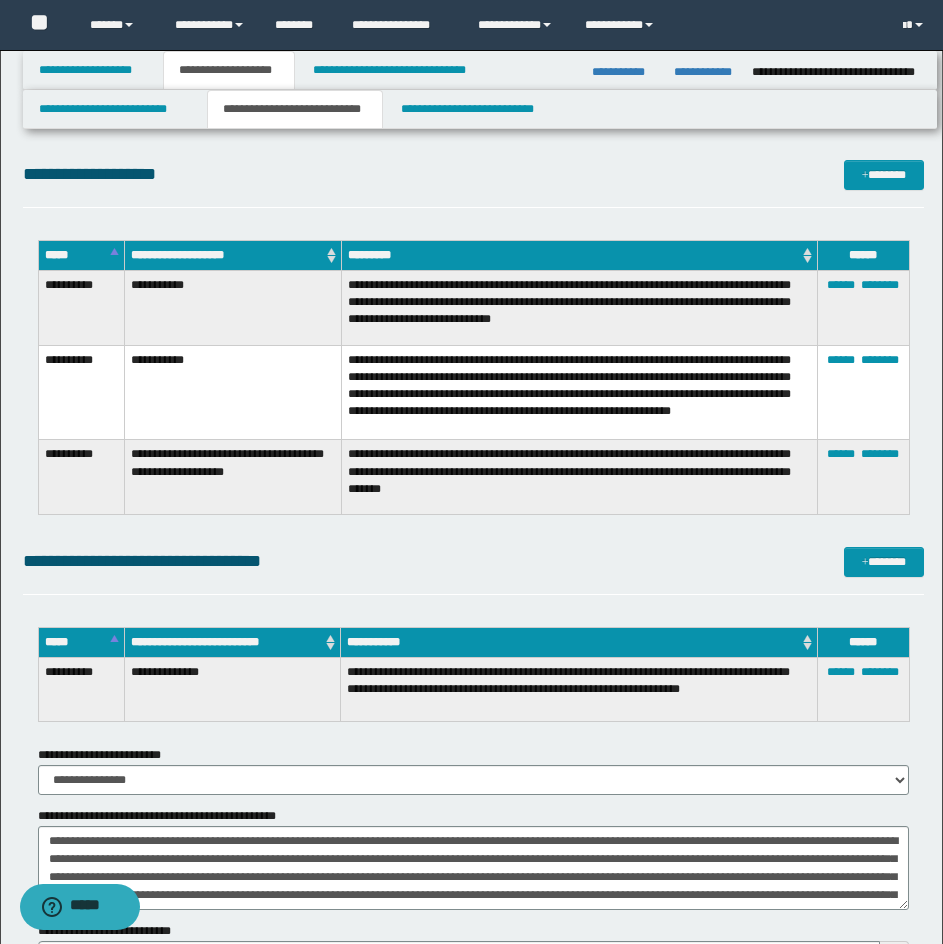 scroll, scrollTop: 6800, scrollLeft: 0, axis: vertical 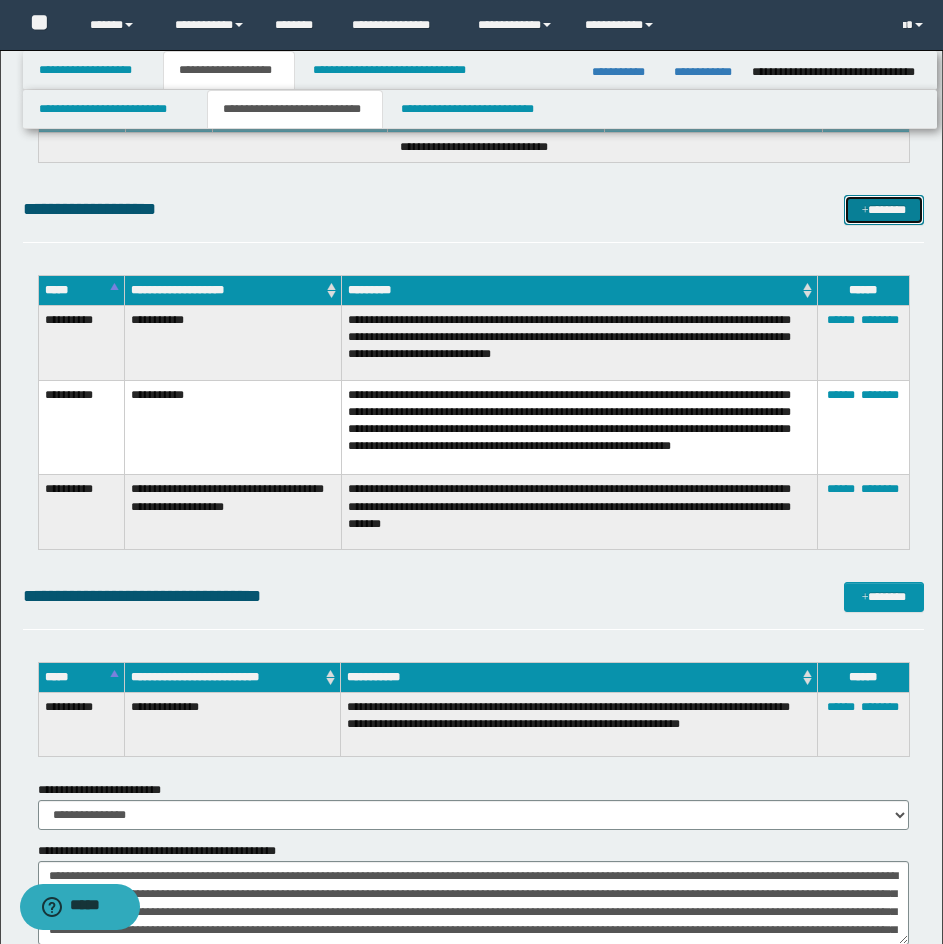 click on "*******" at bounding box center [884, 210] 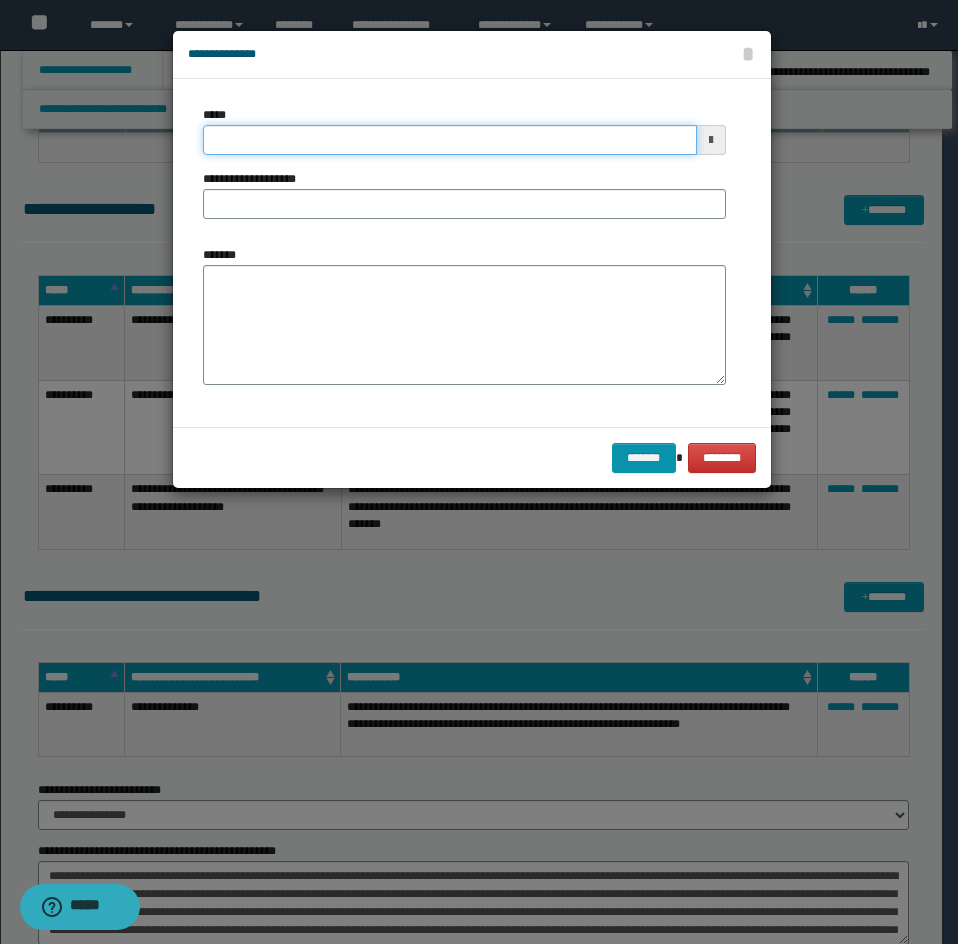click on "*****" at bounding box center (450, 140) 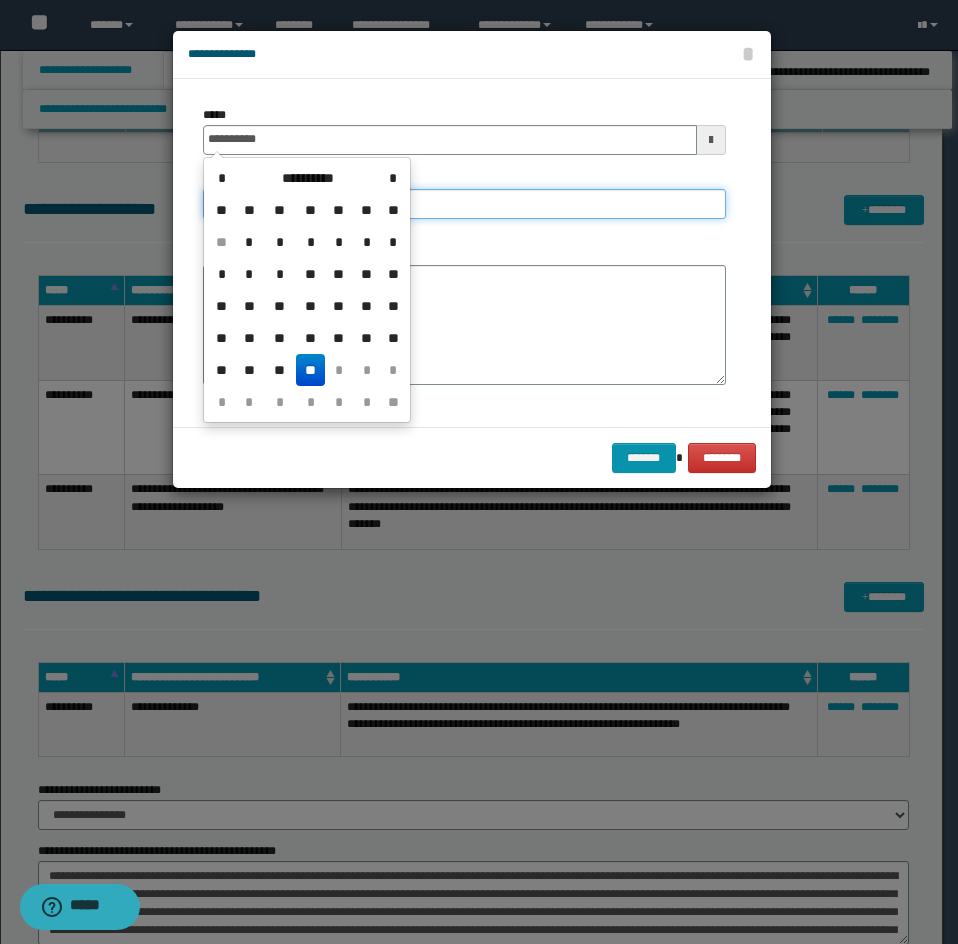 type on "**********" 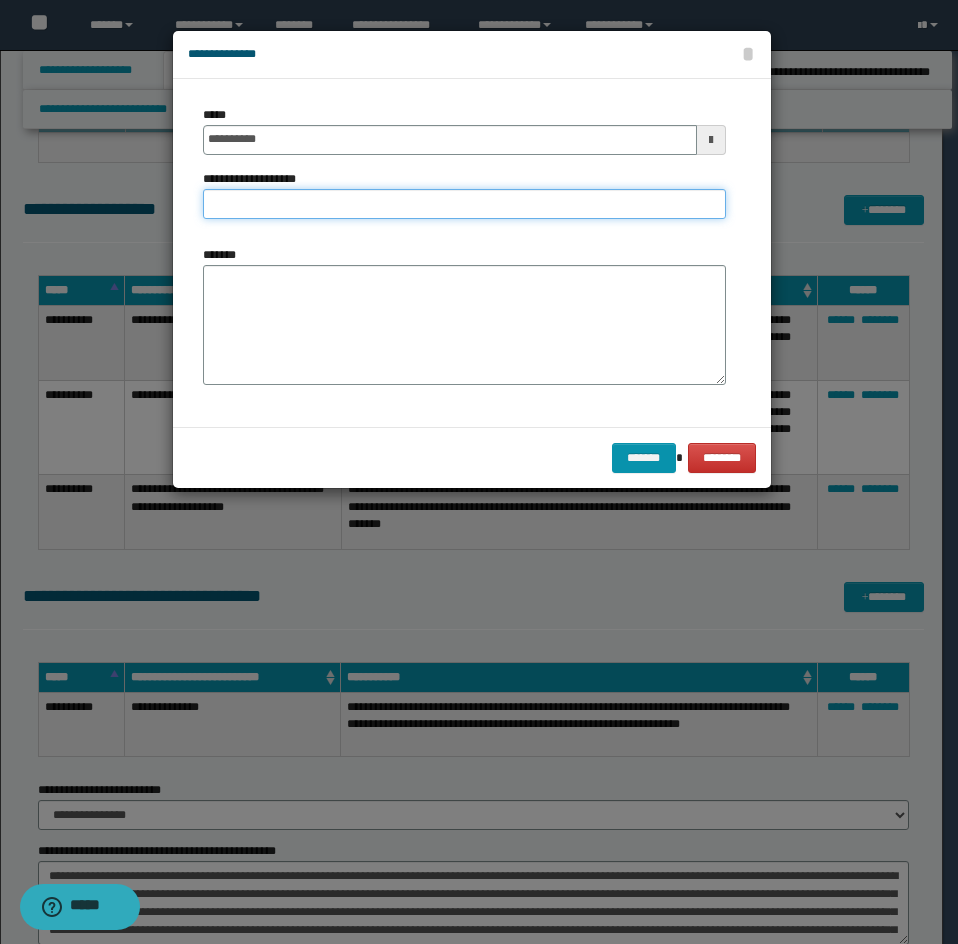 click on "**********" at bounding box center (464, 204) 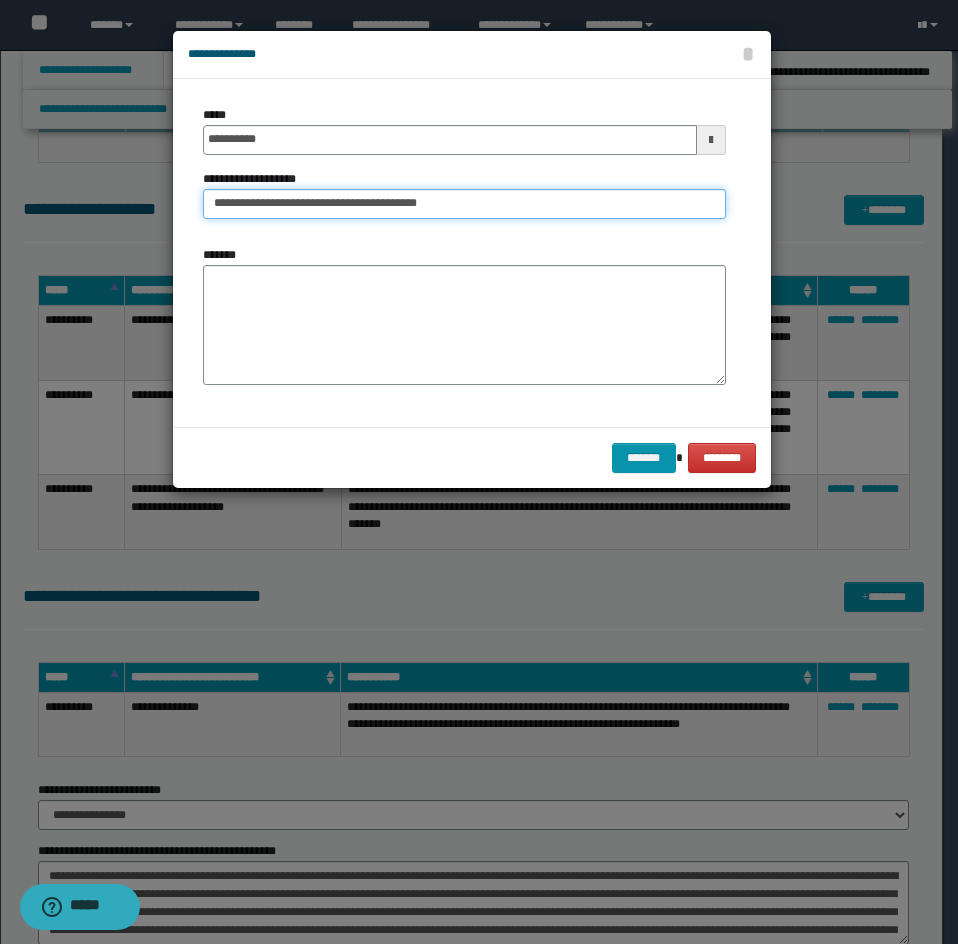 type on "**********" 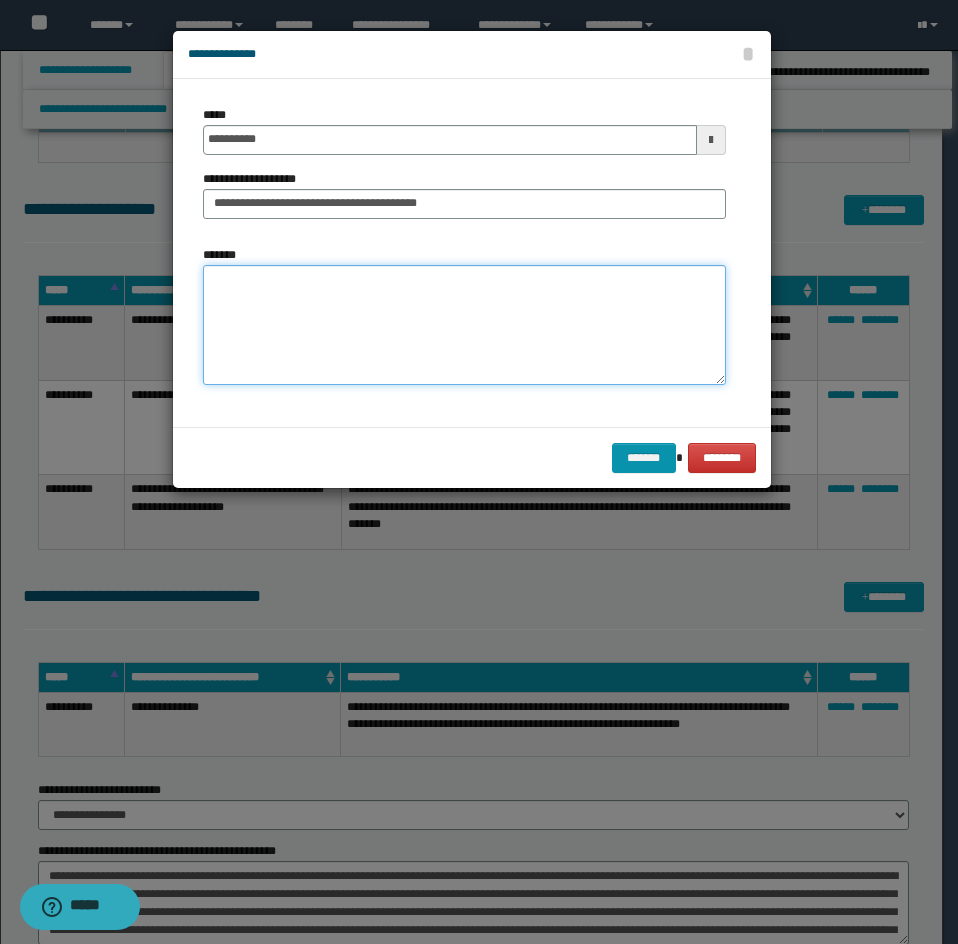 click on "*******" at bounding box center (464, 325) 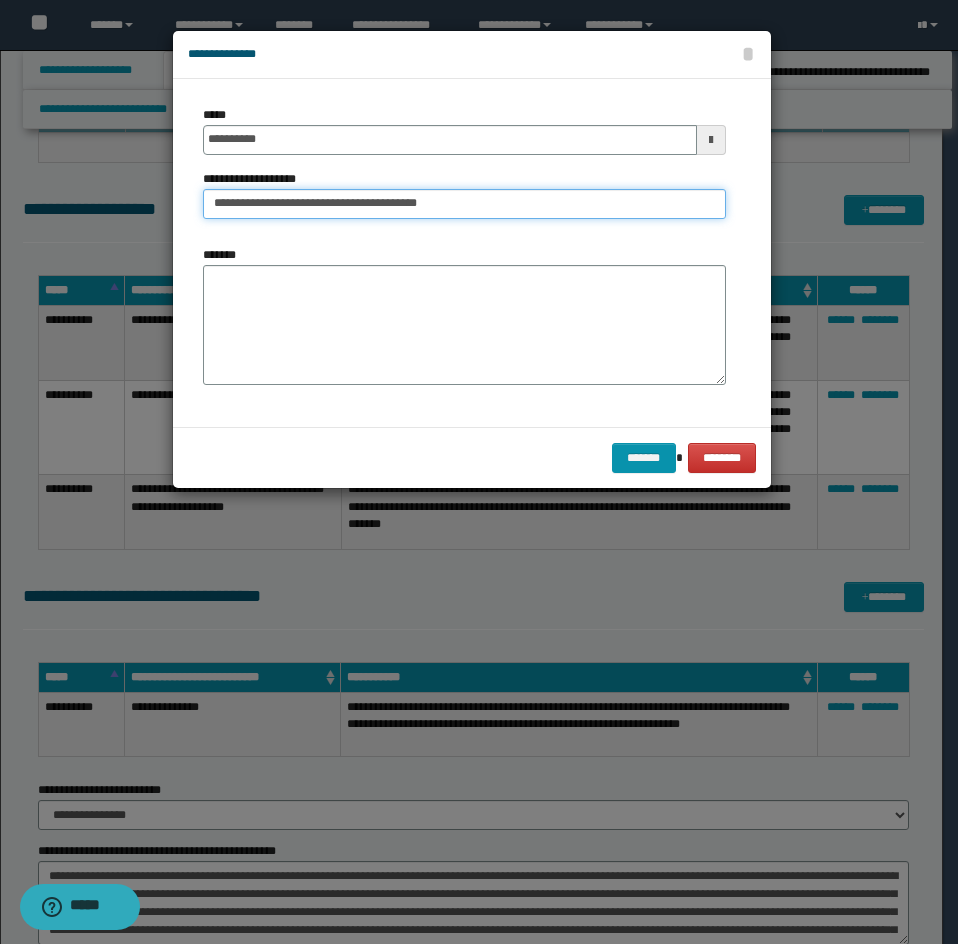 drag, startPoint x: 519, startPoint y: 201, endPoint x: 143, endPoint y: 209, distance: 376.08508 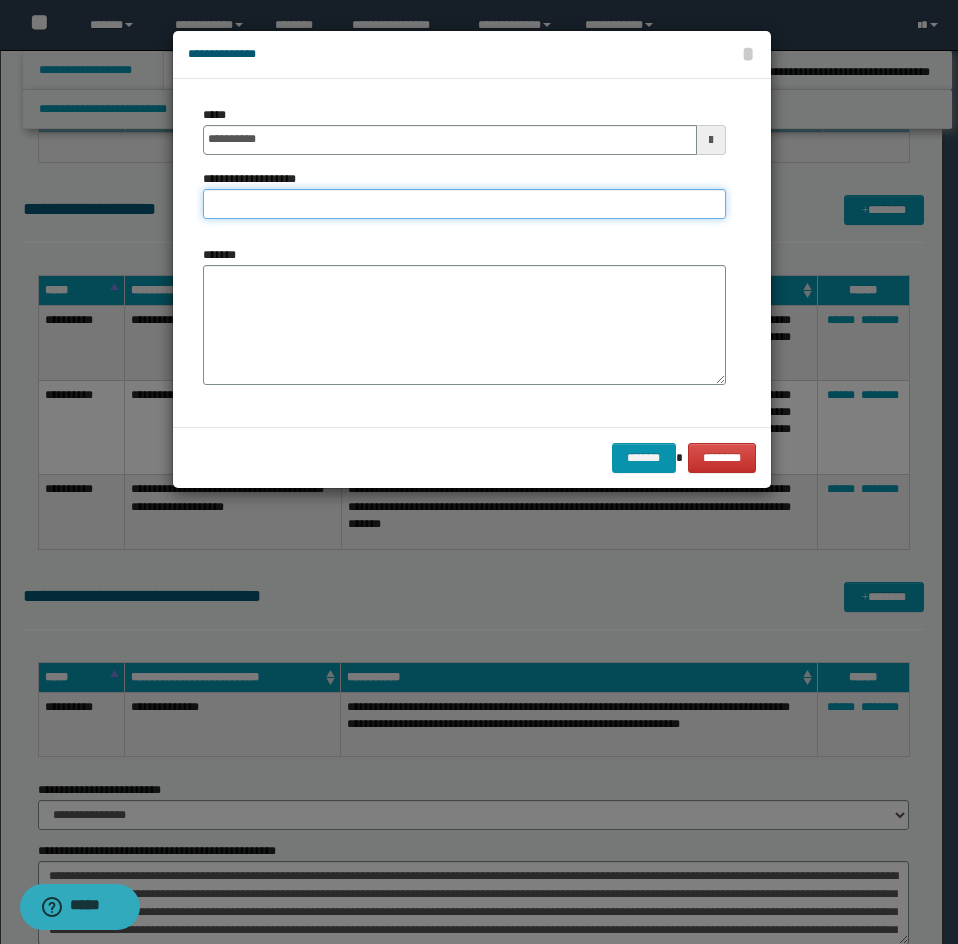 type 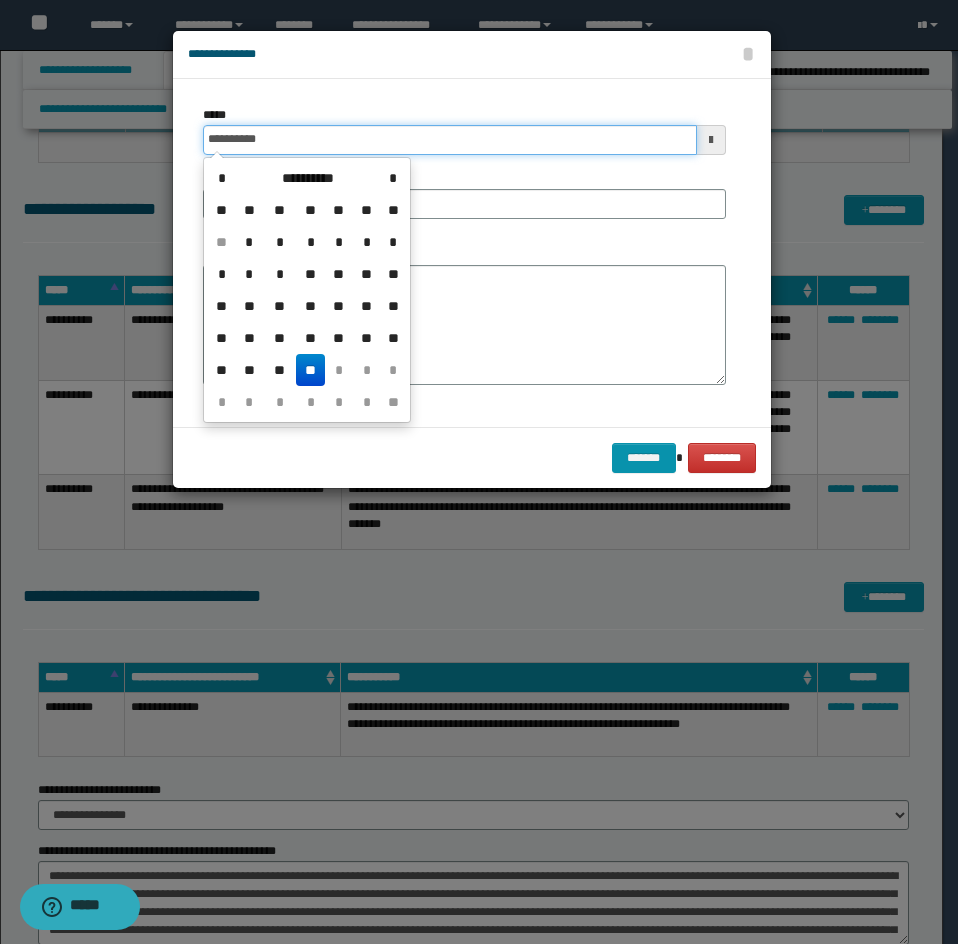 drag, startPoint x: 289, startPoint y: 139, endPoint x: 202, endPoint y: 144, distance: 87.14356 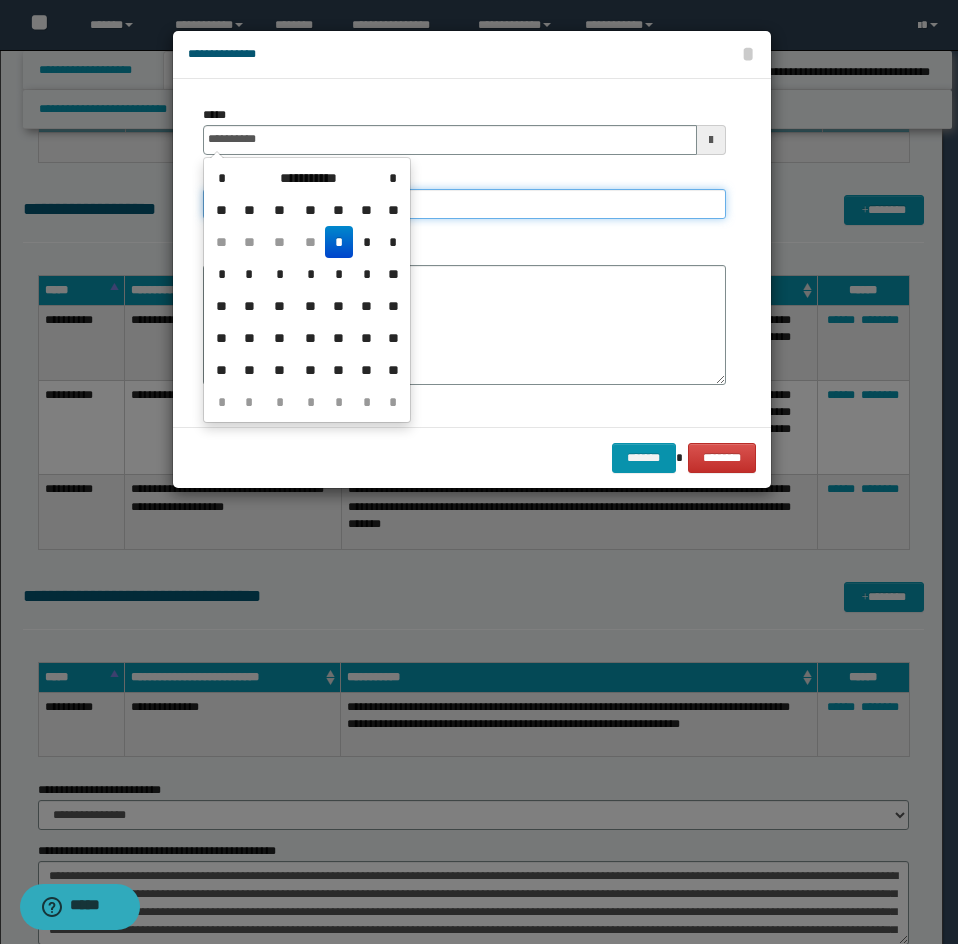 type on "**********" 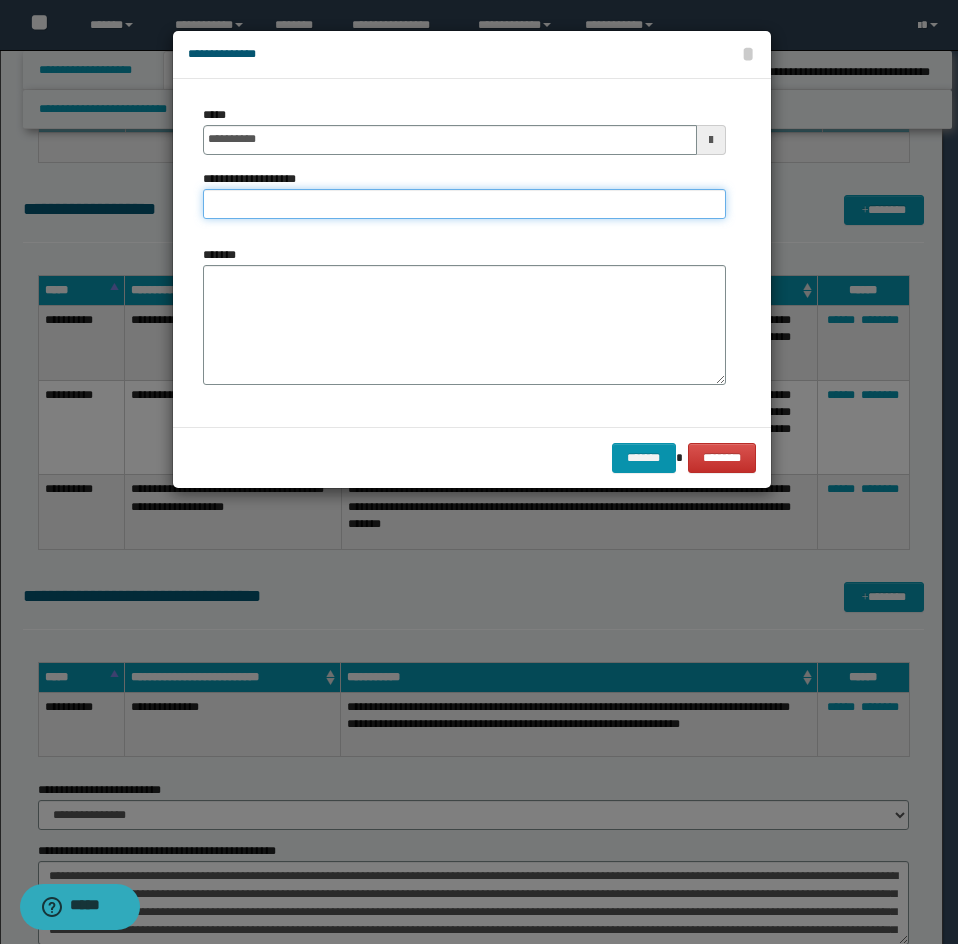 click on "**********" at bounding box center [464, 204] 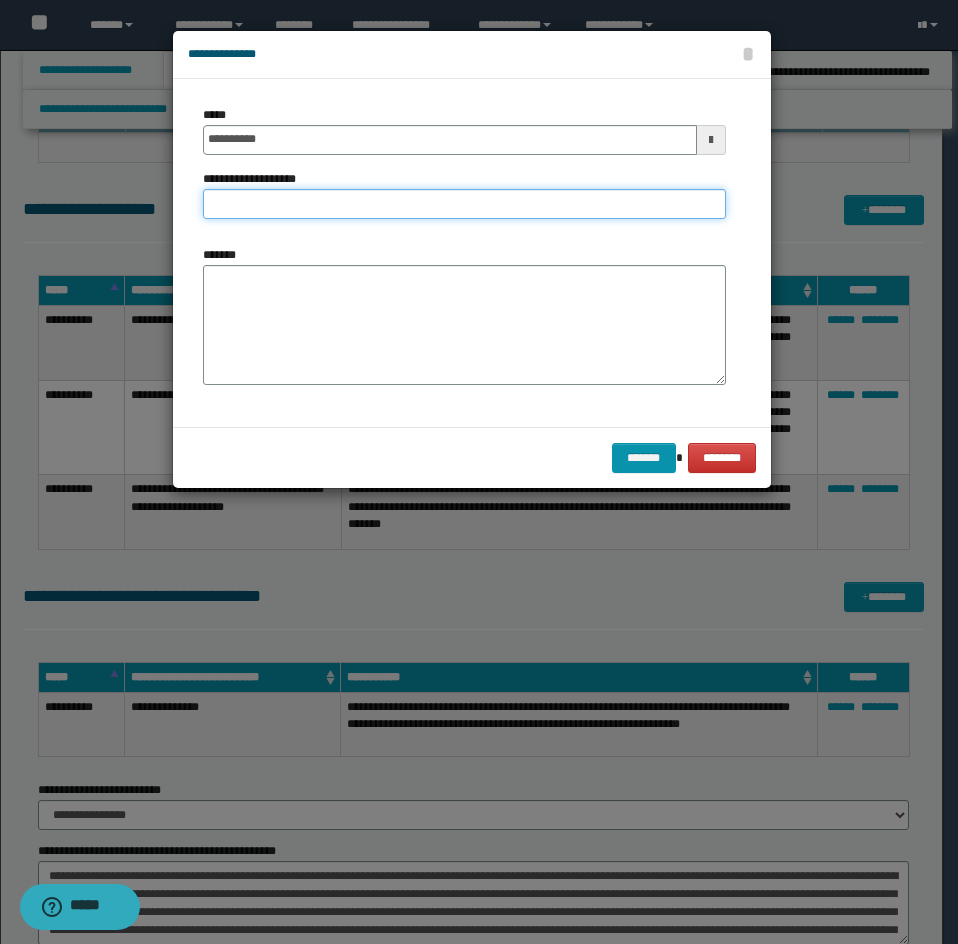 paste on "**********" 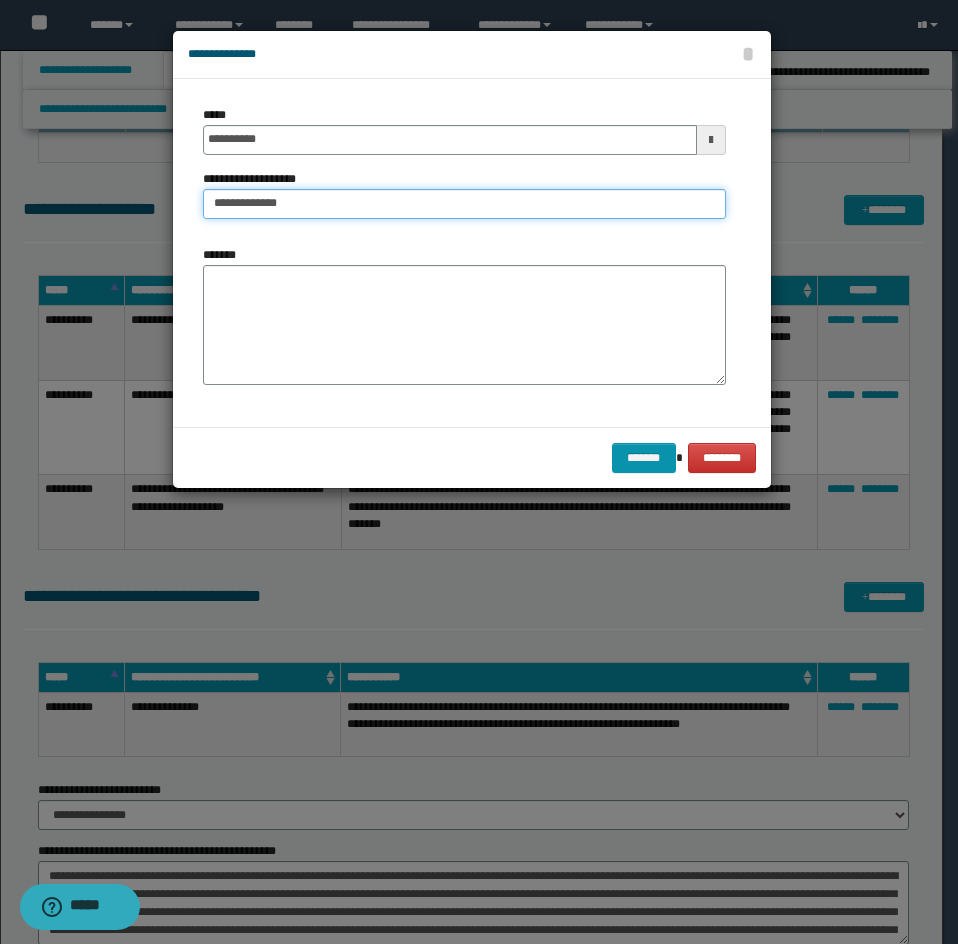 type on "**********" 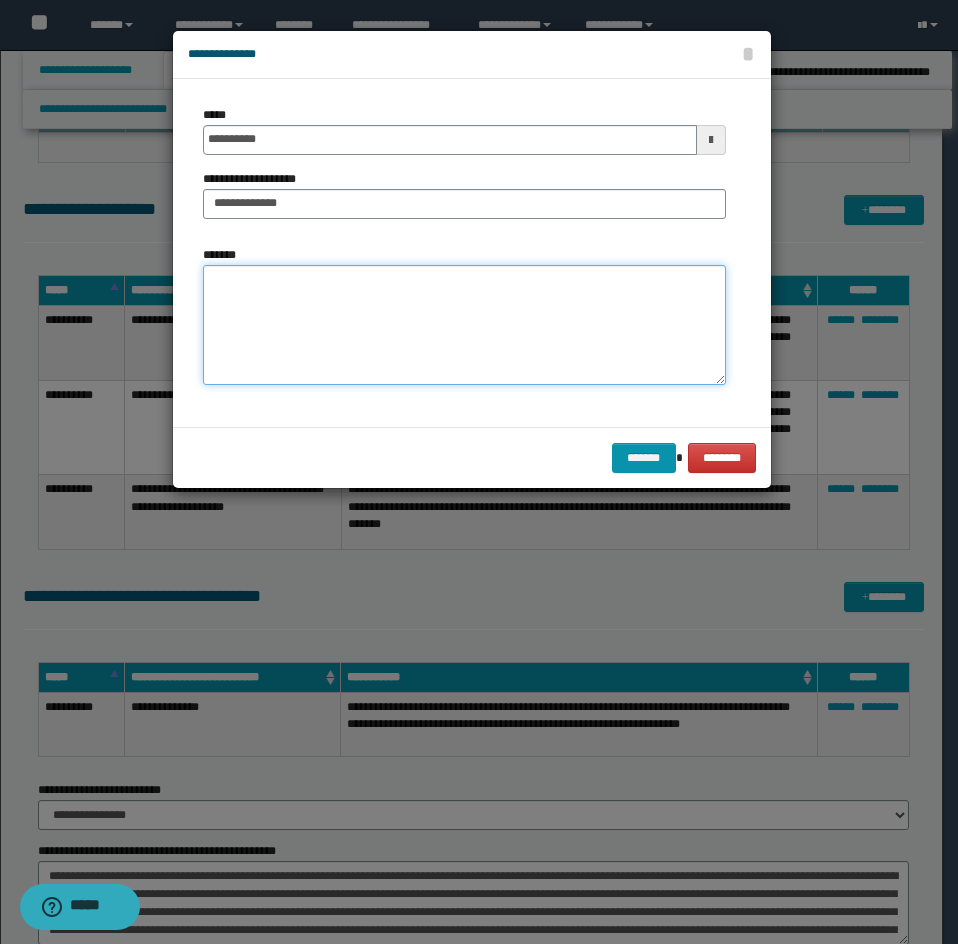 click on "*******" at bounding box center [464, 325] 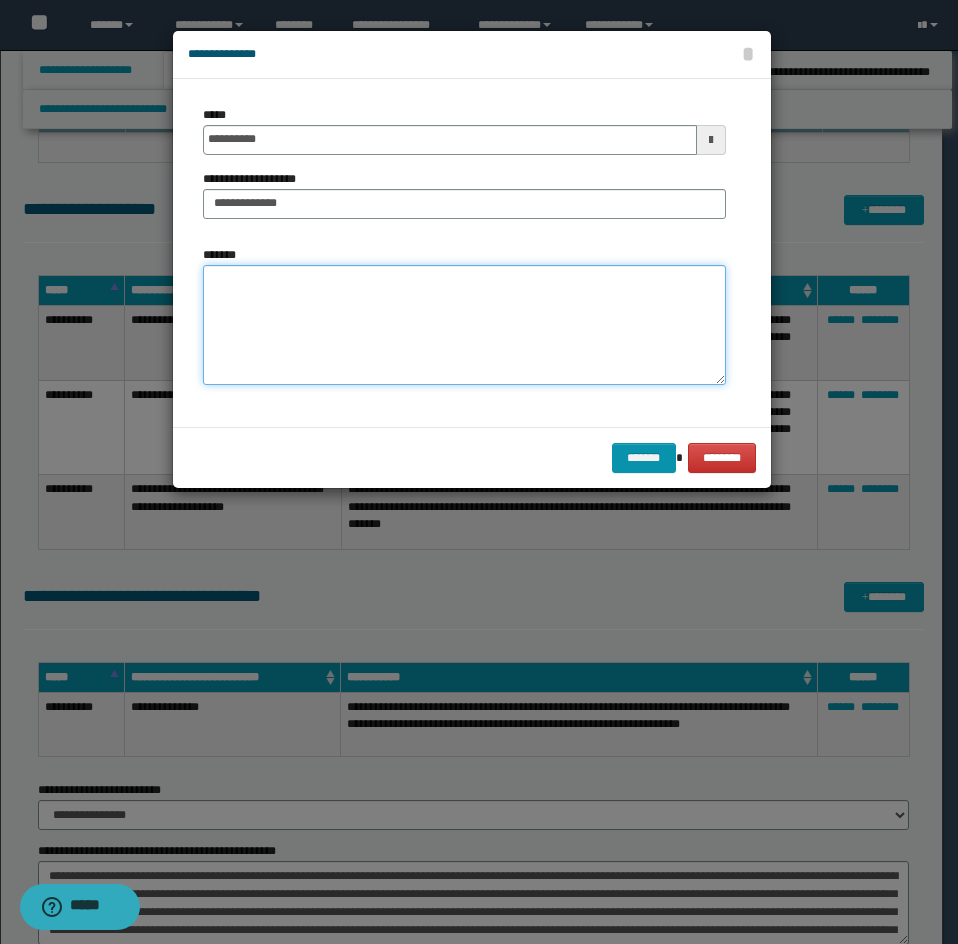 click on "*******" at bounding box center (464, 325) 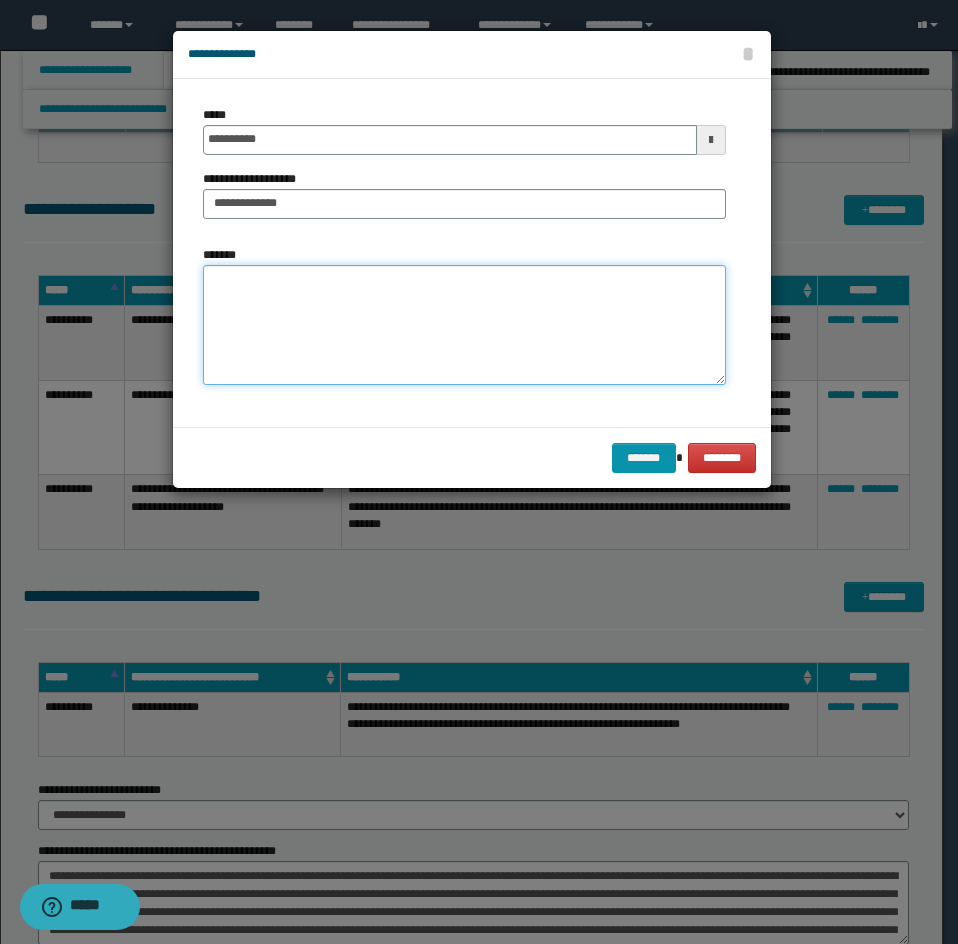 paste on "**********" 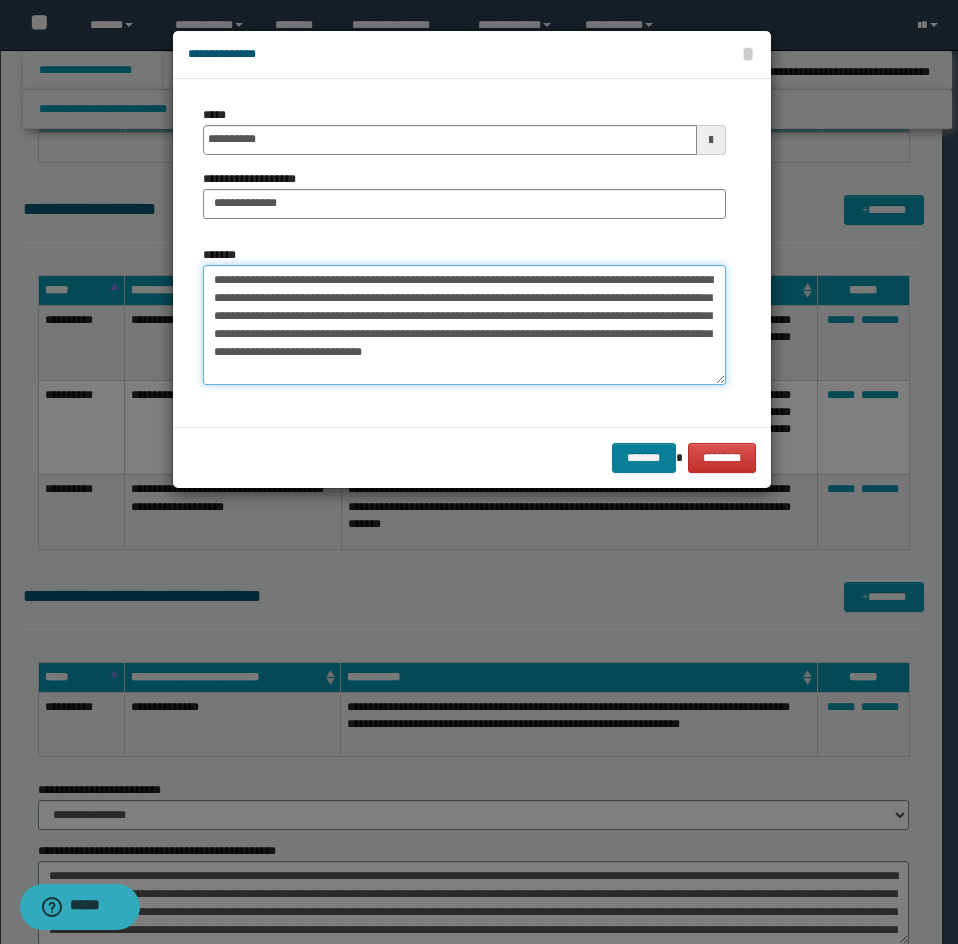 type on "**********" 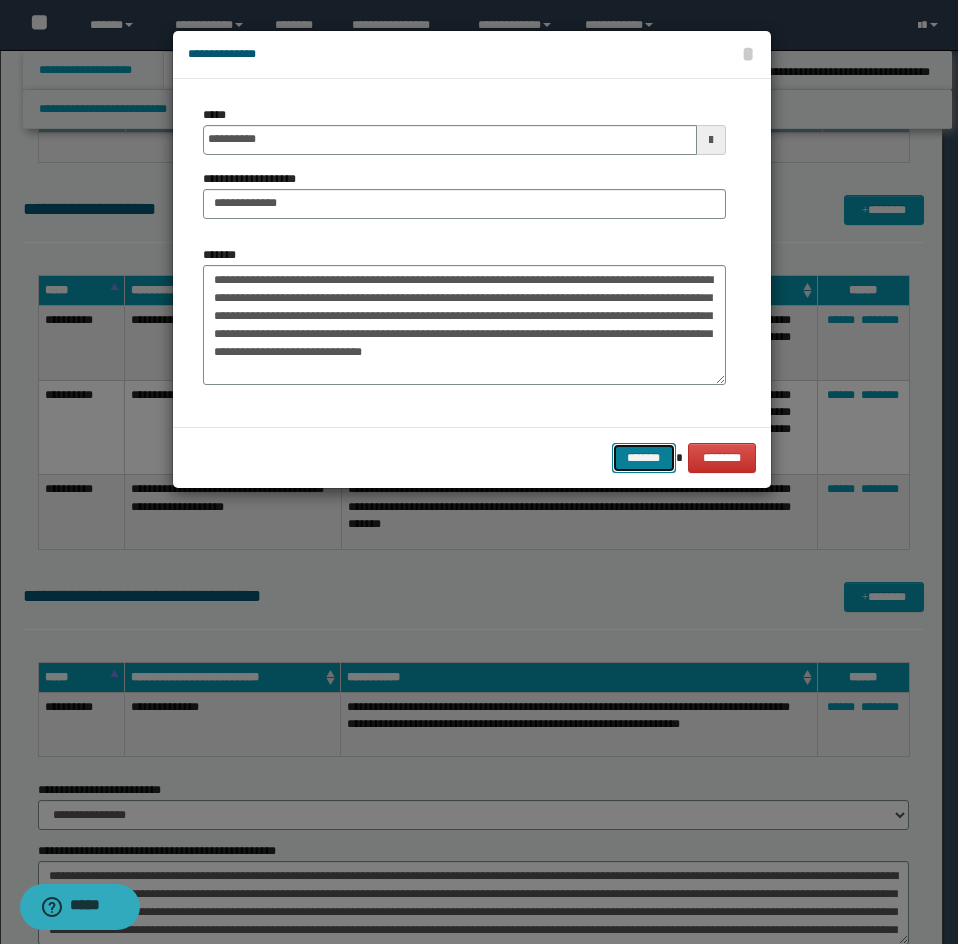 click on "*******" at bounding box center [644, 458] 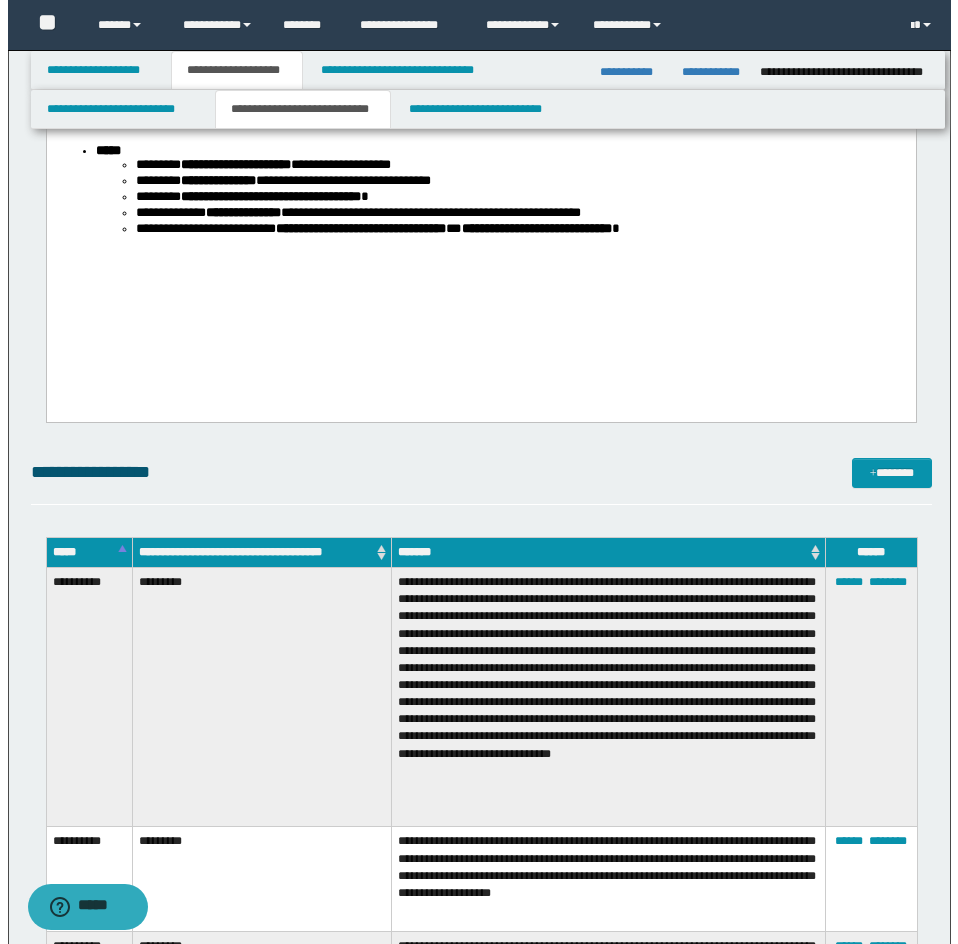 scroll, scrollTop: 4400, scrollLeft: 0, axis: vertical 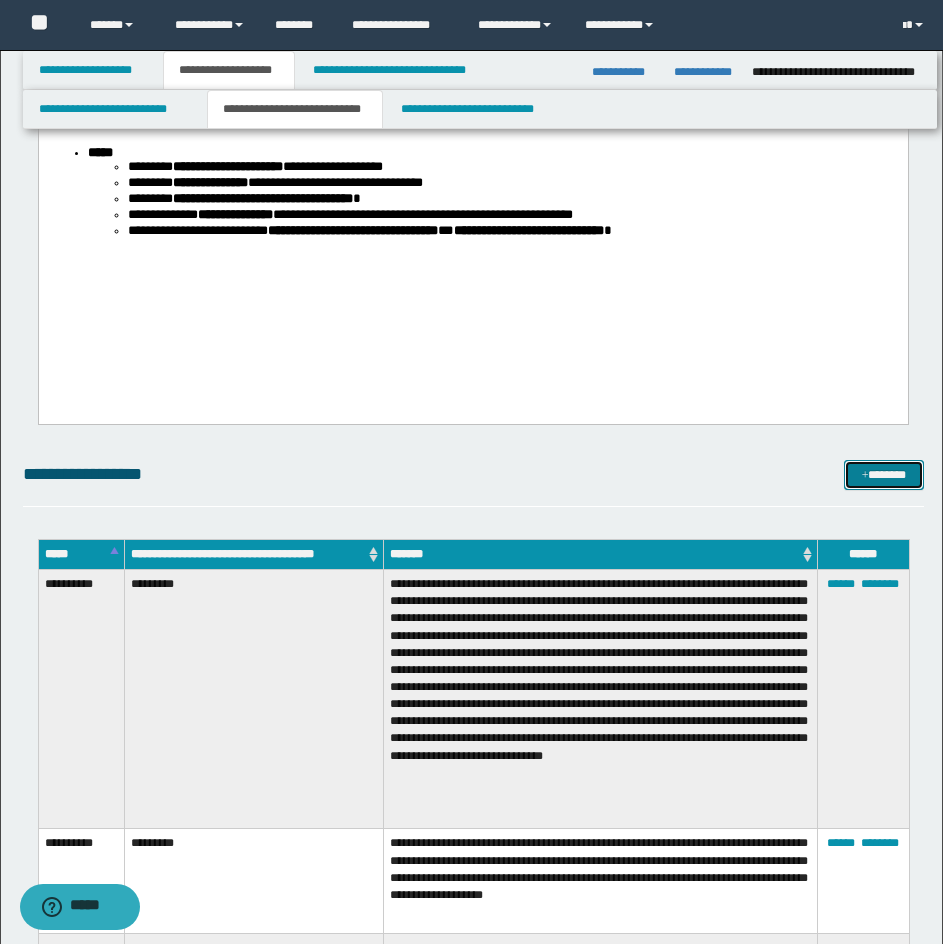 click at bounding box center [865, 476] 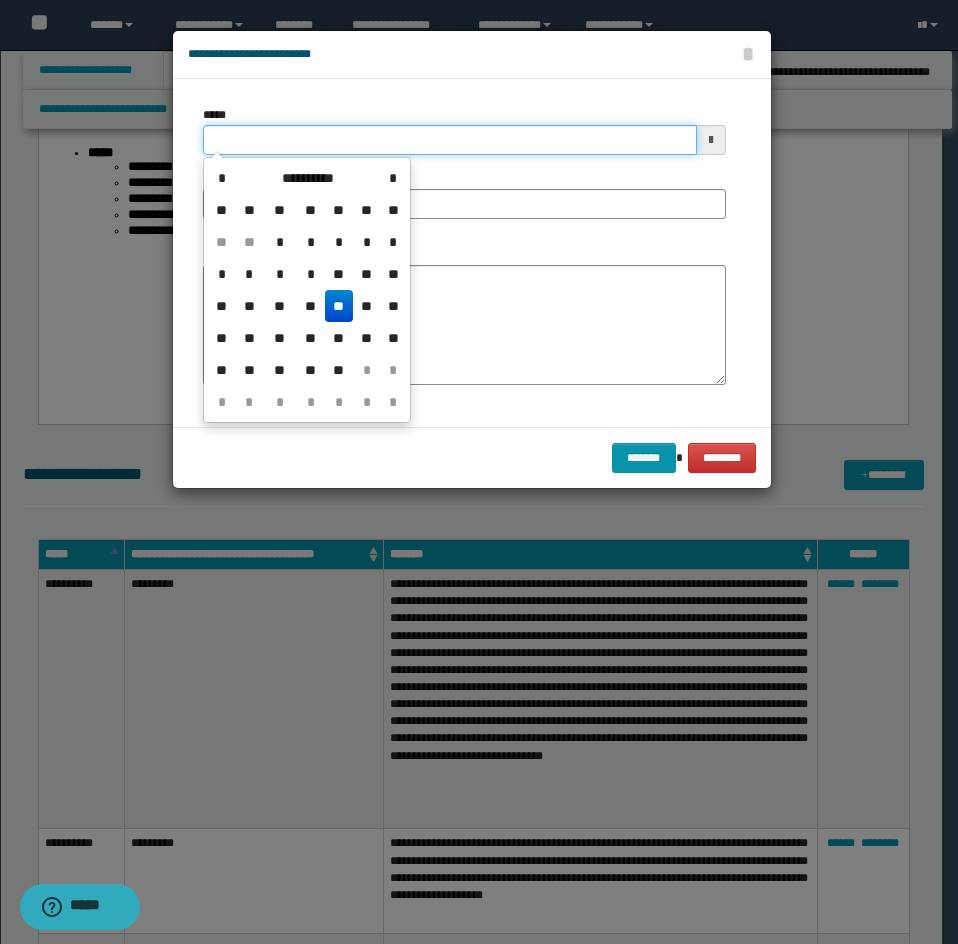 click on "*****" at bounding box center [450, 140] 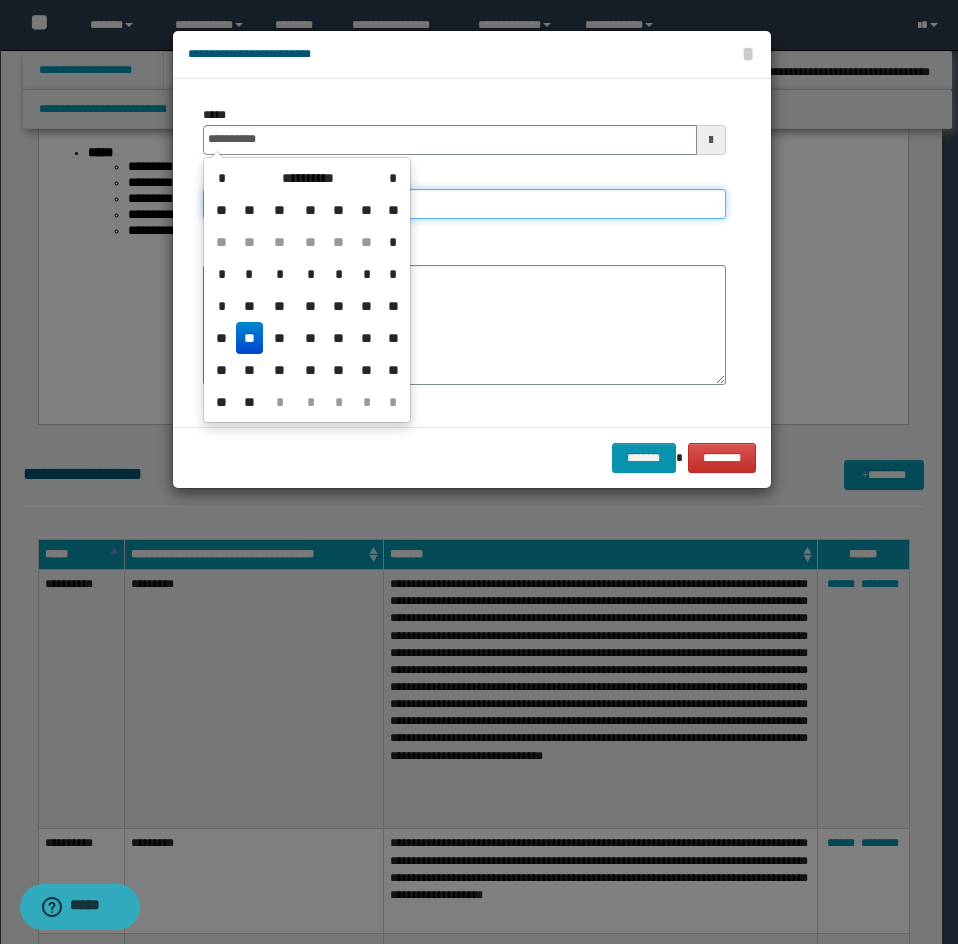 type on "**********" 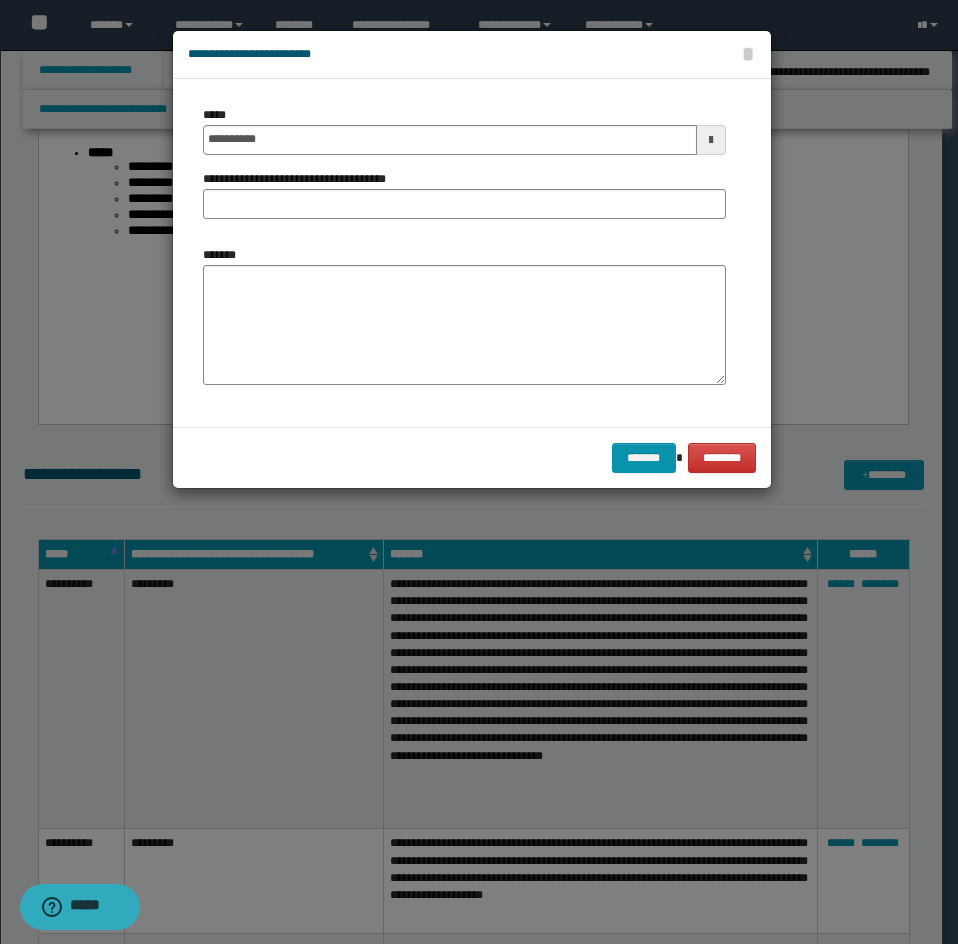 drag, startPoint x: 289, startPoint y: 188, endPoint x: 391, endPoint y: 234, distance: 111.89281 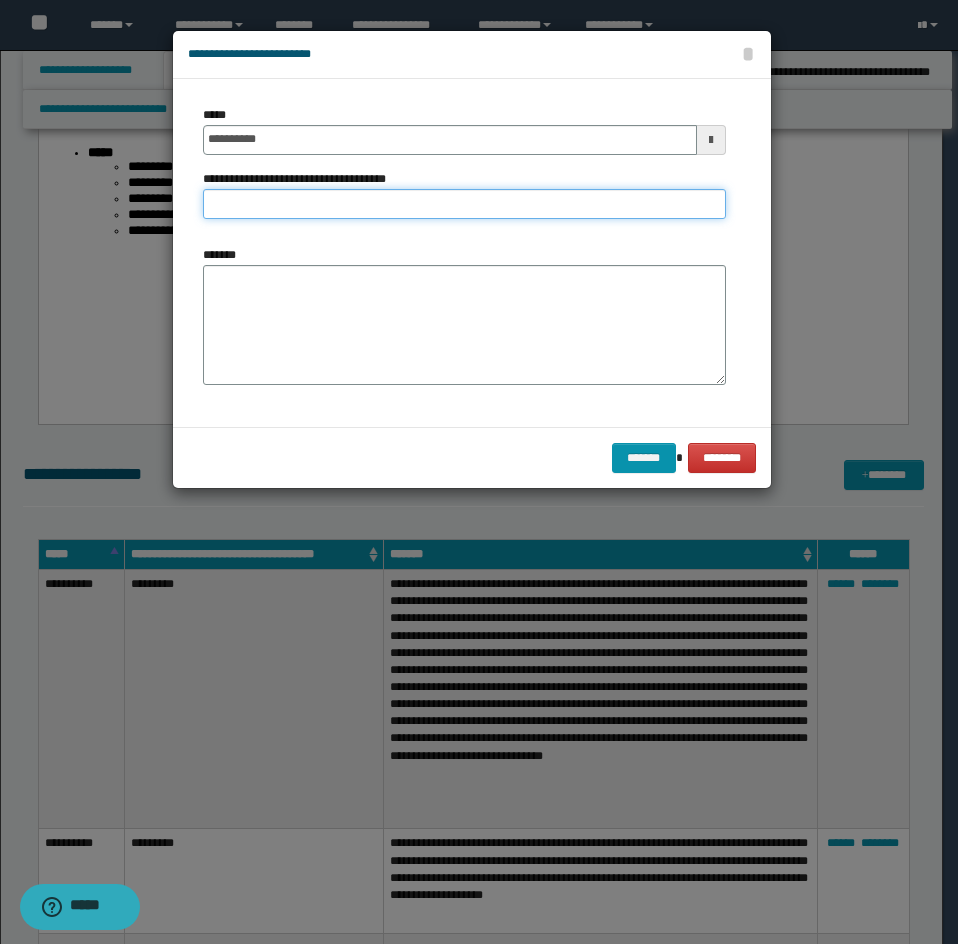 click on "**********" at bounding box center [464, 204] 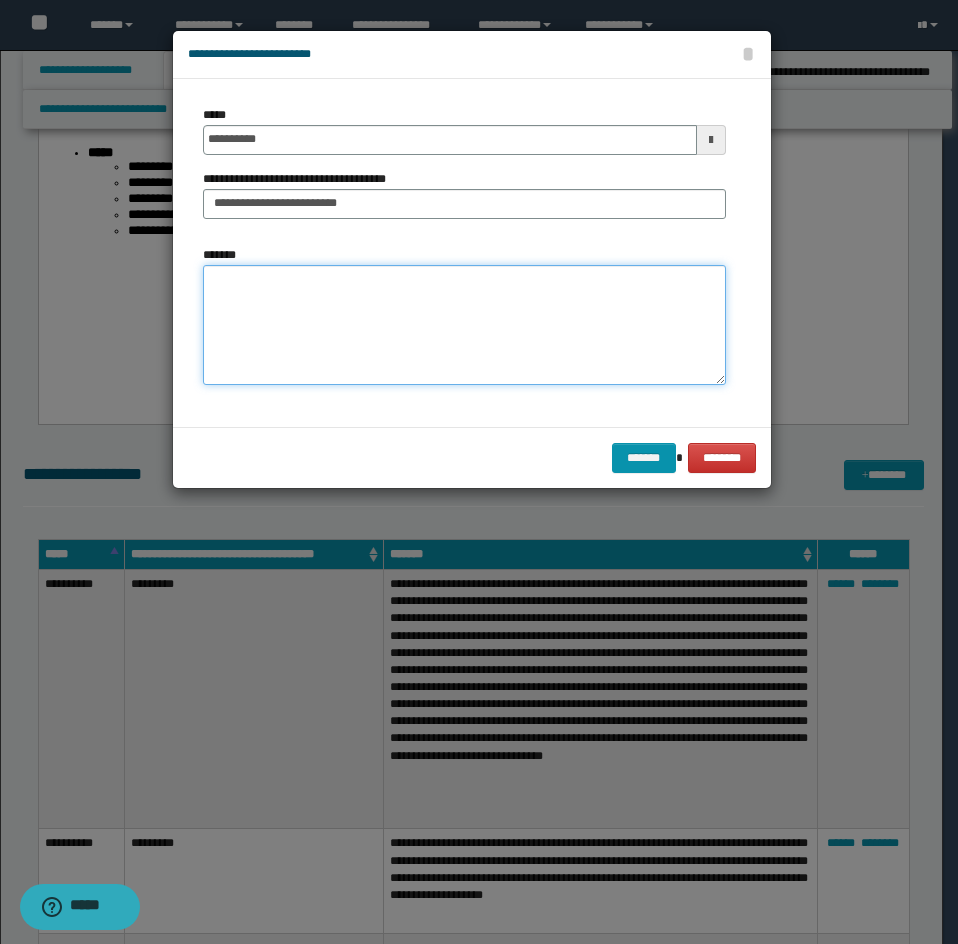 click on "*******" at bounding box center (464, 325) 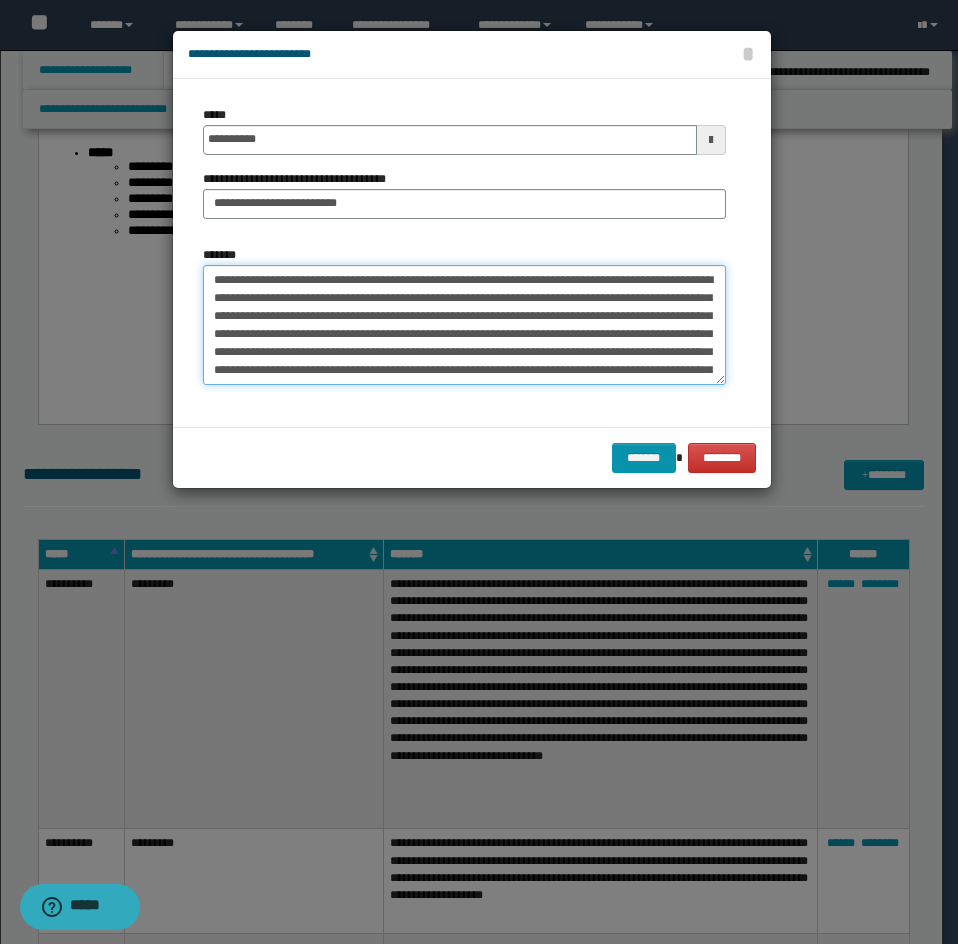 scroll, scrollTop: 120, scrollLeft: 0, axis: vertical 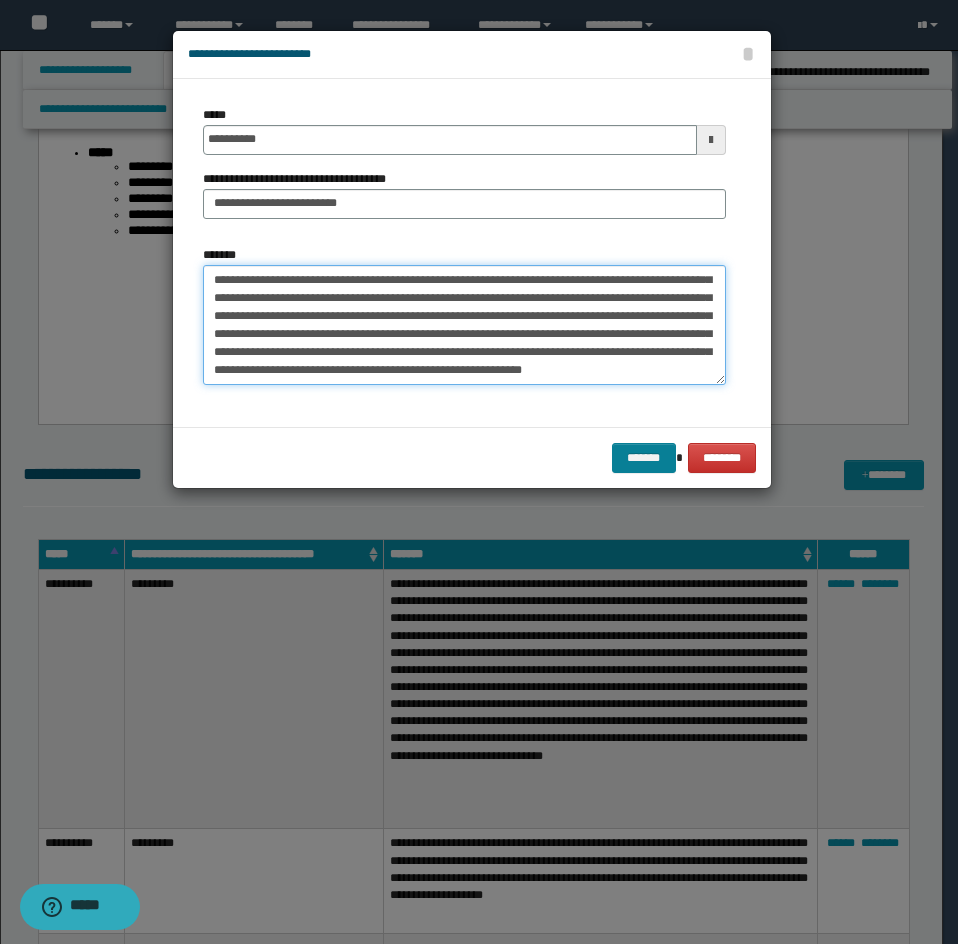 type on "**********" 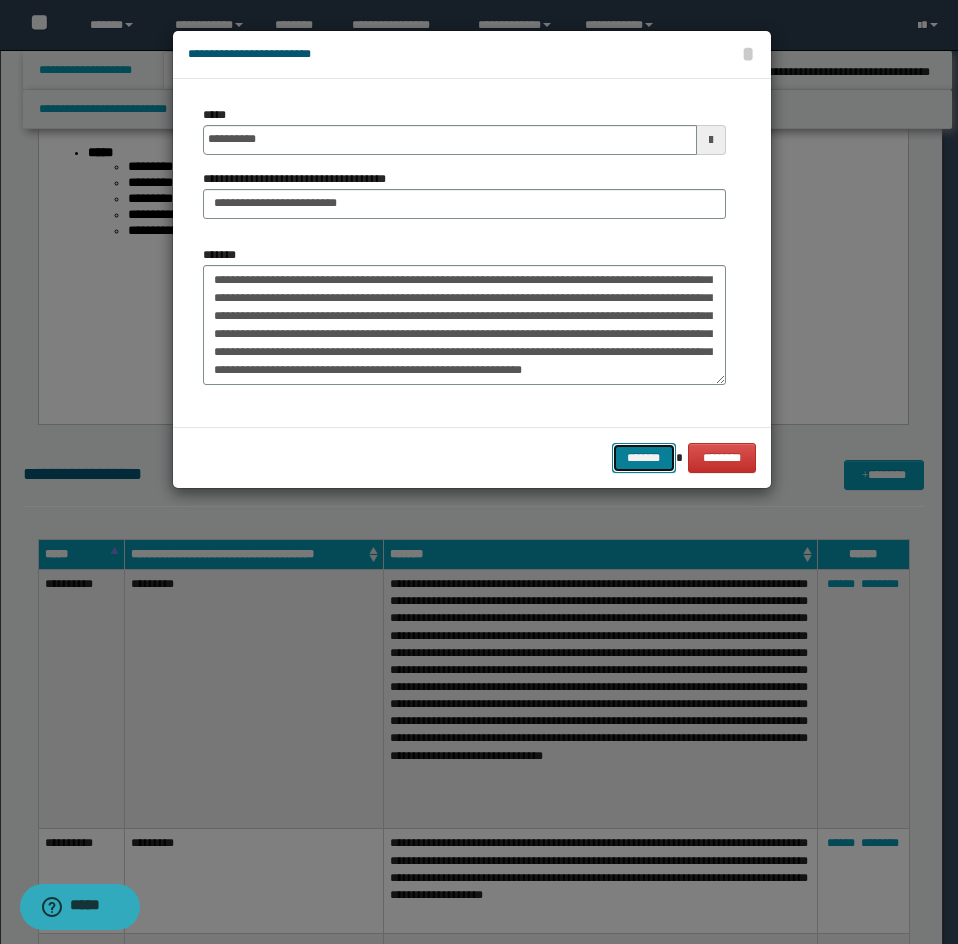 click on "*******" at bounding box center (644, 458) 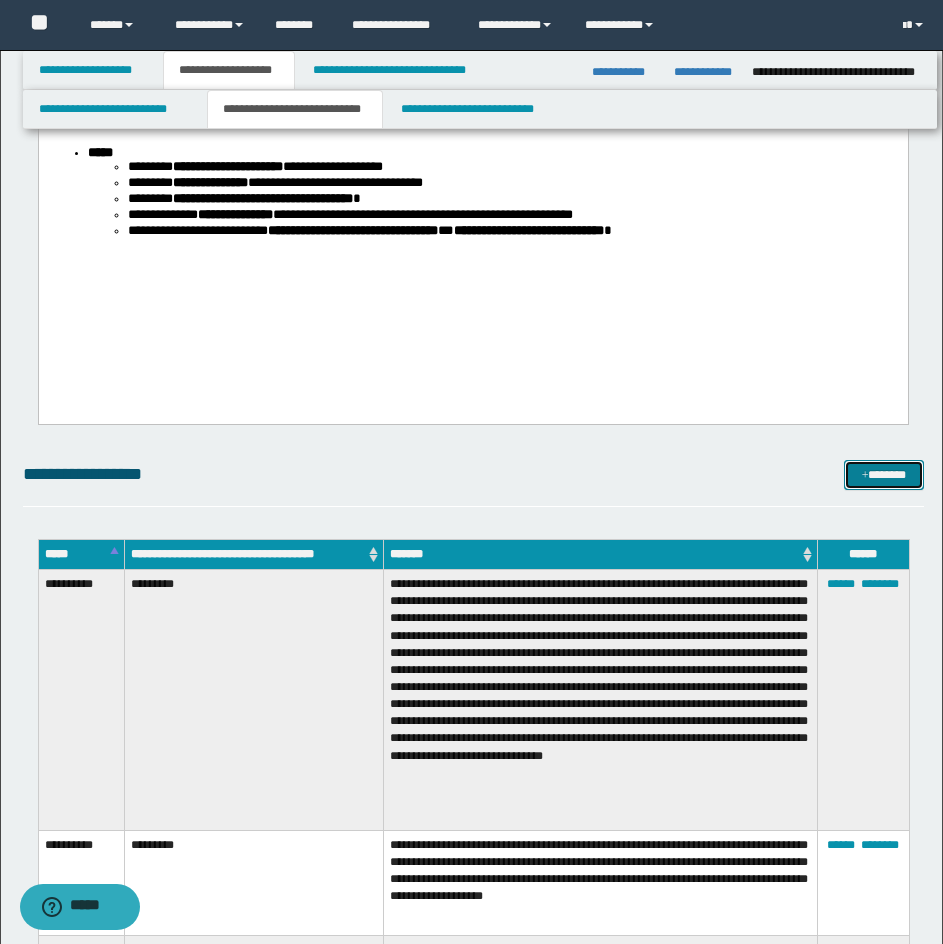 click on "*******" at bounding box center (884, 475) 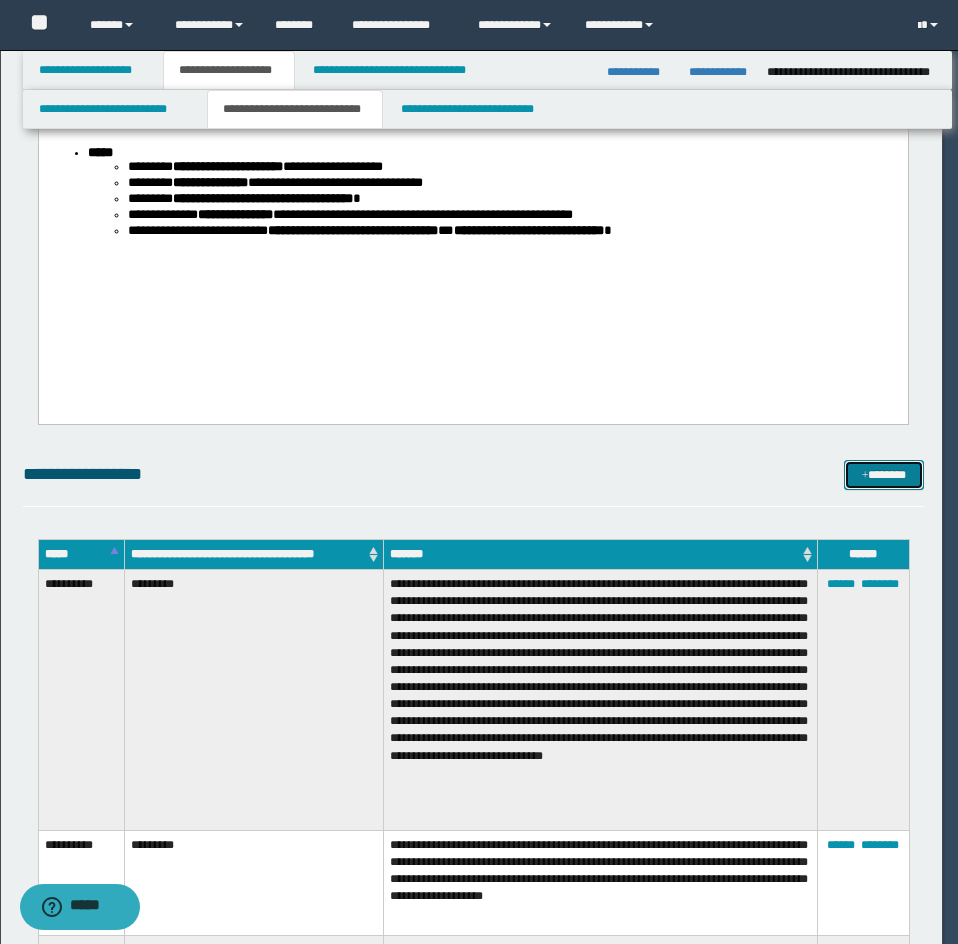 scroll, scrollTop: 0, scrollLeft: 0, axis: both 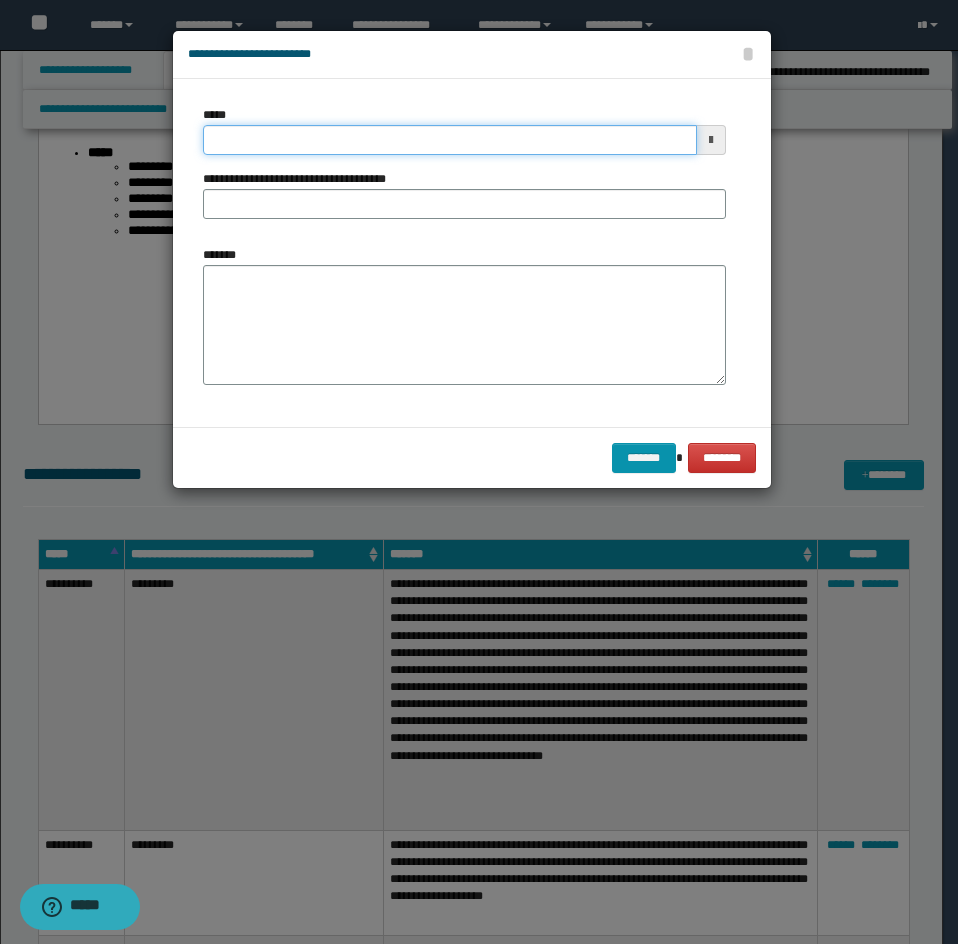 click on "*****" at bounding box center [450, 140] 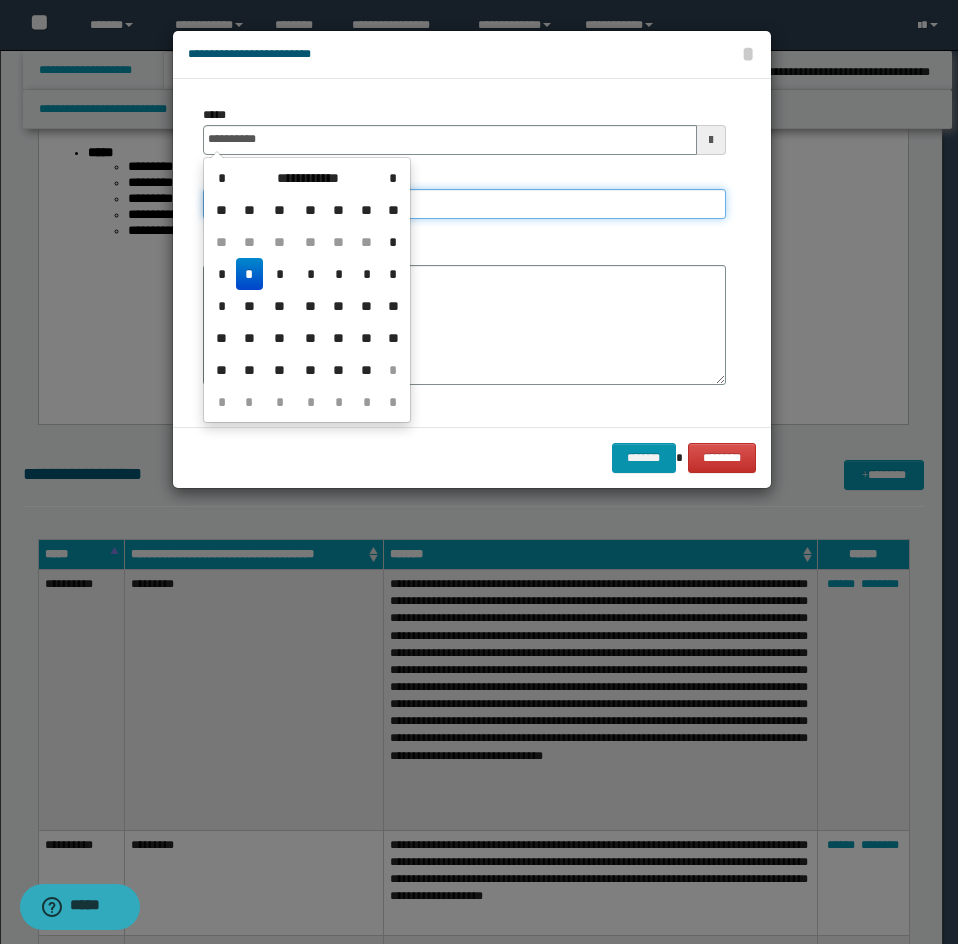 type on "**********" 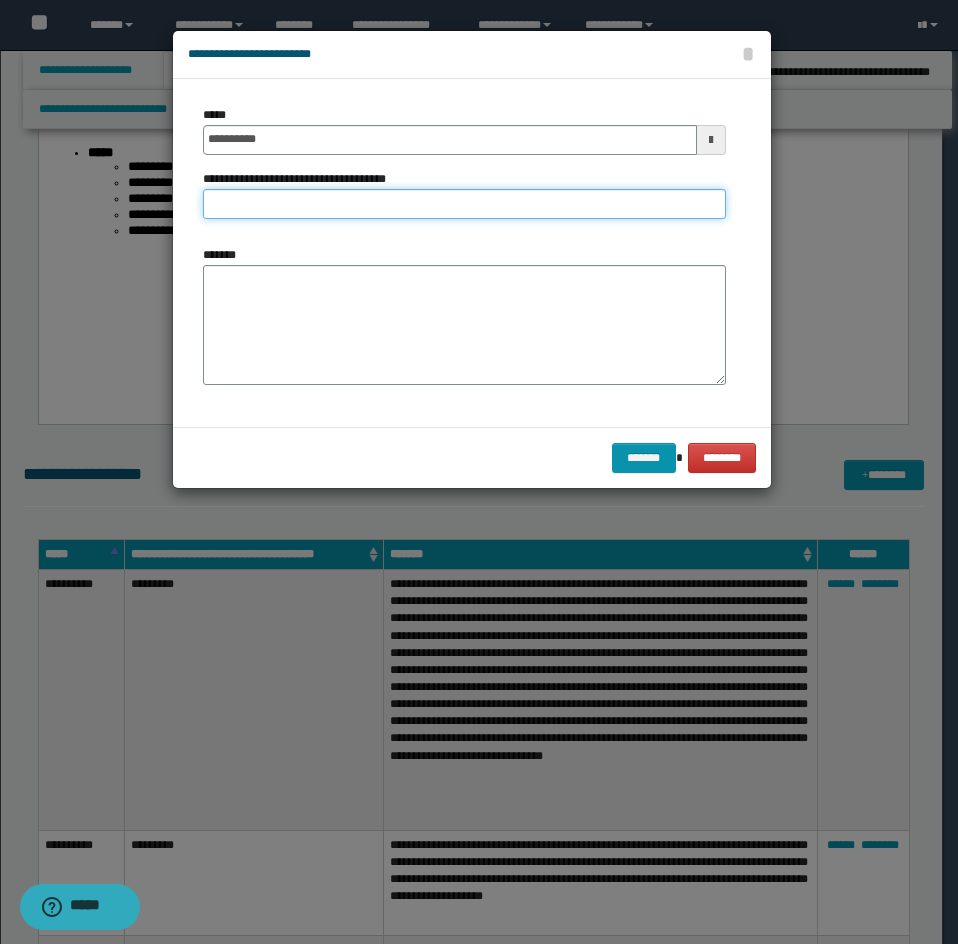 click on "**********" at bounding box center (464, 204) 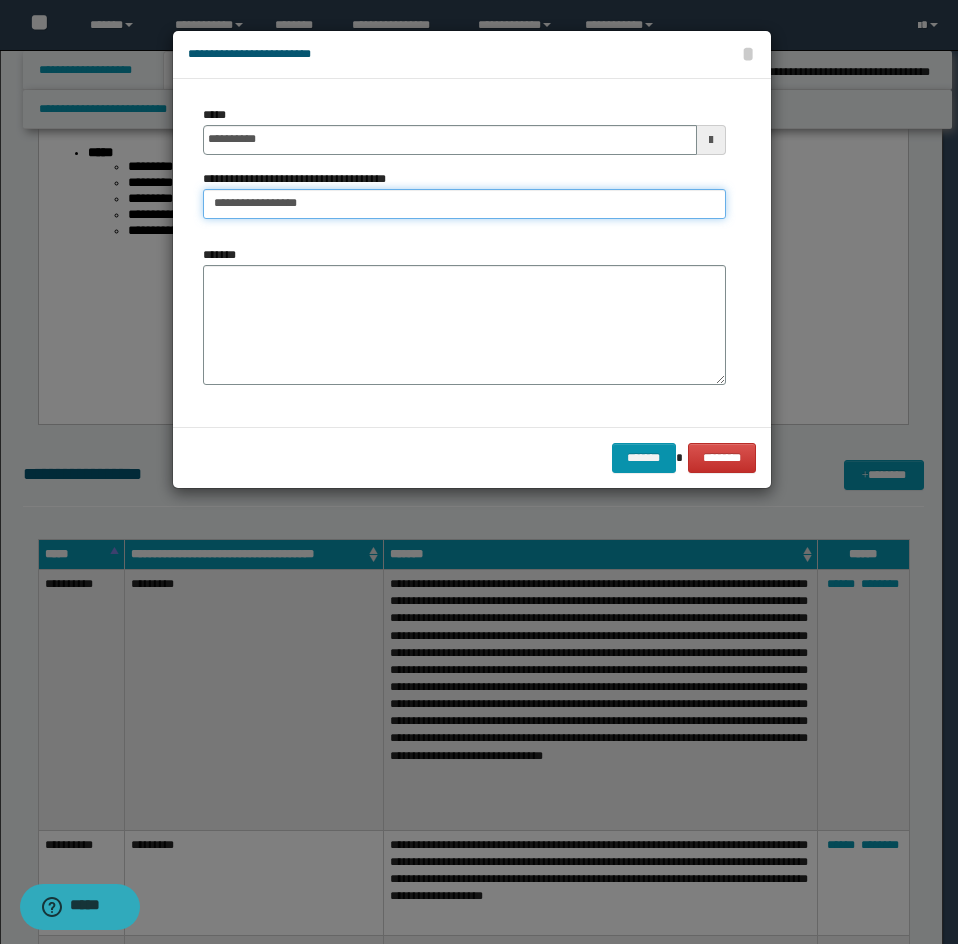 type on "**********" 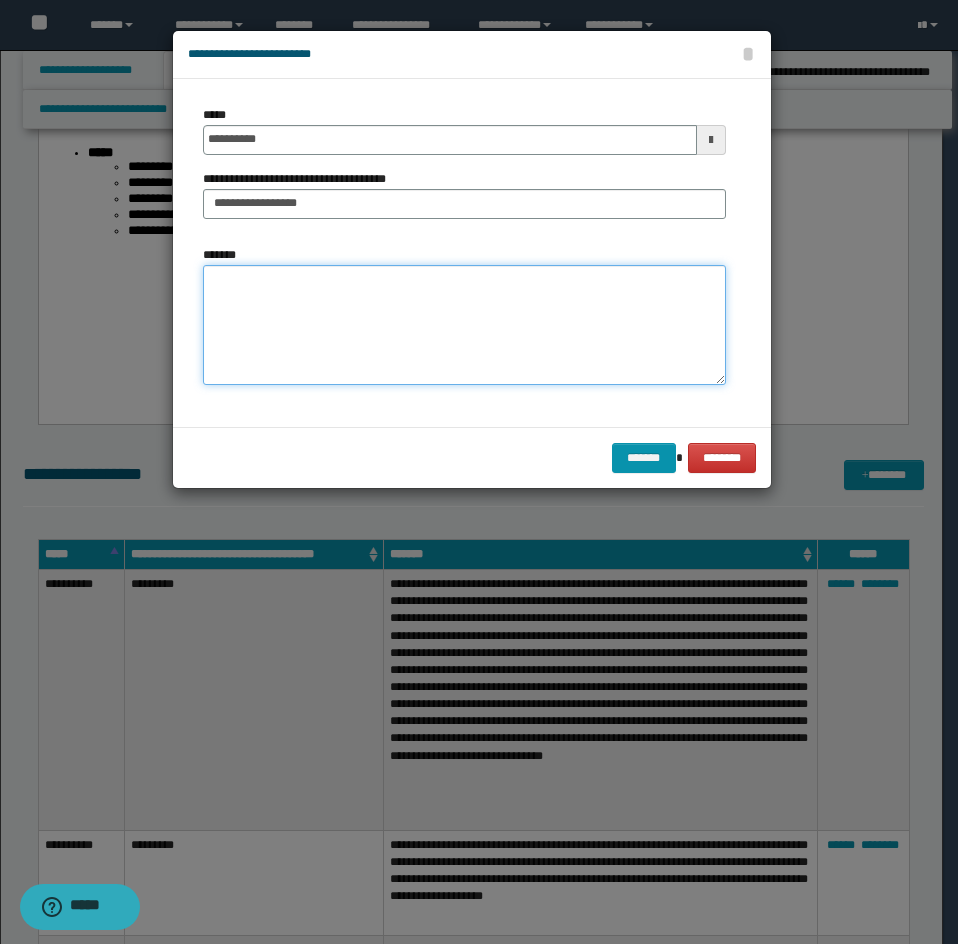 click on "*******" at bounding box center (464, 325) 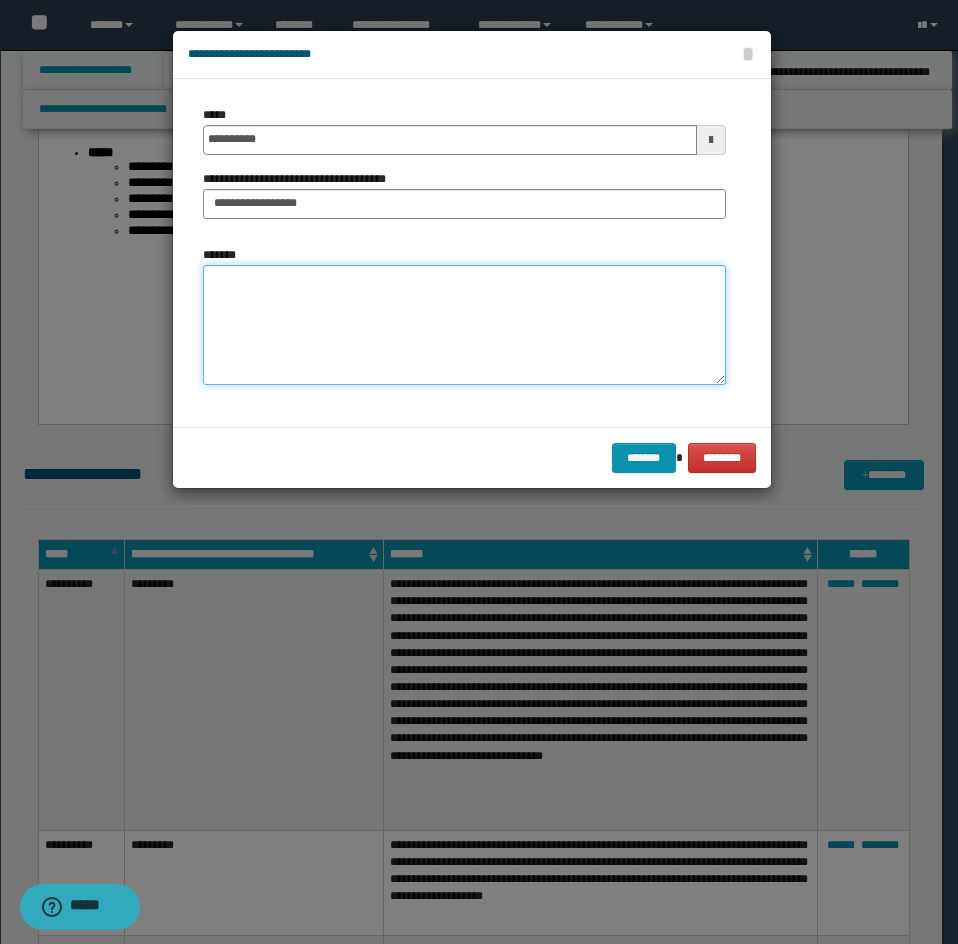 paste on "**********" 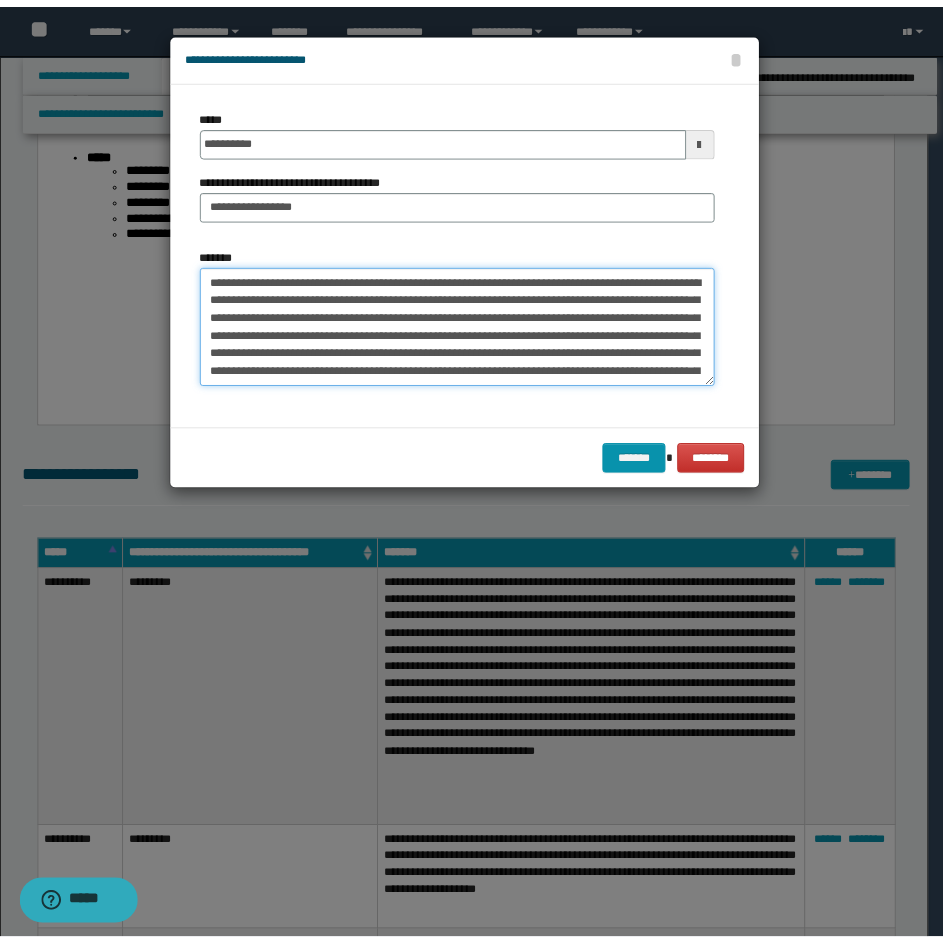 scroll, scrollTop: 1308, scrollLeft: 0, axis: vertical 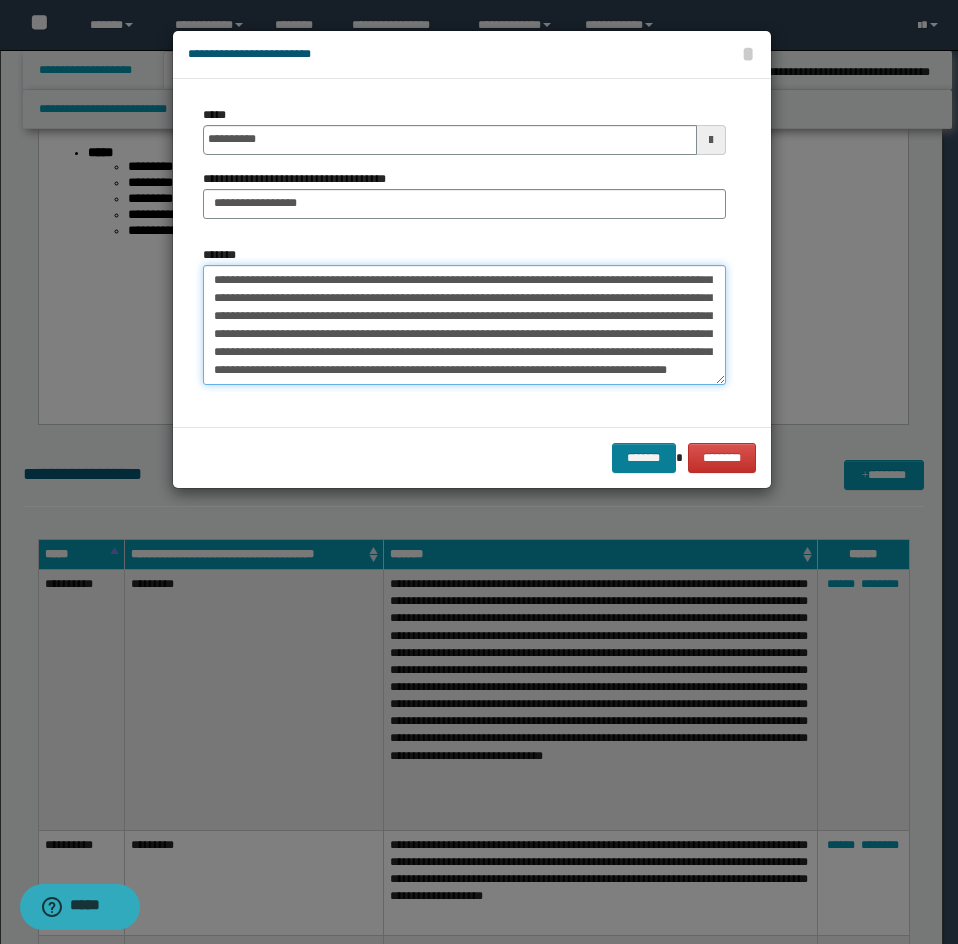 type on "**********" 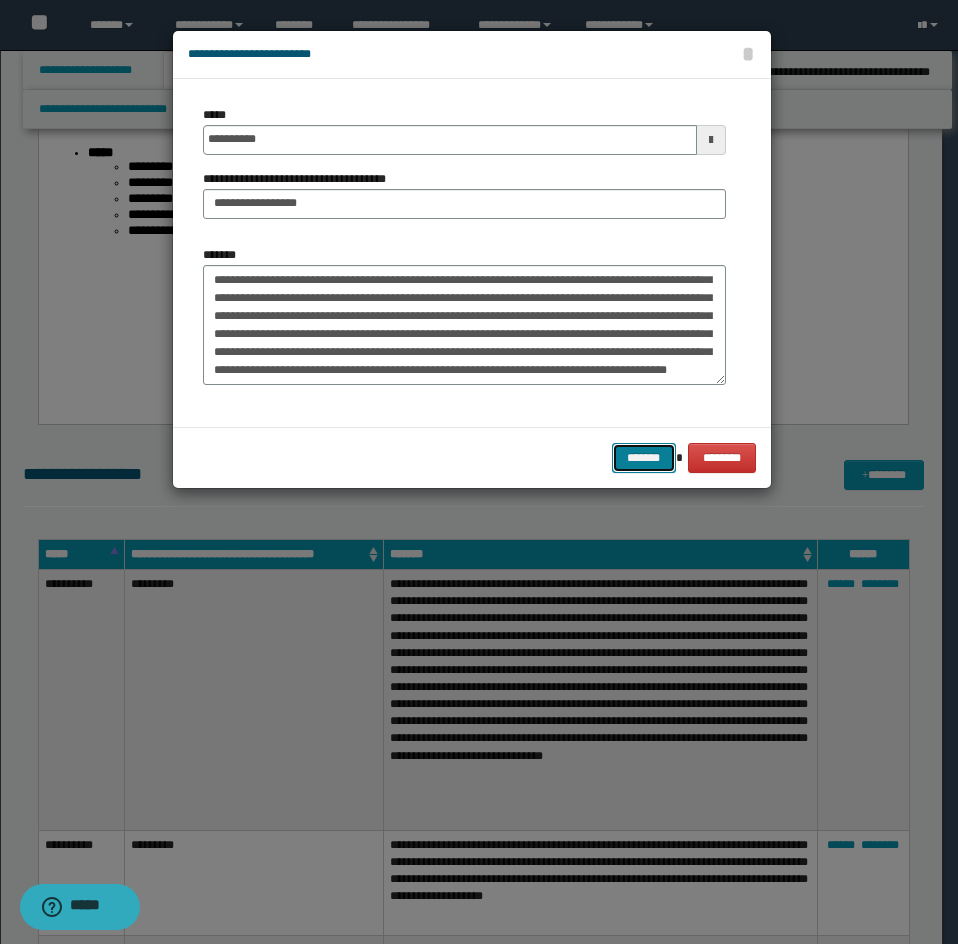 click on "*******" at bounding box center [644, 458] 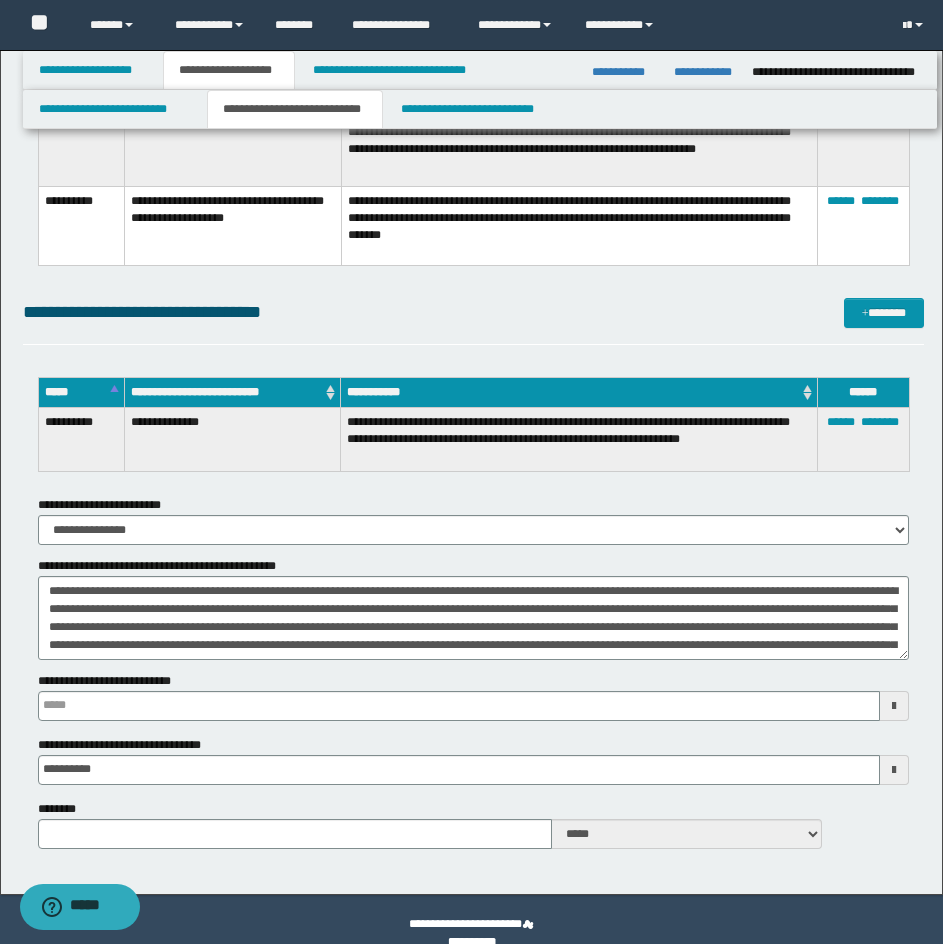 type 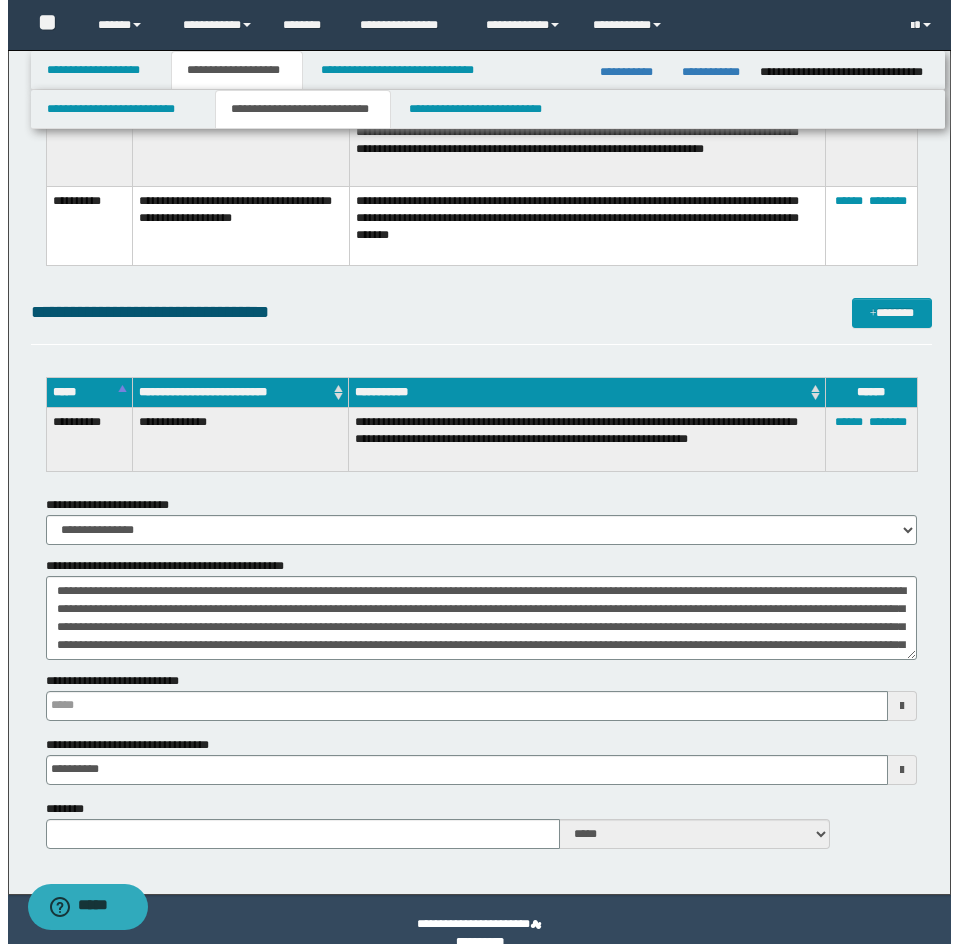scroll, scrollTop: 9100, scrollLeft: 0, axis: vertical 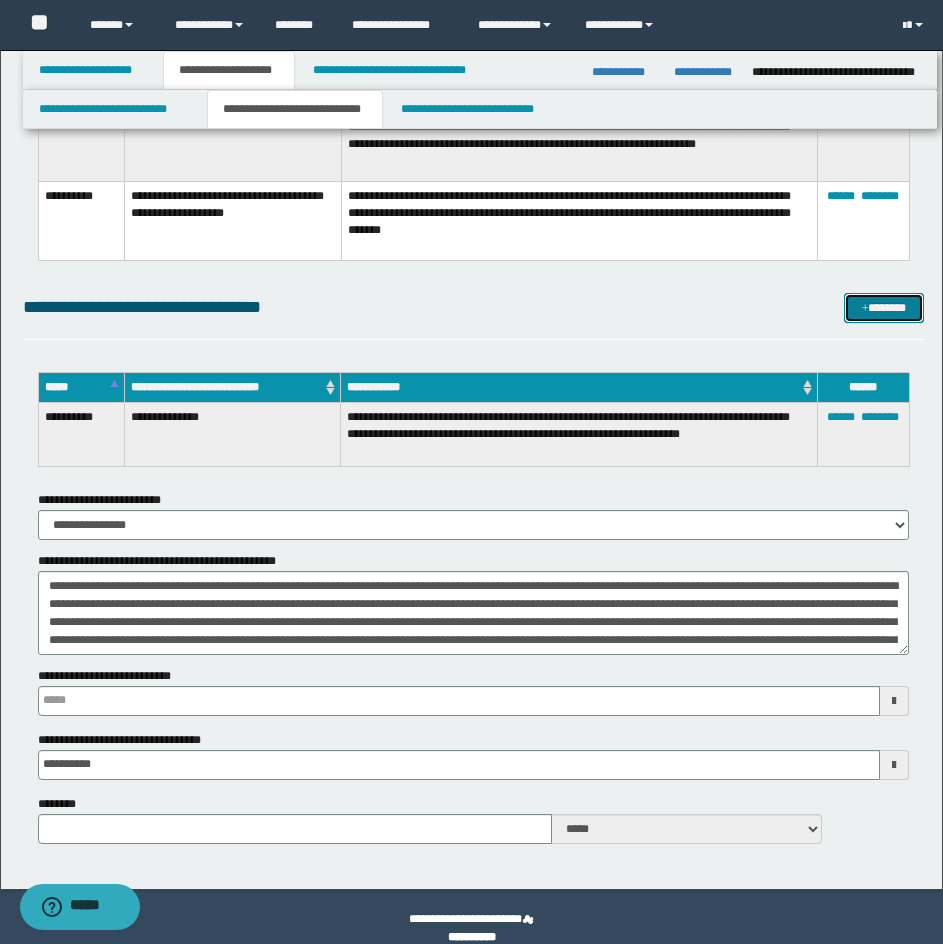 click on "*******" at bounding box center (884, 308) 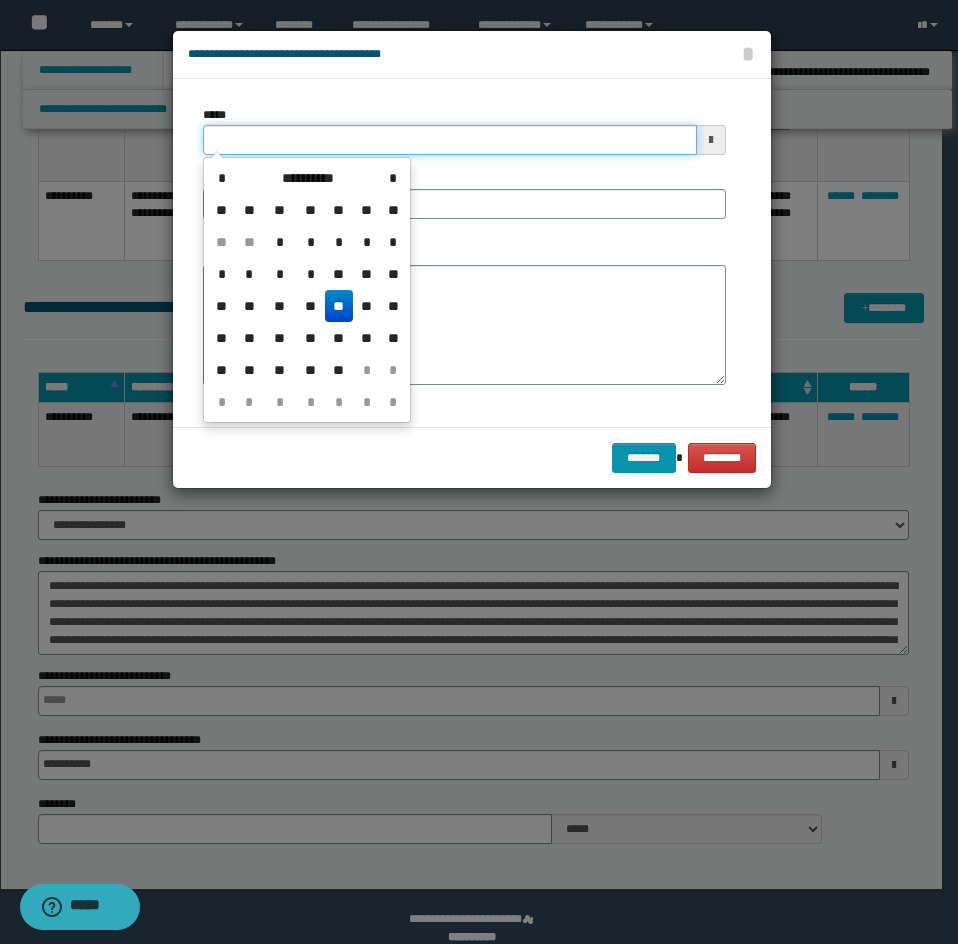 click on "*****" at bounding box center (450, 140) 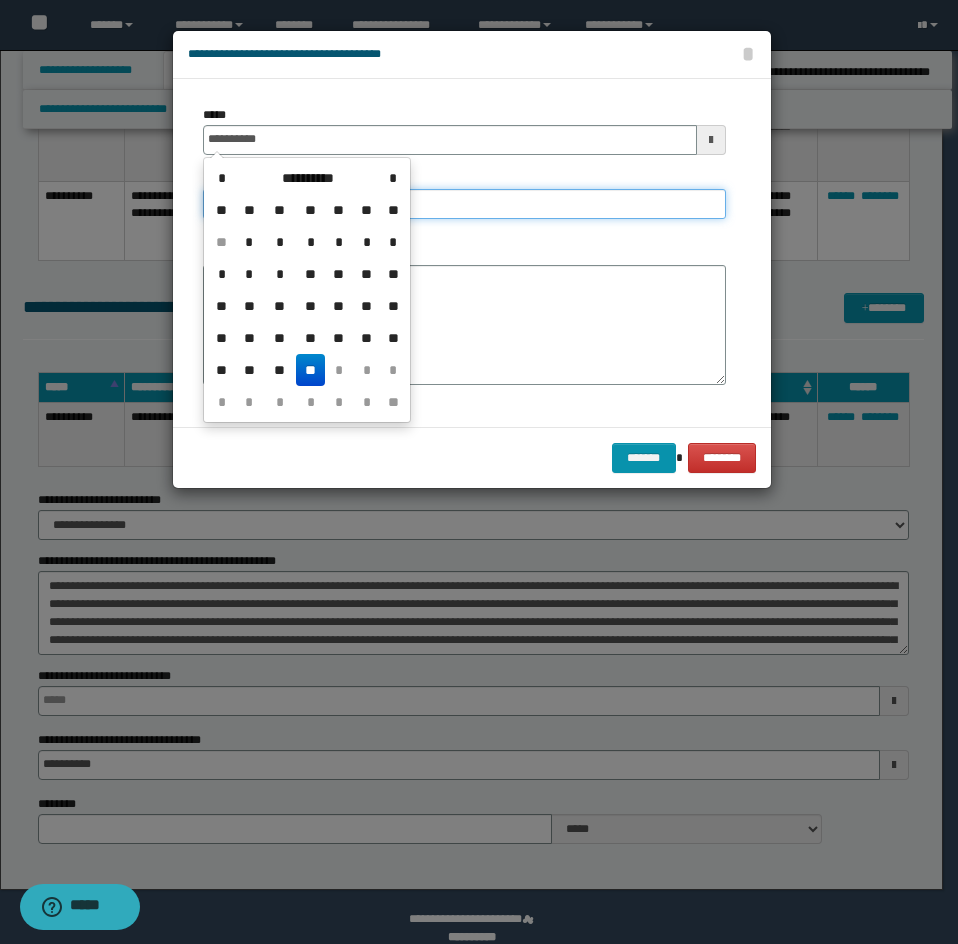 type on "**********" 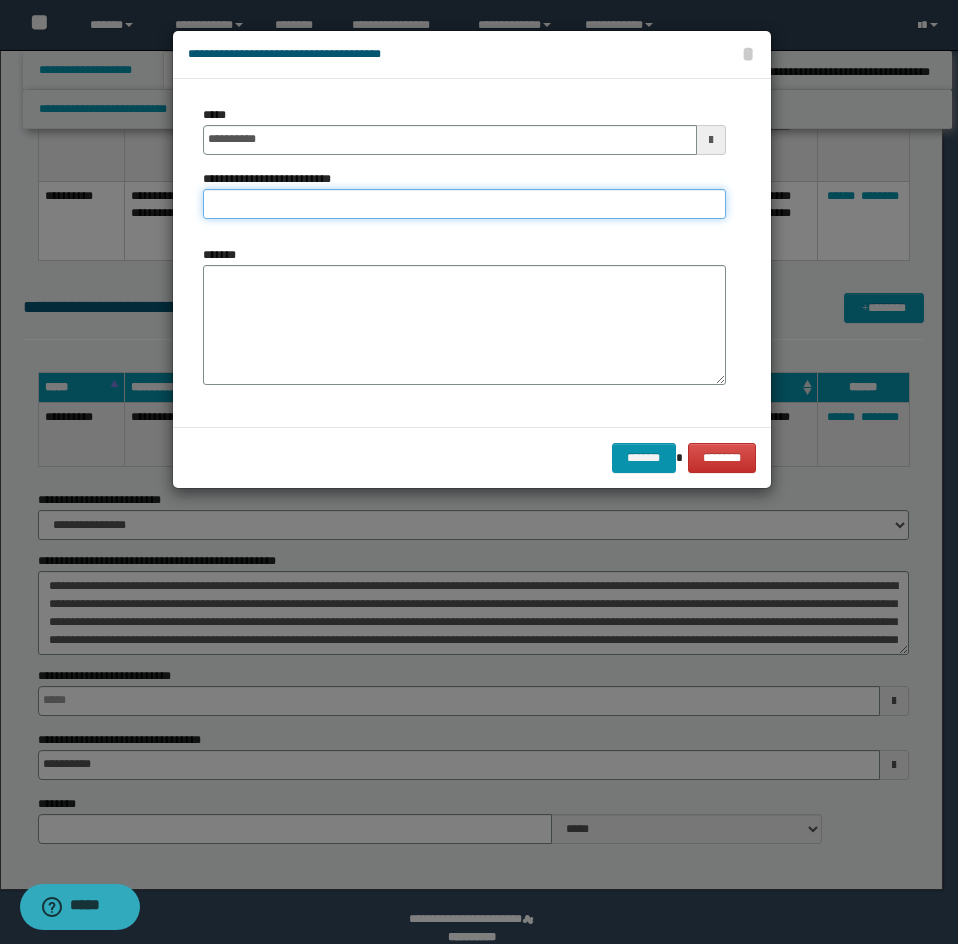 click on "**********" at bounding box center (464, 204) 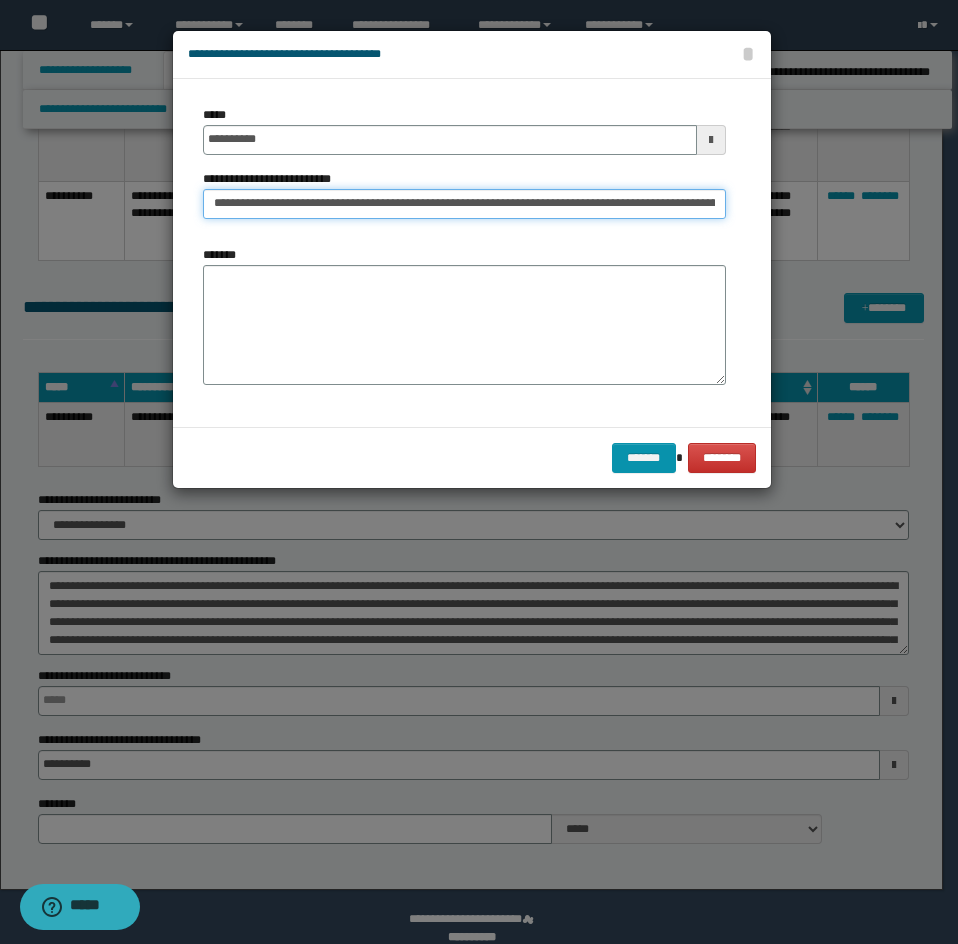 scroll, scrollTop: 0, scrollLeft: 678, axis: horizontal 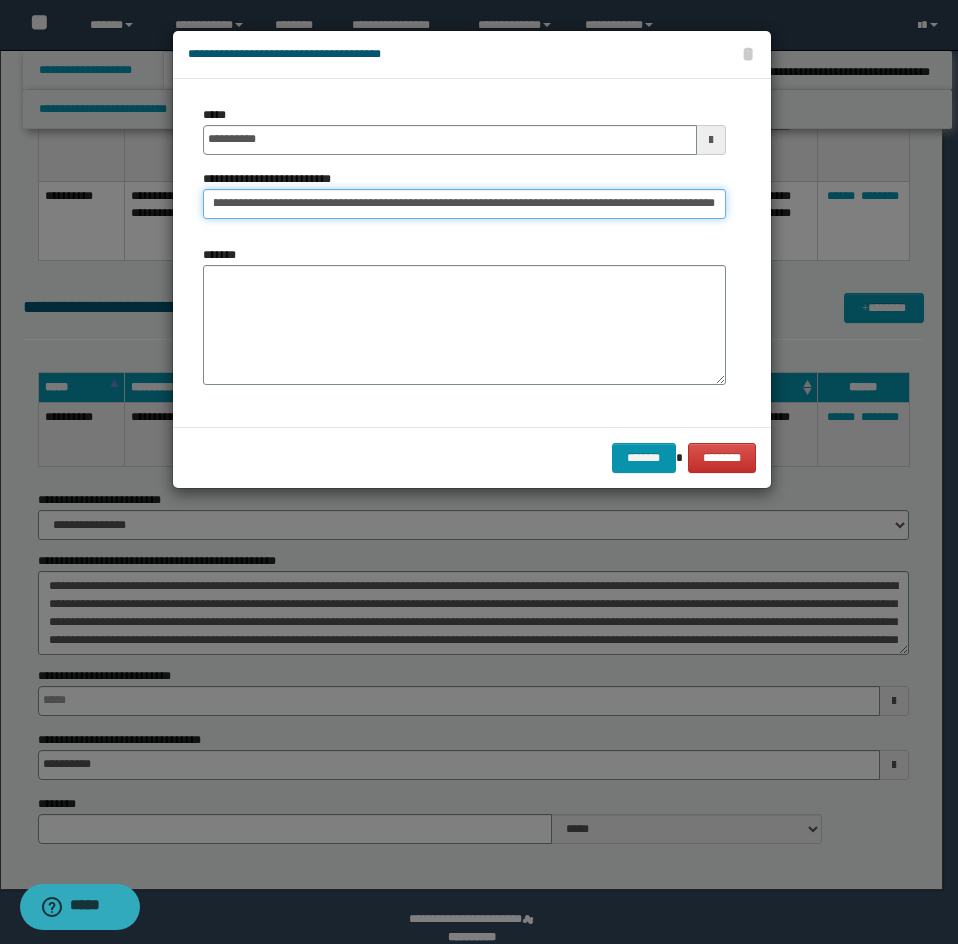 type on "**********" 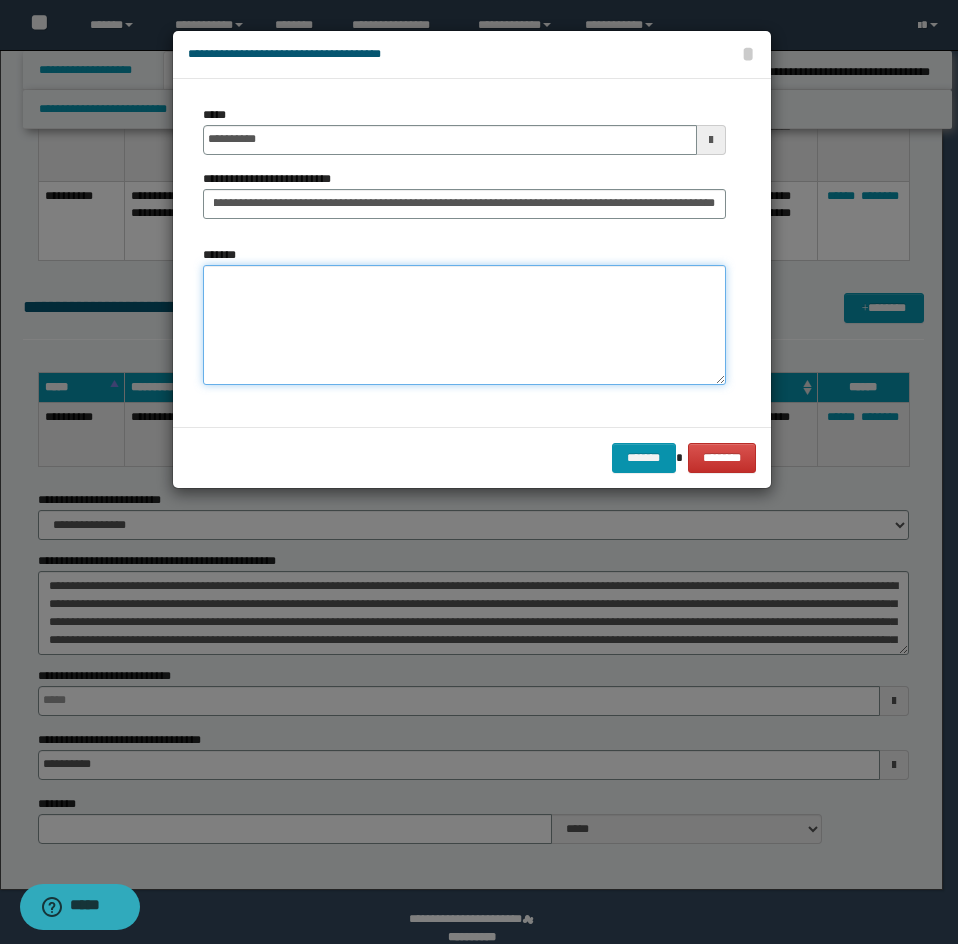 click on "*******" at bounding box center [464, 325] 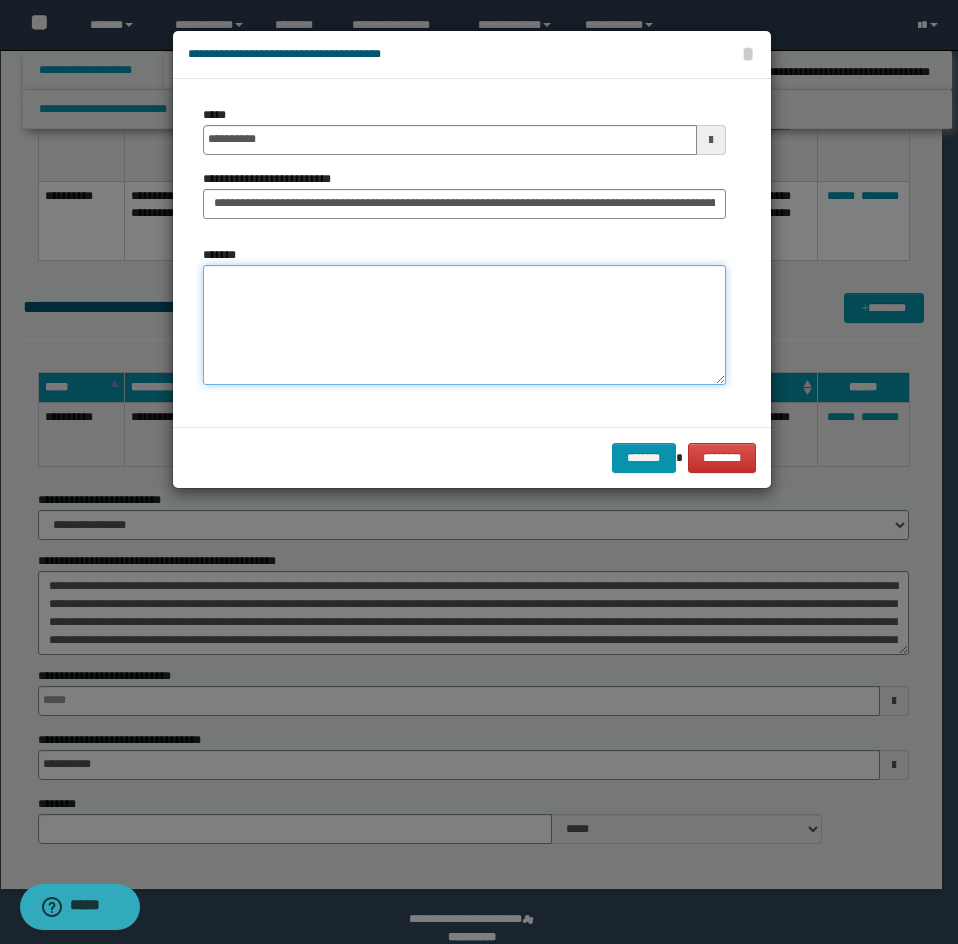 click on "*******" at bounding box center (464, 325) 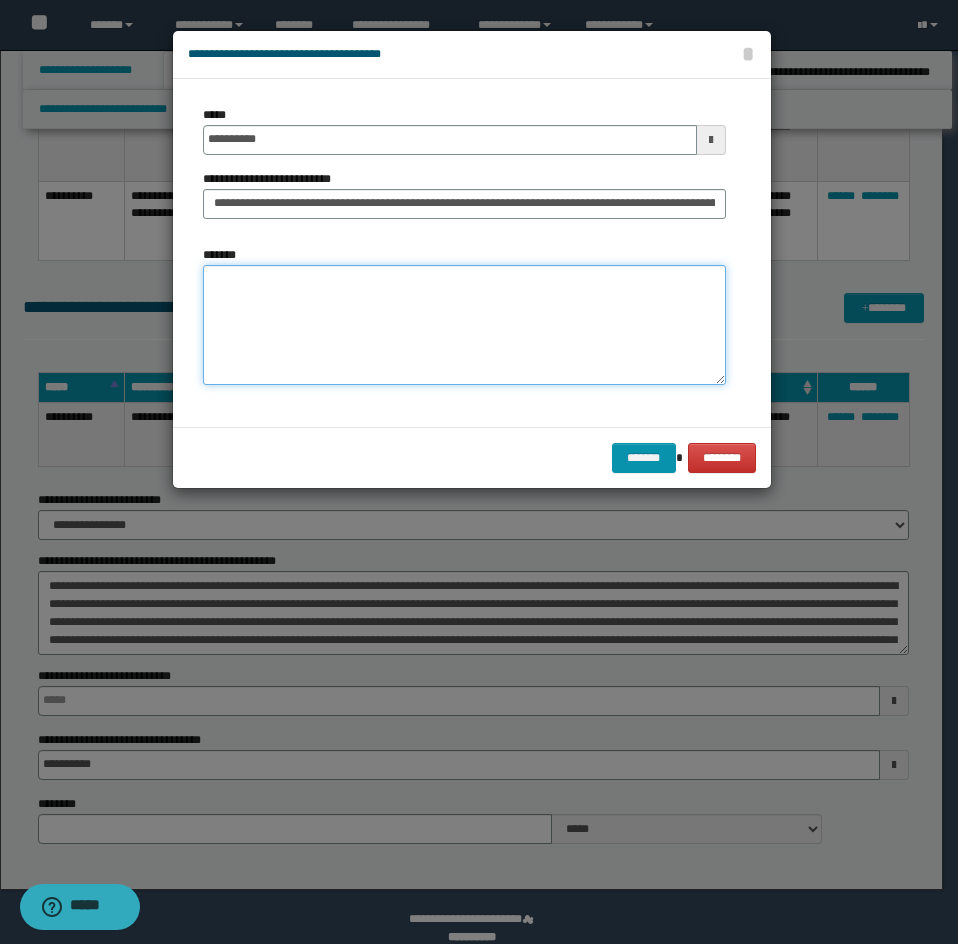 paste on "**********" 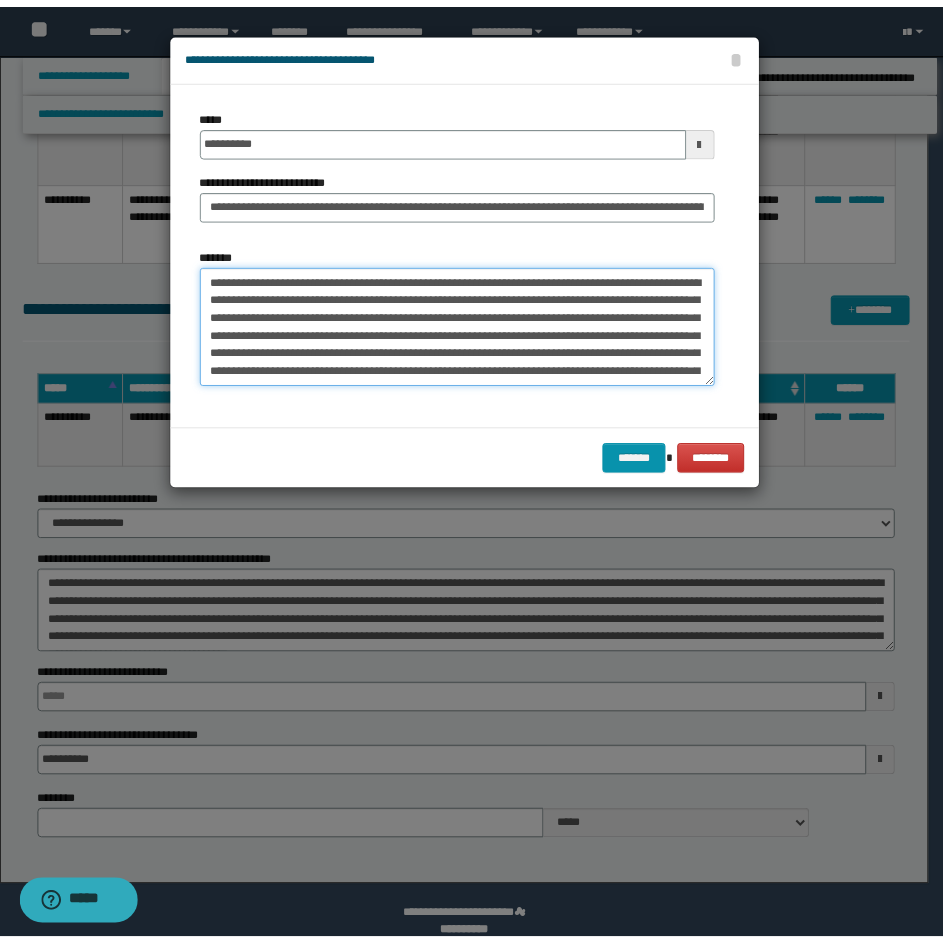 scroll, scrollTop: 84, scrollLeft: 0, axis: vertical 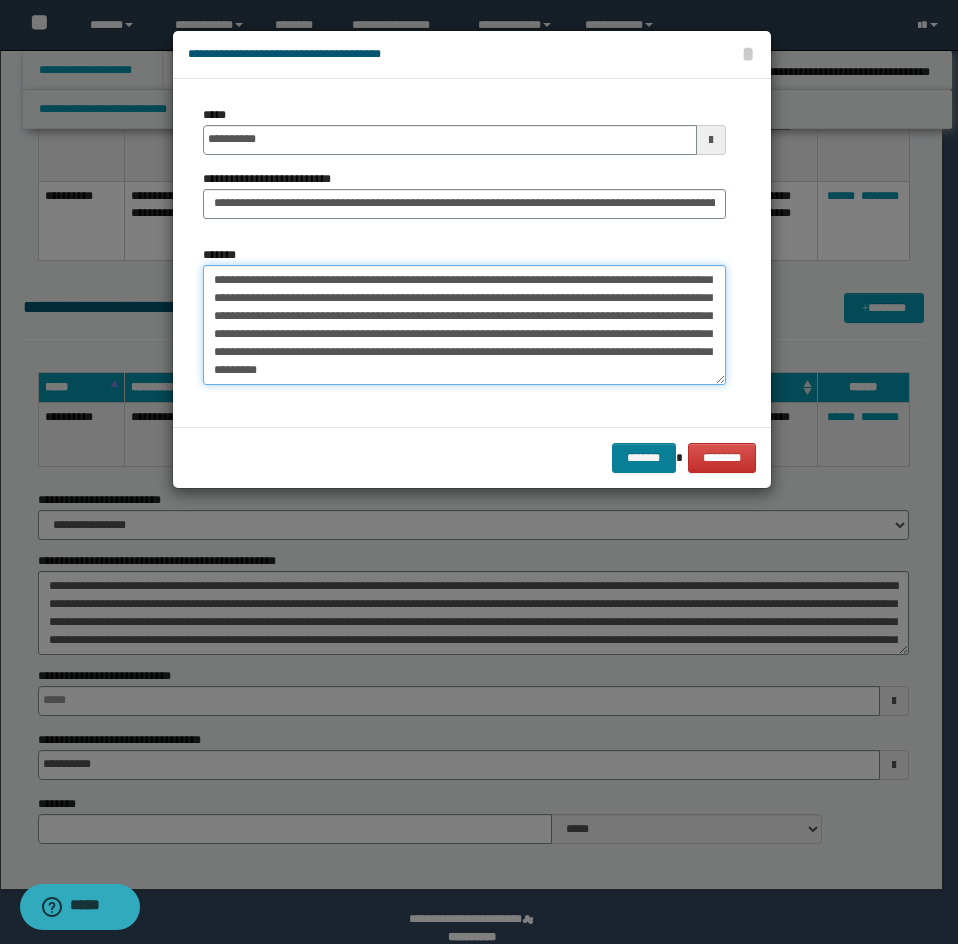 type on "**********" 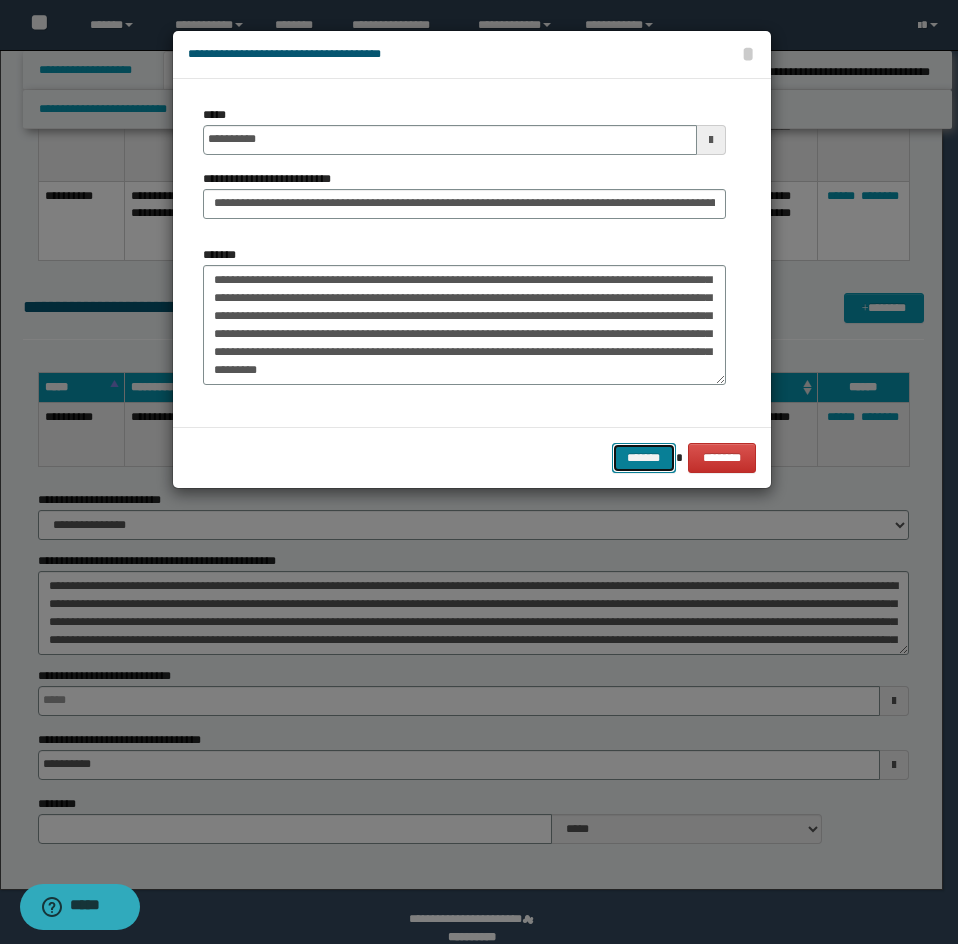 click on "*******" at bounding box center [644, 458] 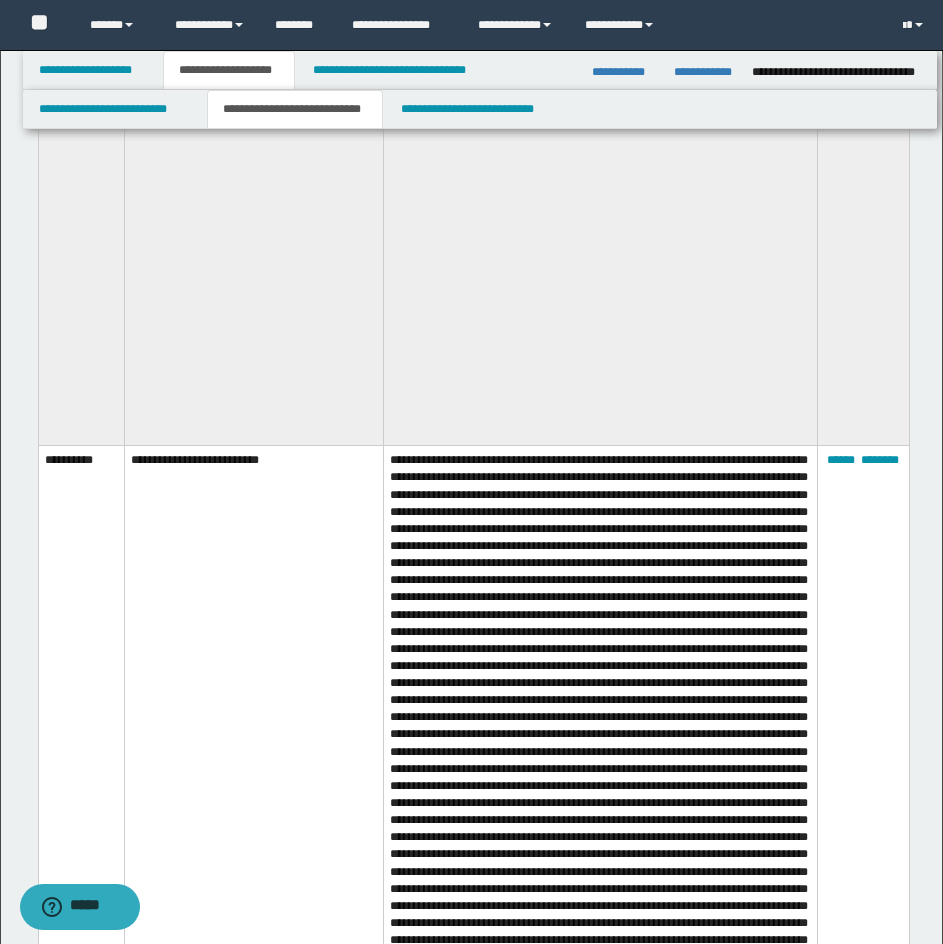 scroll, scrollTop: 6542, scrollLeft: 0, axis: vertical 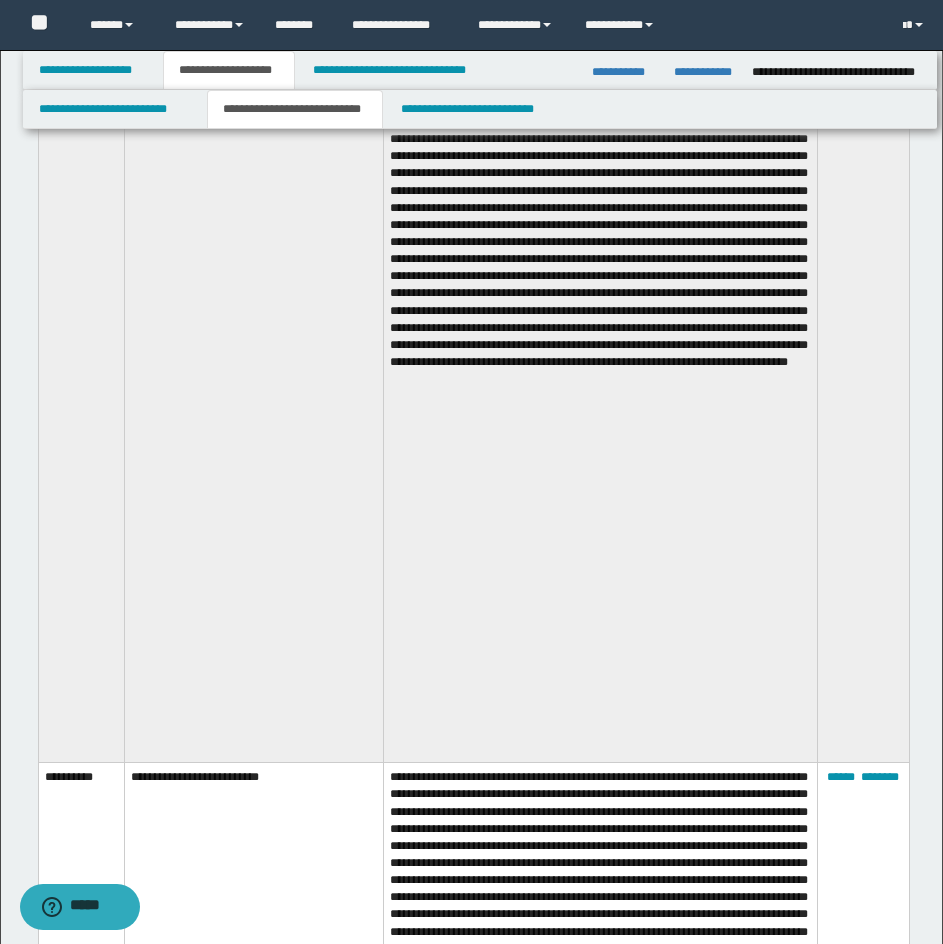 click at bounding box center (600, -11) 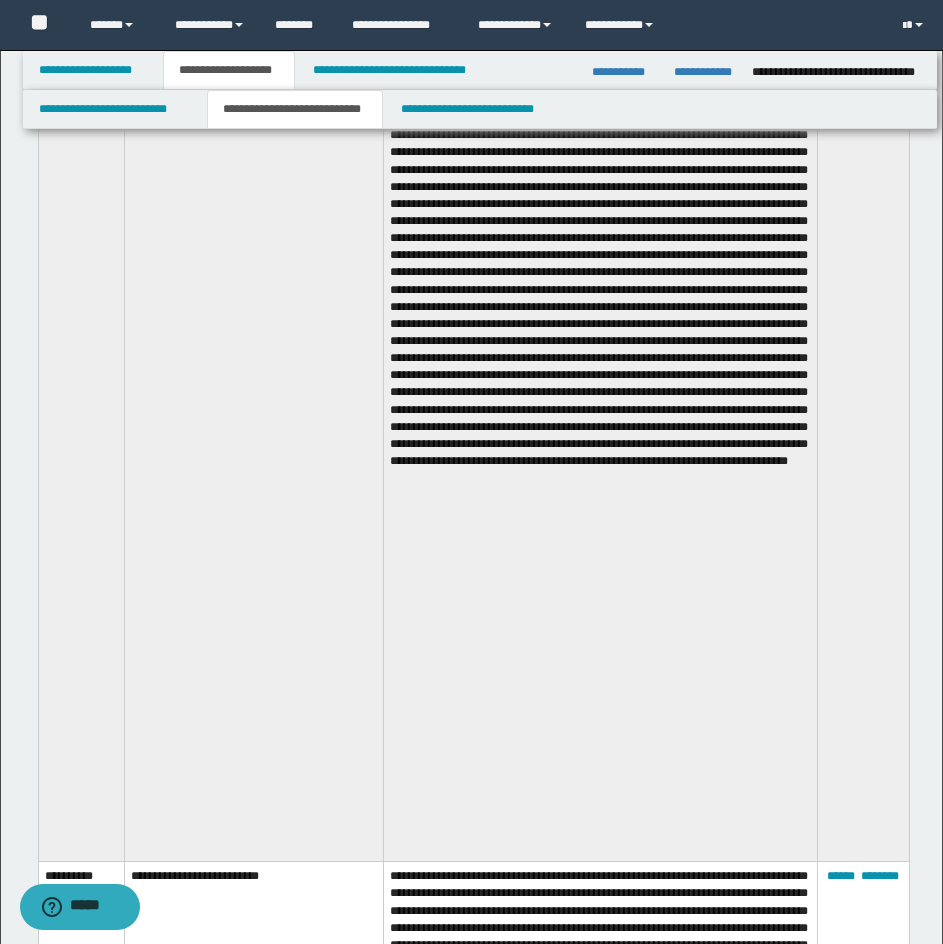 scroll, scrollTop: 6142, scrollLeft: 0, axis: vertical 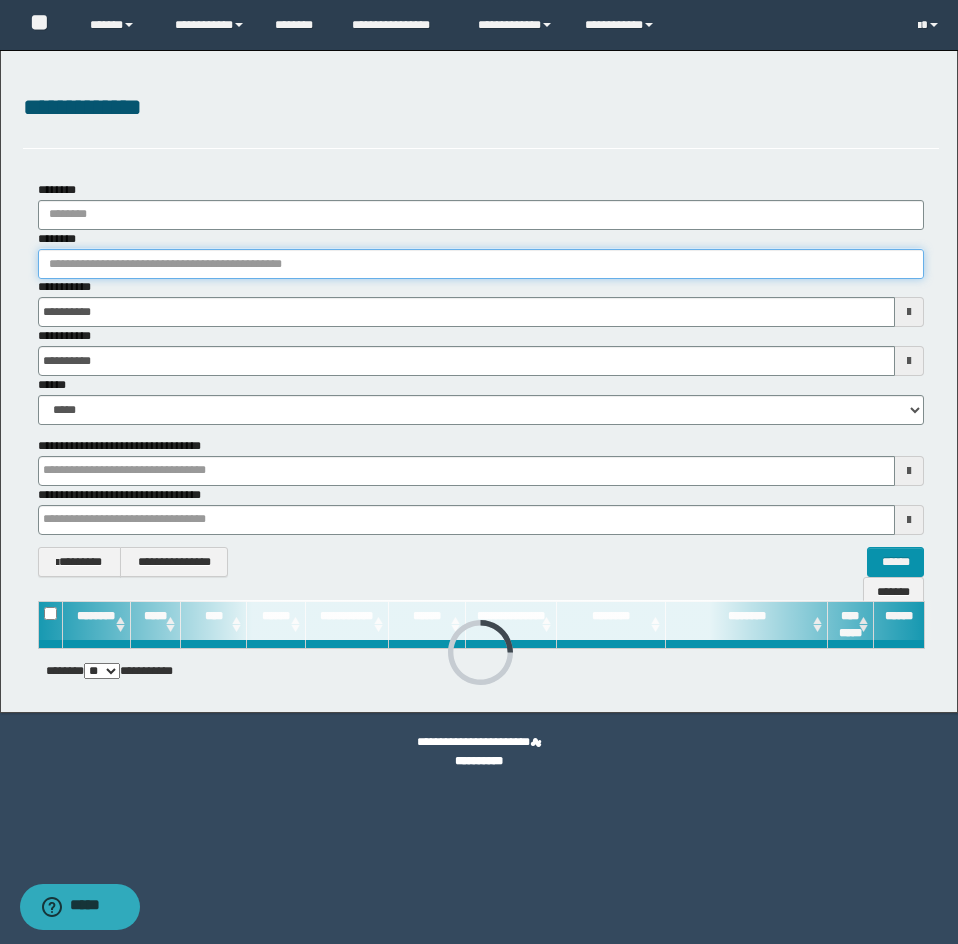 click on "********" at bounding box center [481, 264] 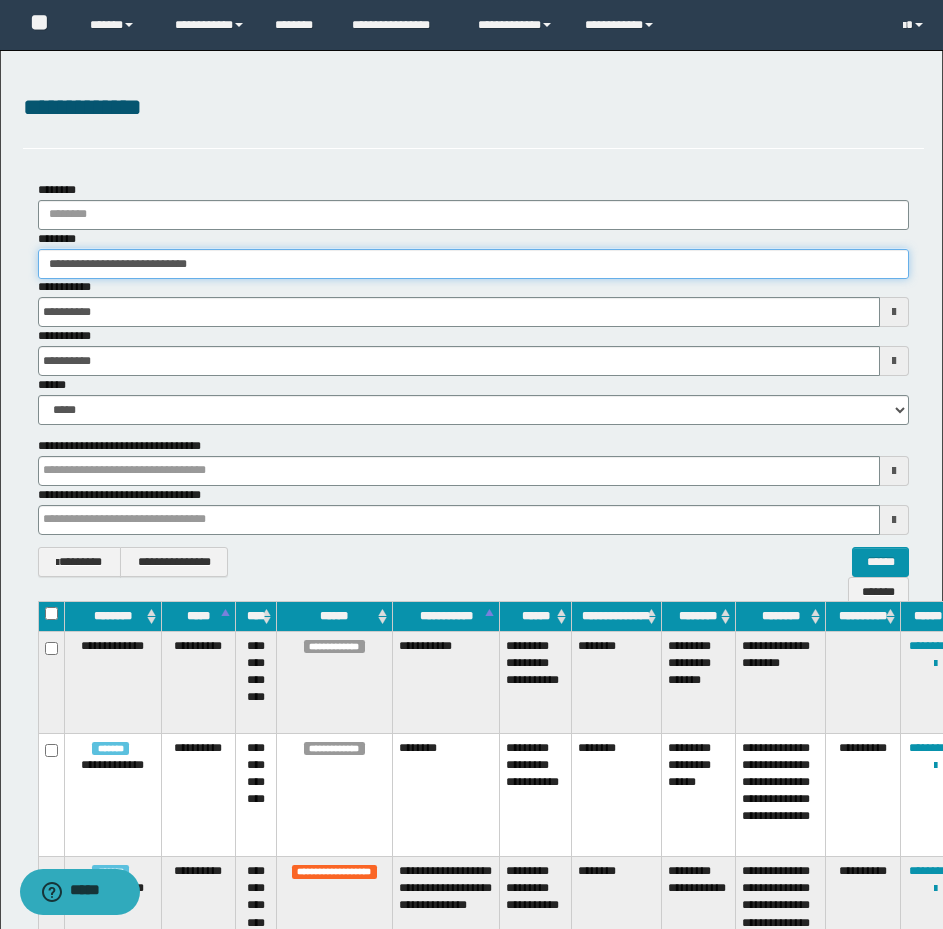 drag, startPoint x: 247, startPoint y: 266, endPoint x: 38, endPoint y: 263, distance: 209.02153 